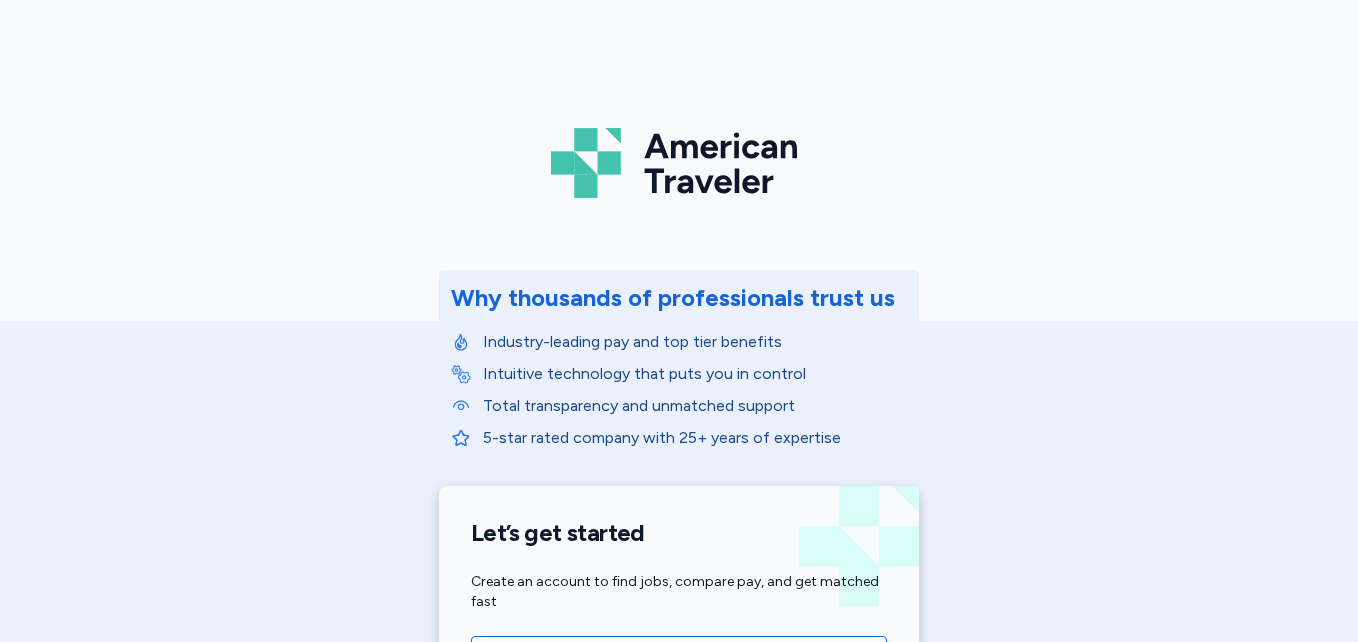 scroll, scrollTop: 0, scrollLeft: 0, axis: both 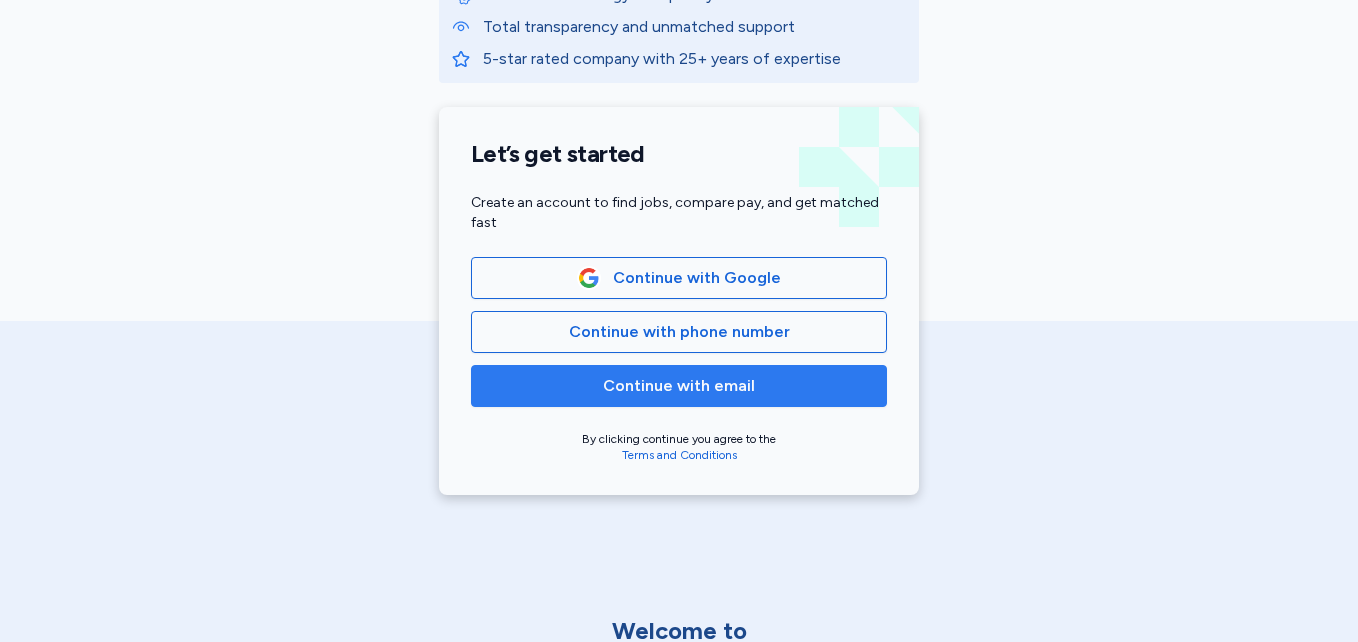 click on "Continue with email" at bounding box center [679, 386] 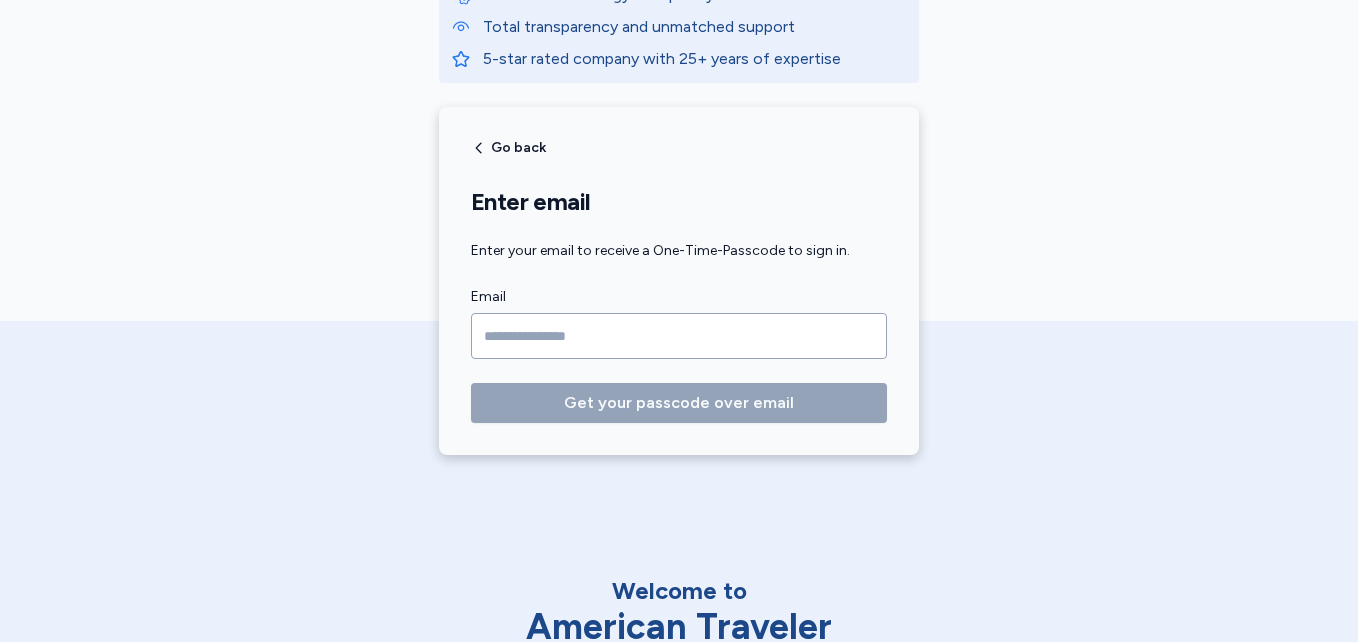click at bounding box center (679, 336) 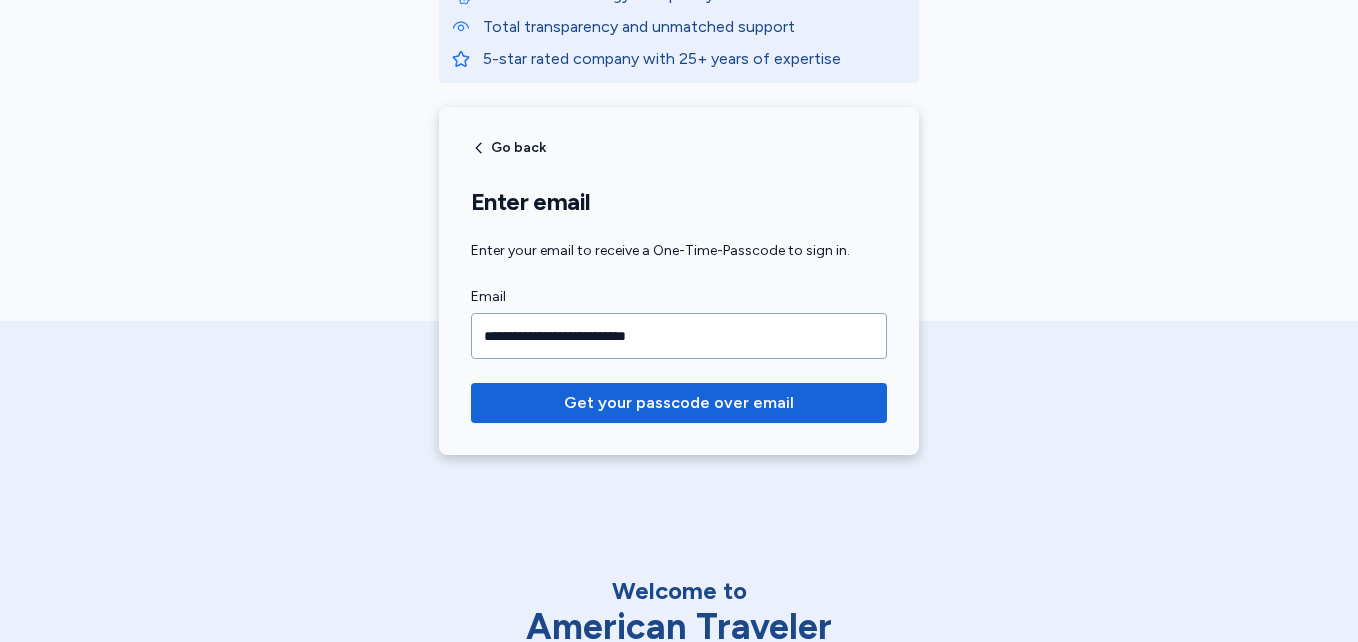type on "**********" 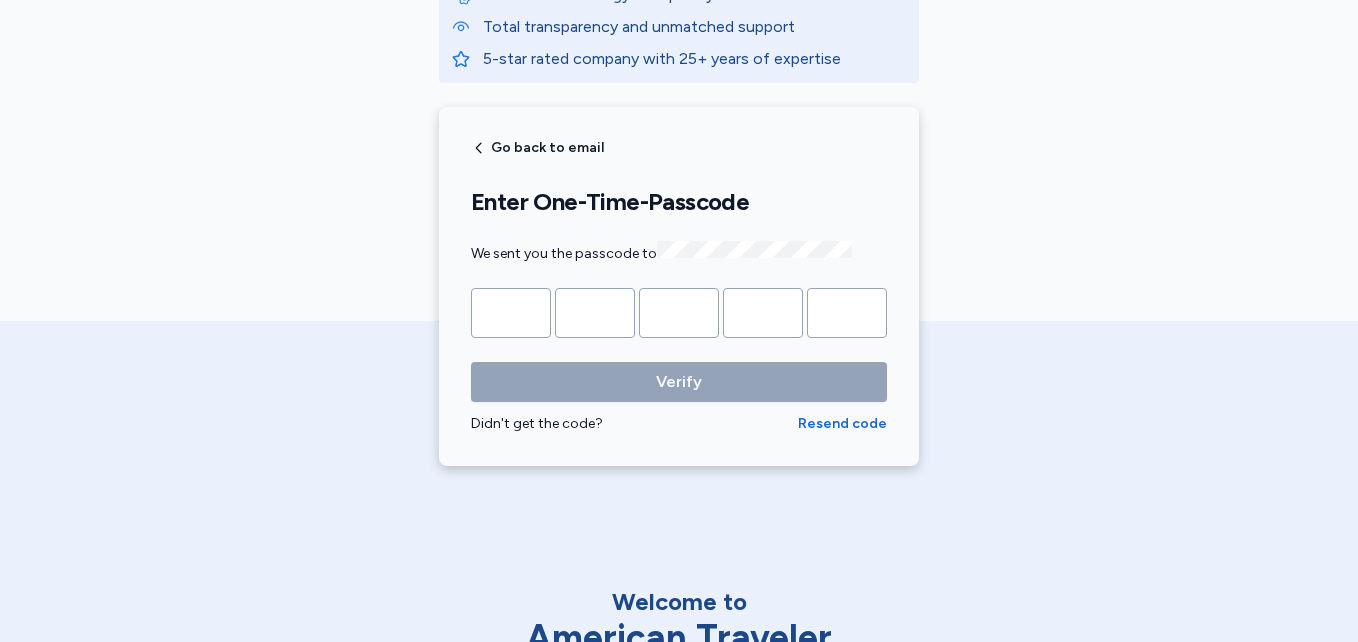 type on "*" 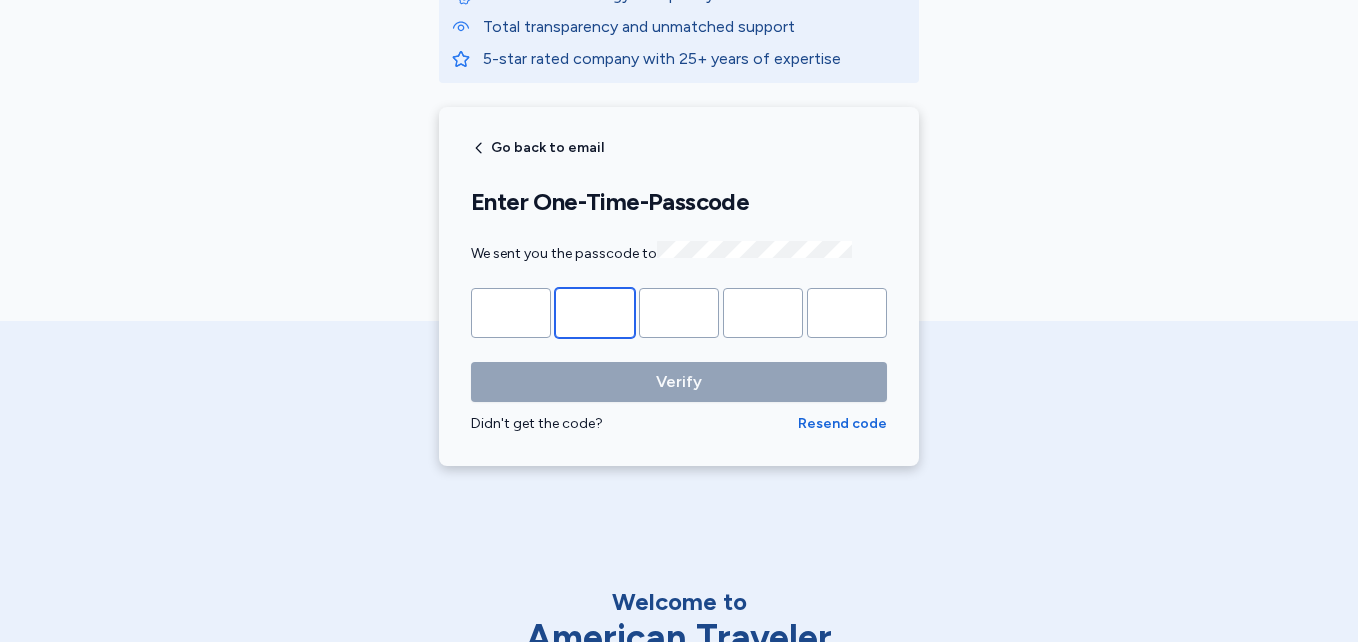 type on "*" 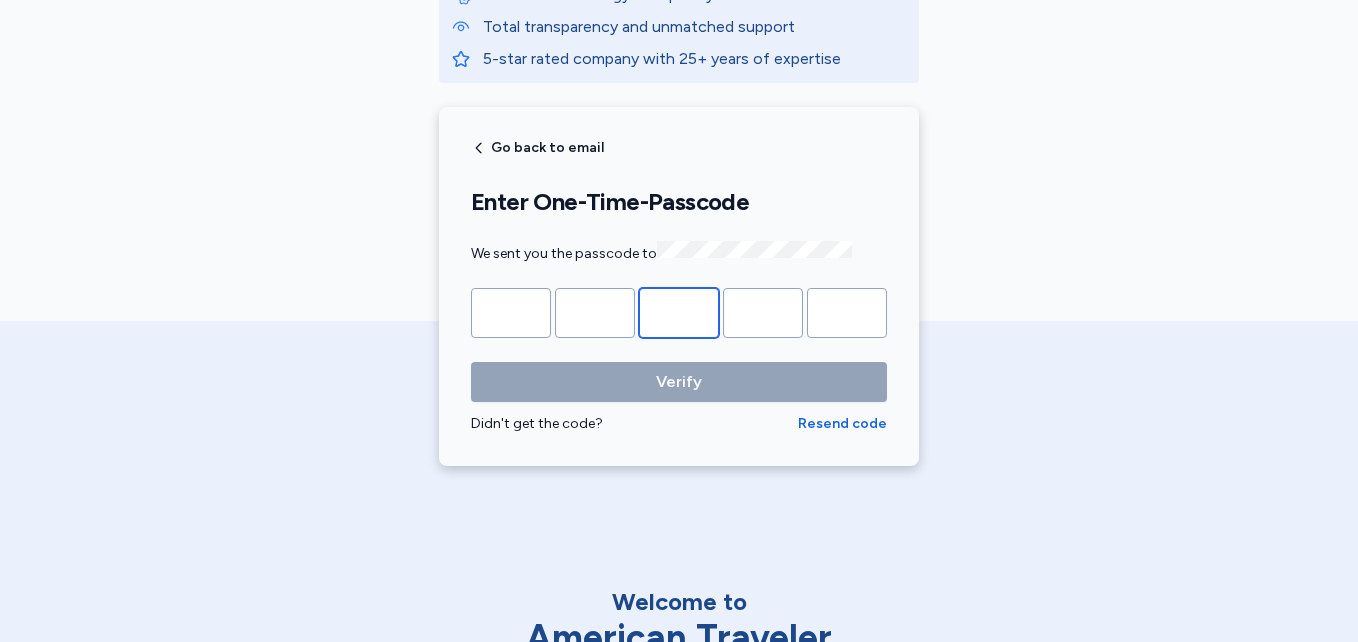 type on "*" 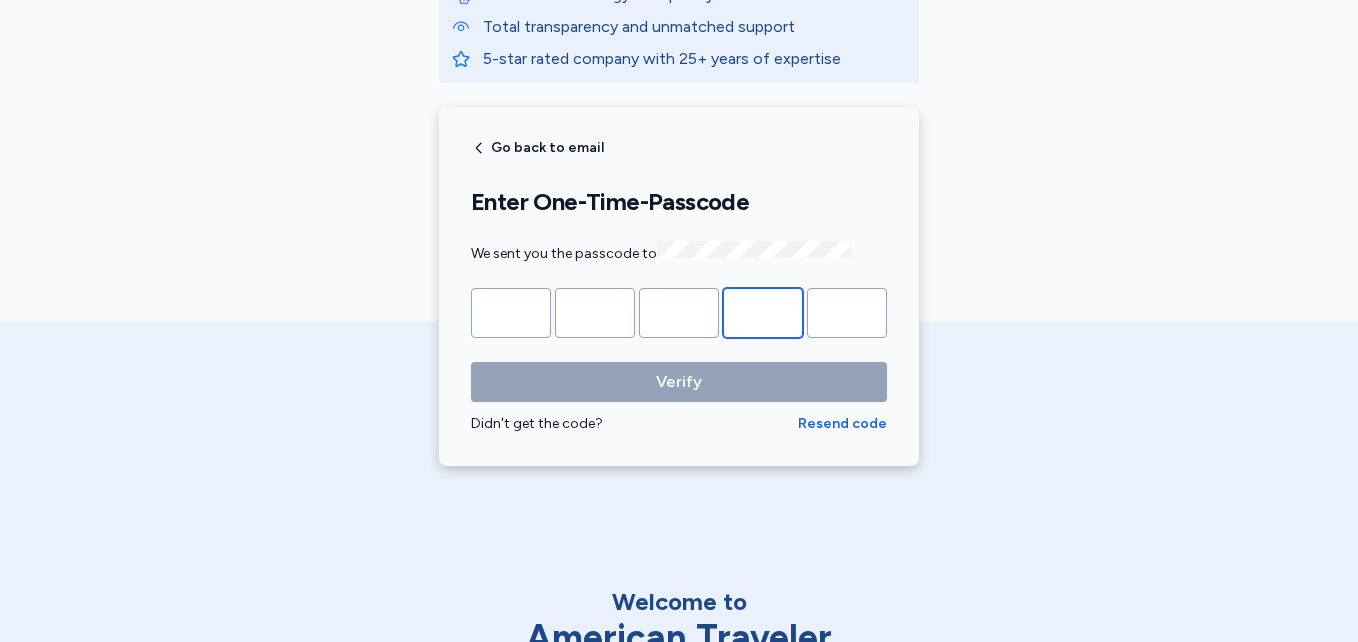 type on "*" 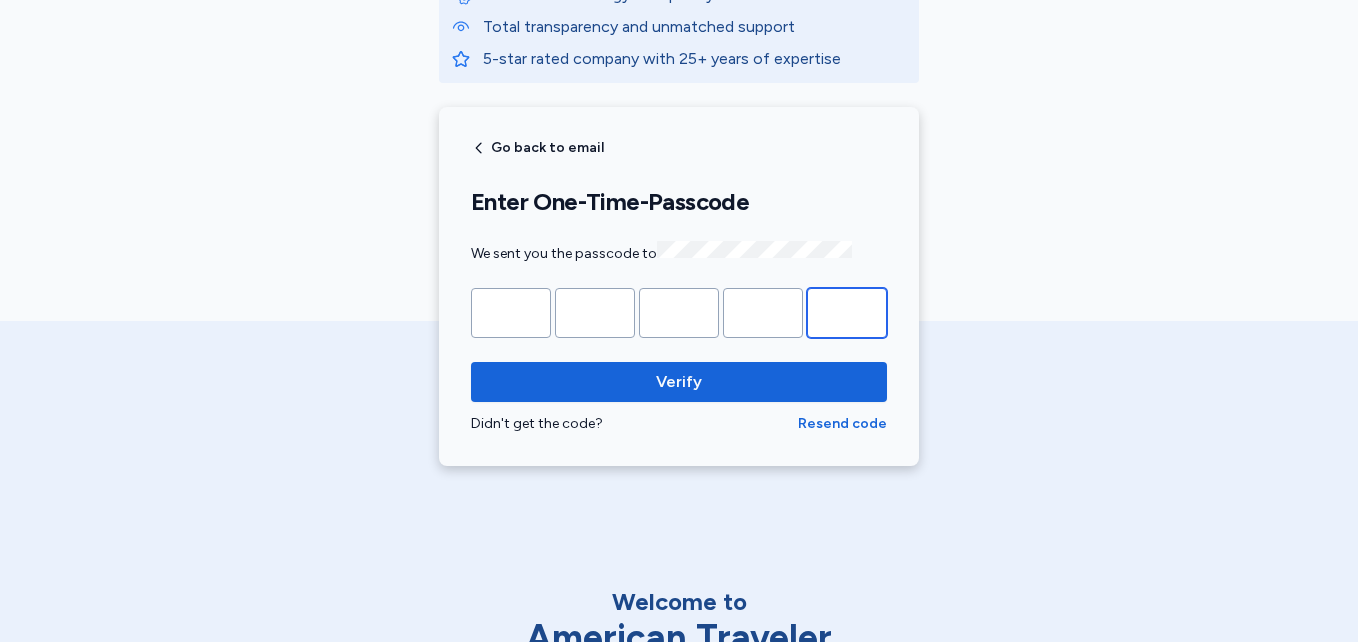 type on "*" 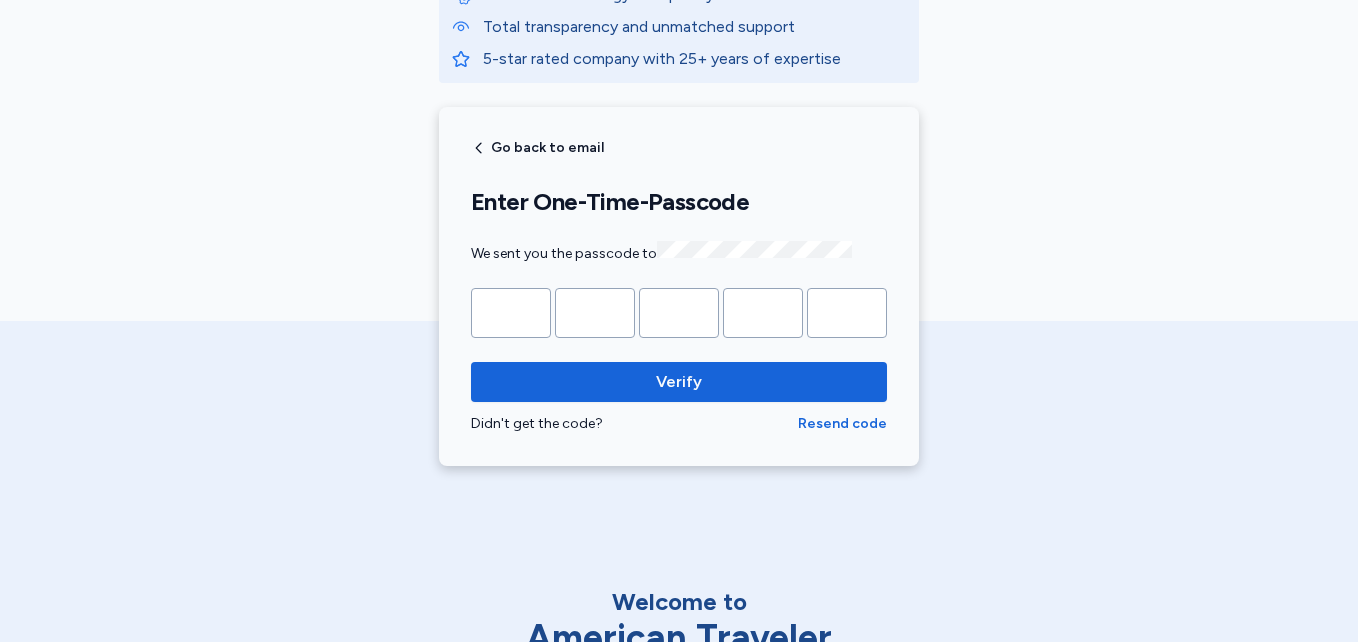 click on "Verify" at bounding box center [679, 382] 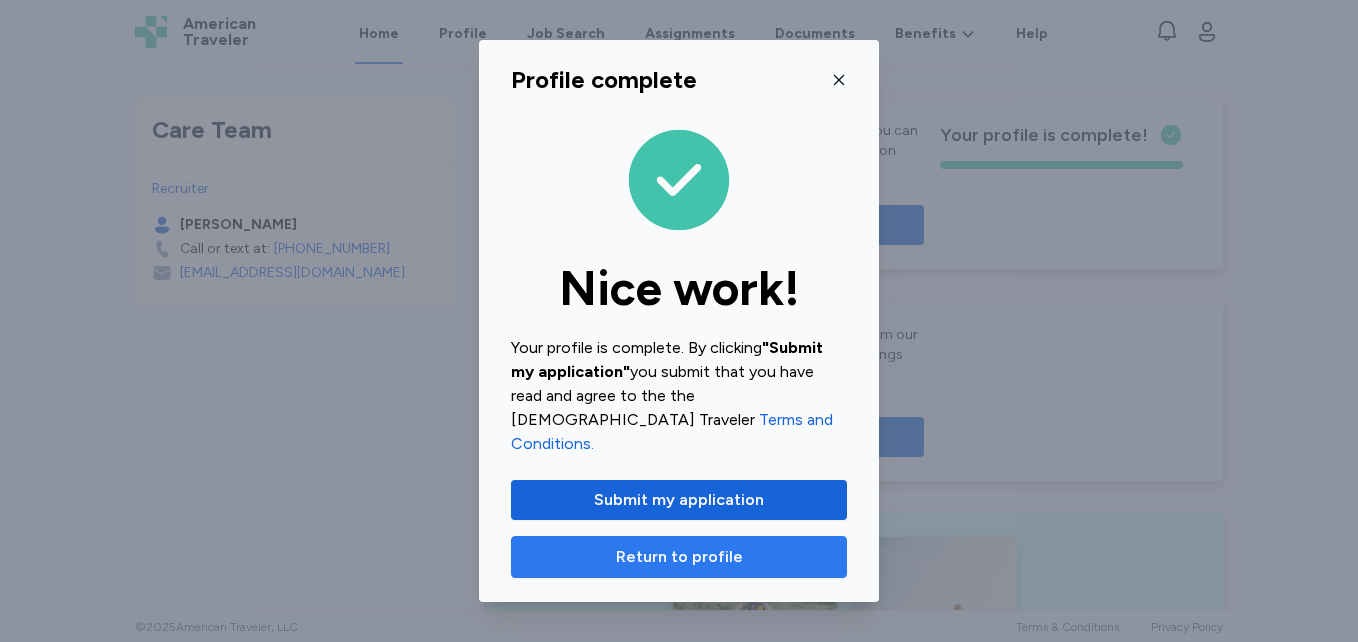 click on "Return to profile" at bounding box center [679, 557] 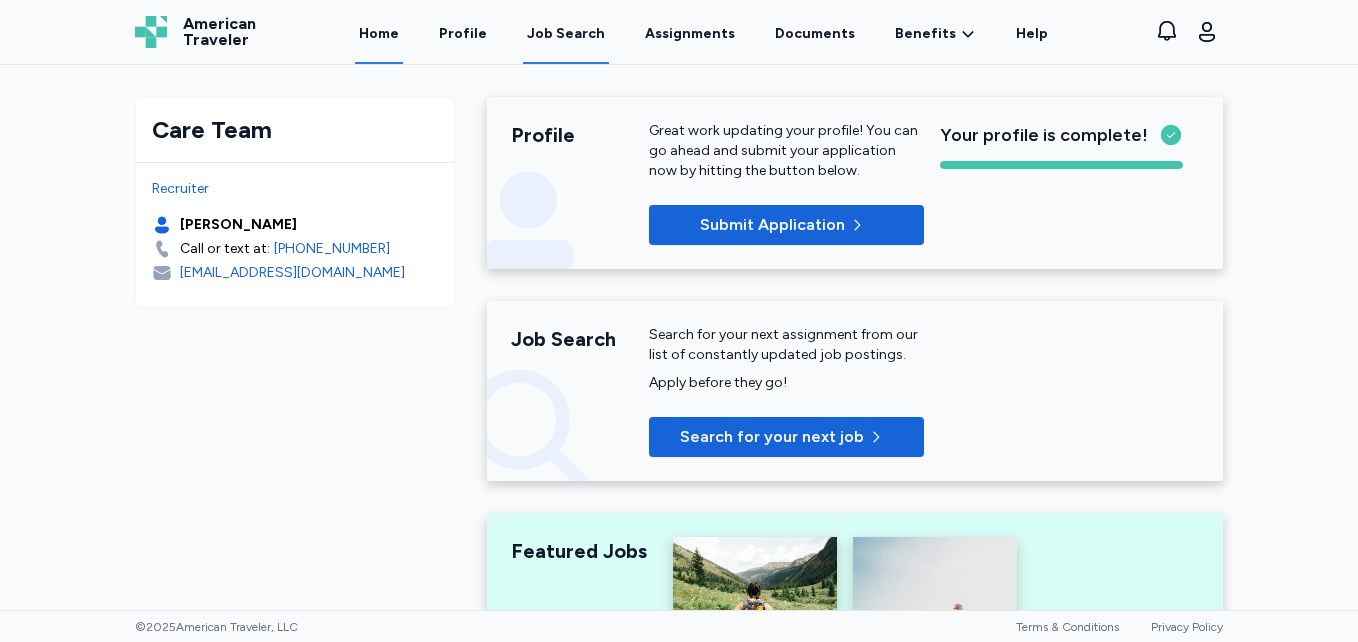 click on "Job Search" at bounding box center [566, 34] 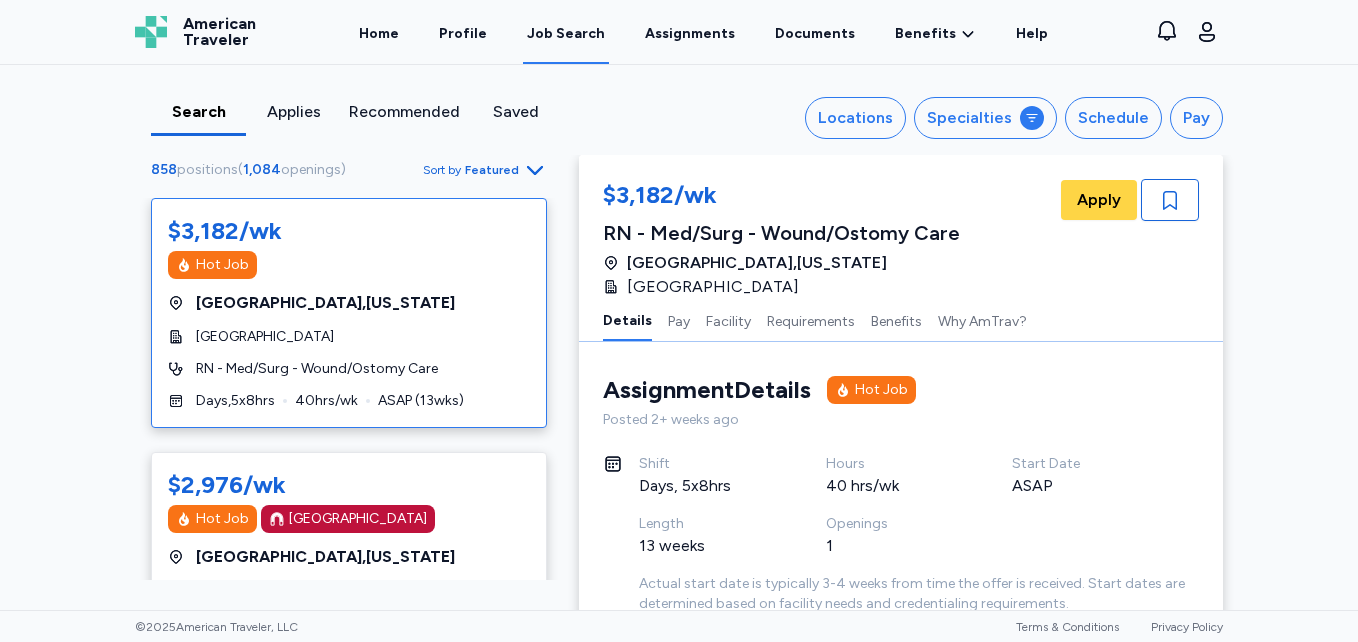 click on "Applies" at bounding box center [293, 112] 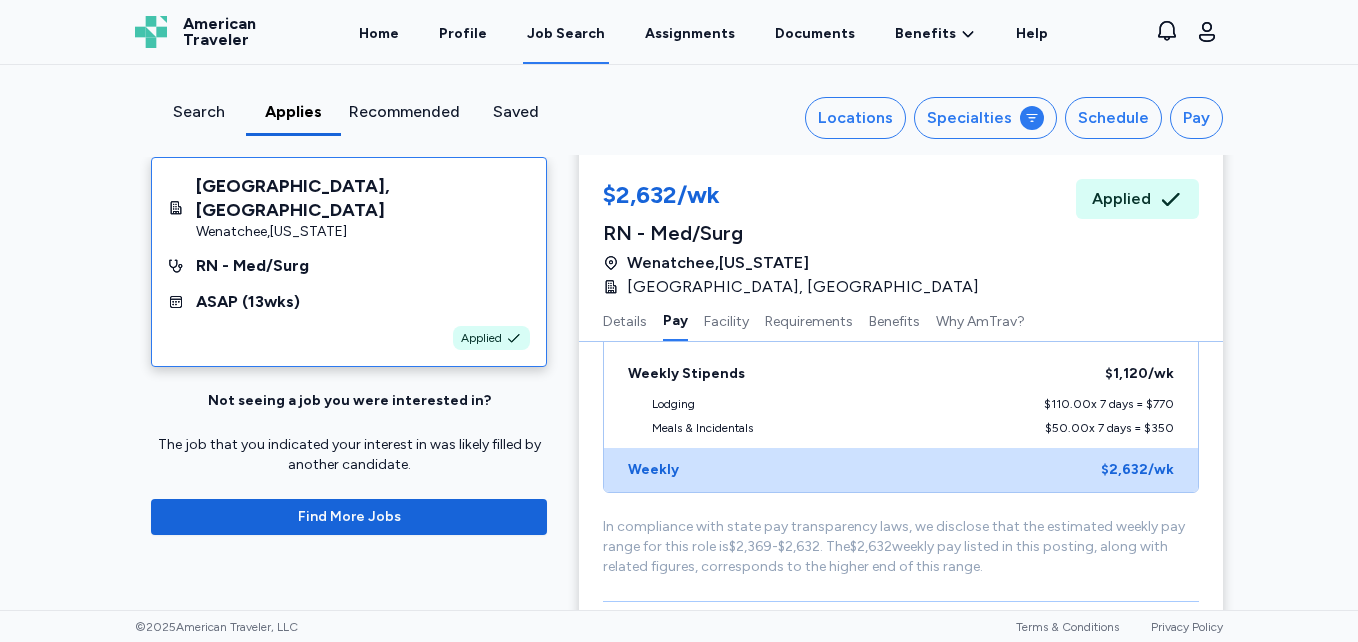 scroll, scrollTop: 733, scrollLeft: 0, axis: vertical 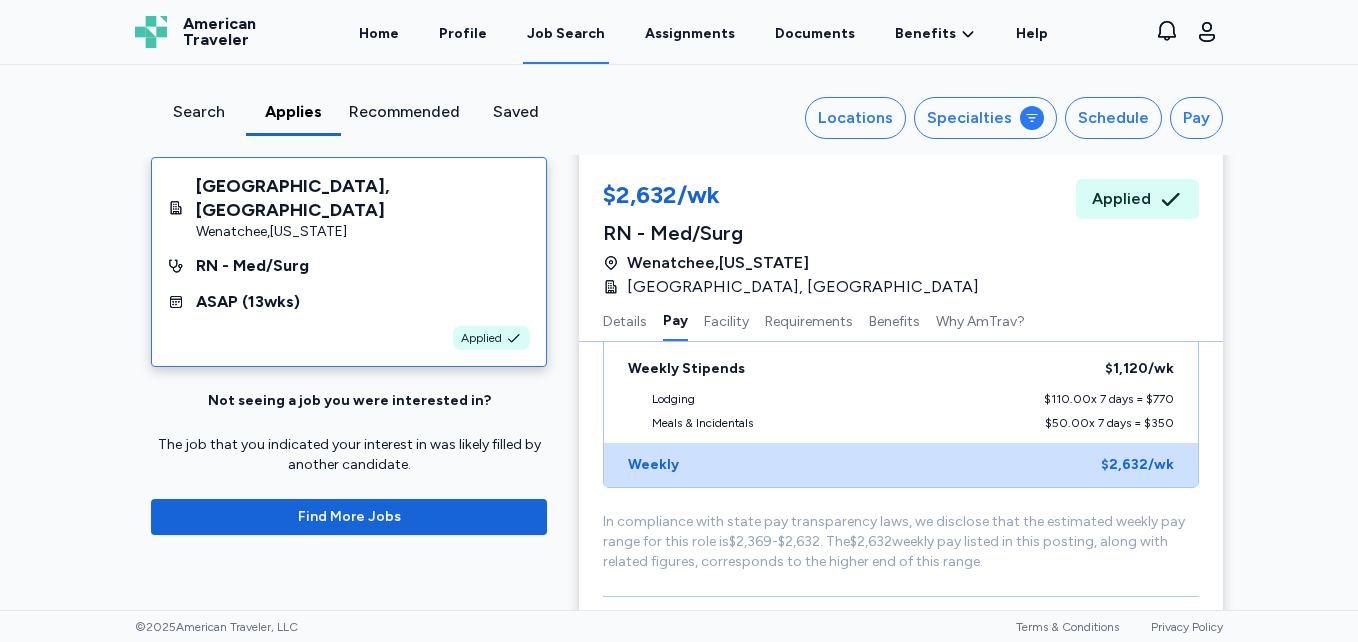 click on "Recommended" at bounding box center [404, 112] 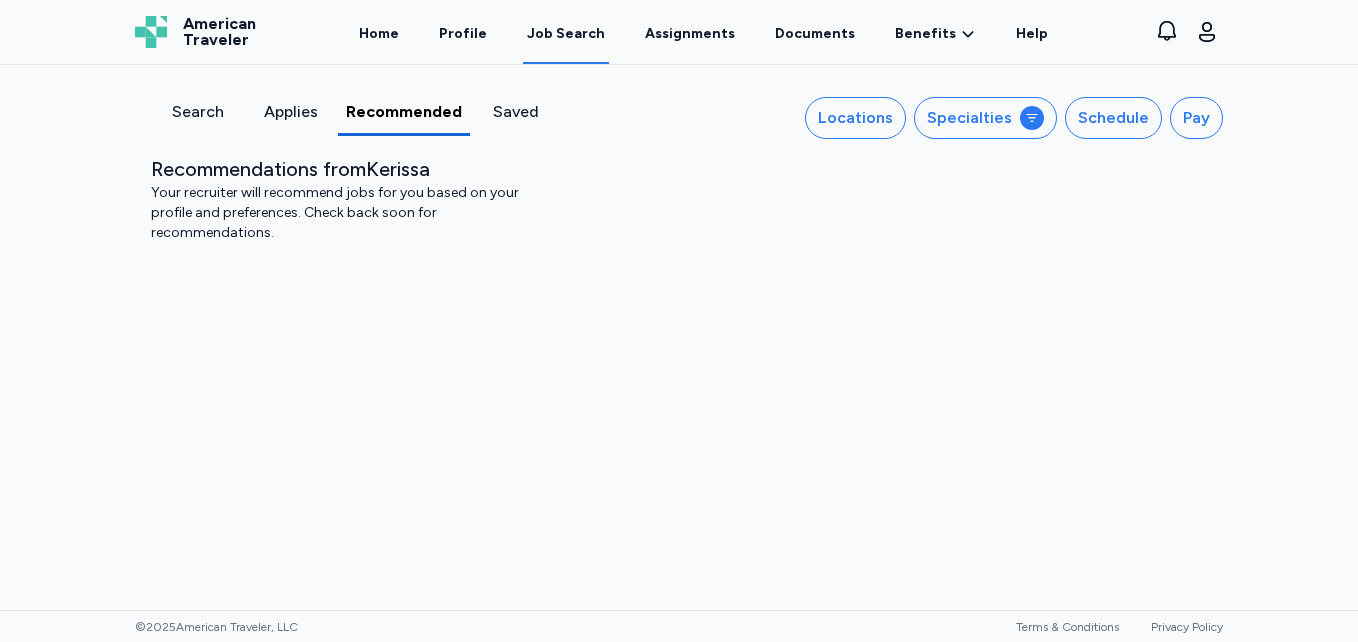 scroll, scrollTop: 0, scrollLeft: 0, axis: both 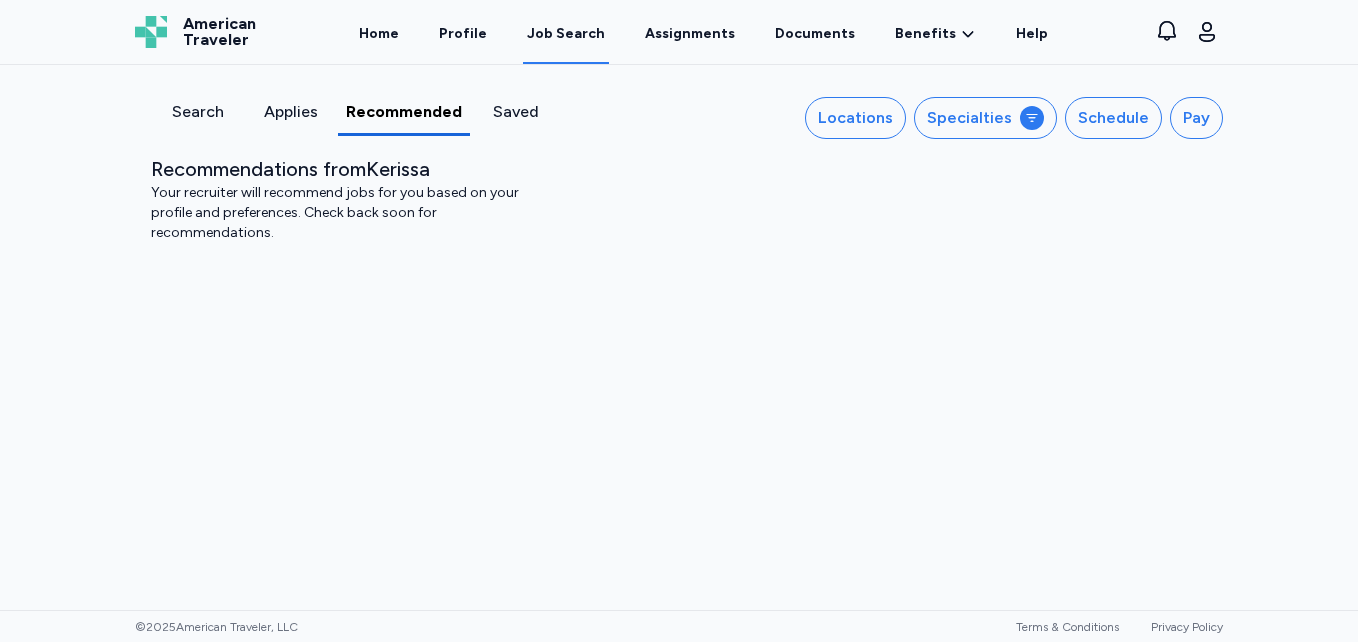 click on "Saved" at bounding box center [516, 112] 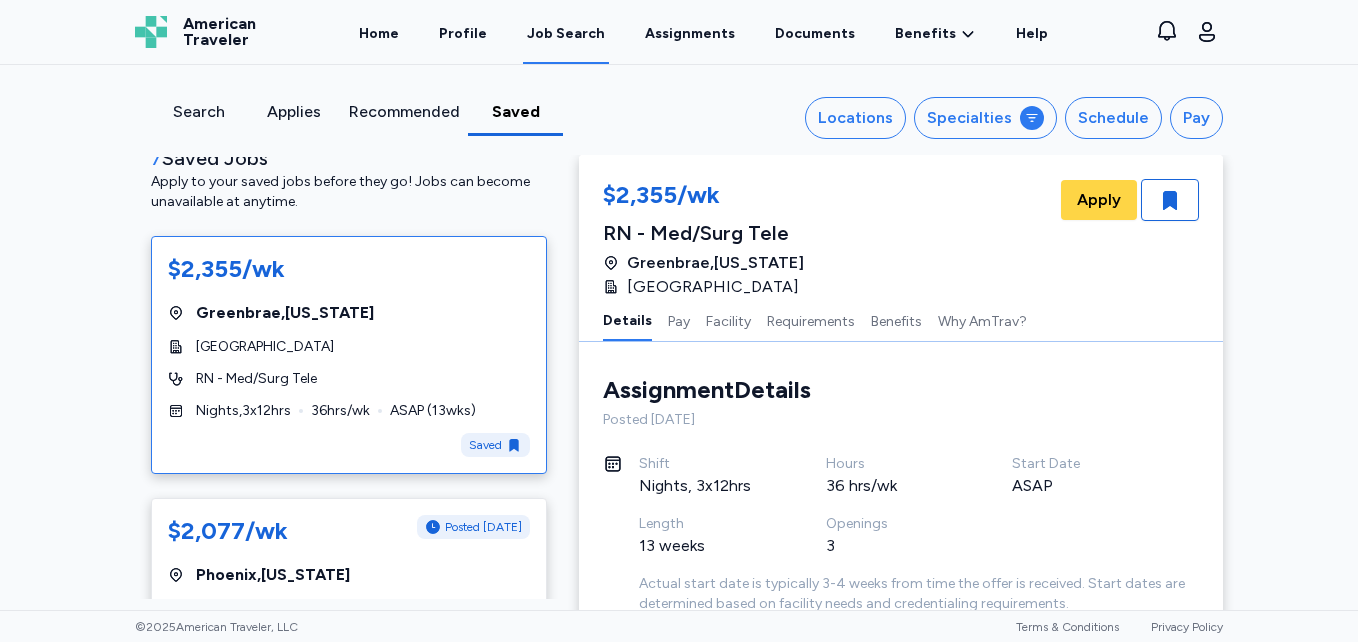 scroll, scrollTop: 14, scrollLeft: 0, axis: vertical 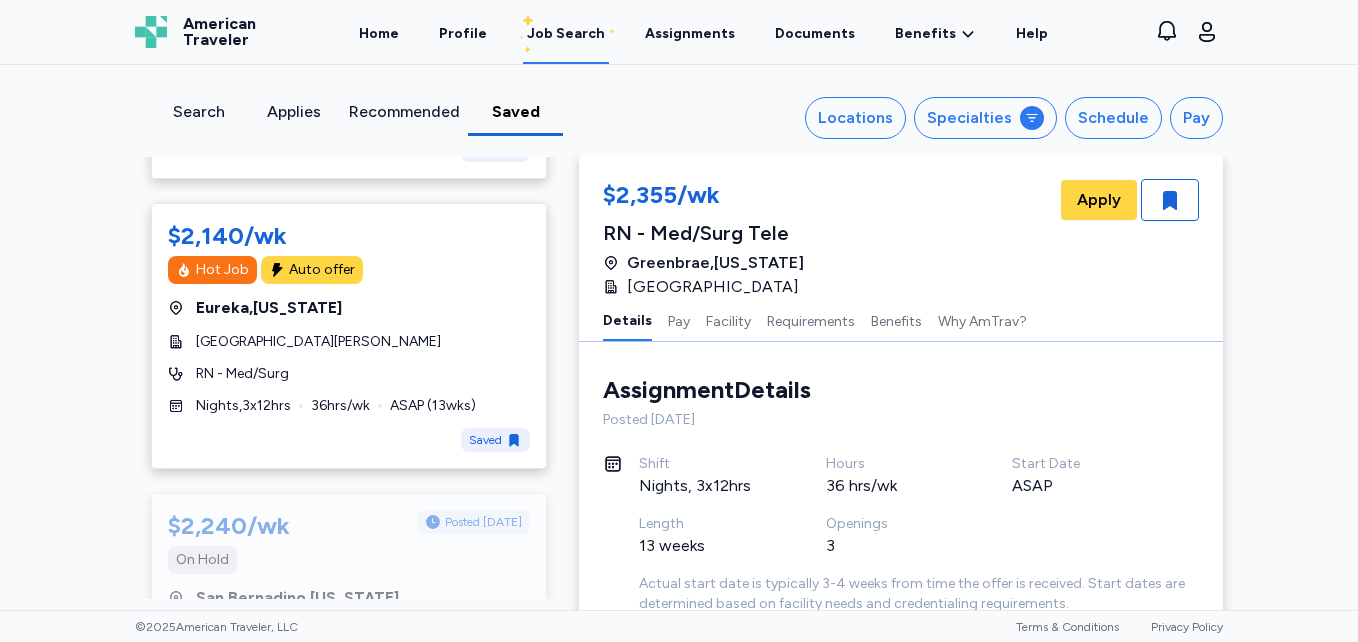 click on "$2,140/wk Hot Job Auto offer [GEOGRAPHIC_DATA] ,  [US_STATE][GEOGRAPHIC_DATA][PERSON_NAME] RN - Med/Surg Nights ,  3 x 12 hrs 36  hrs/wk ASAP   ( 13  wks) Saved" at bounding box center (349, 336) 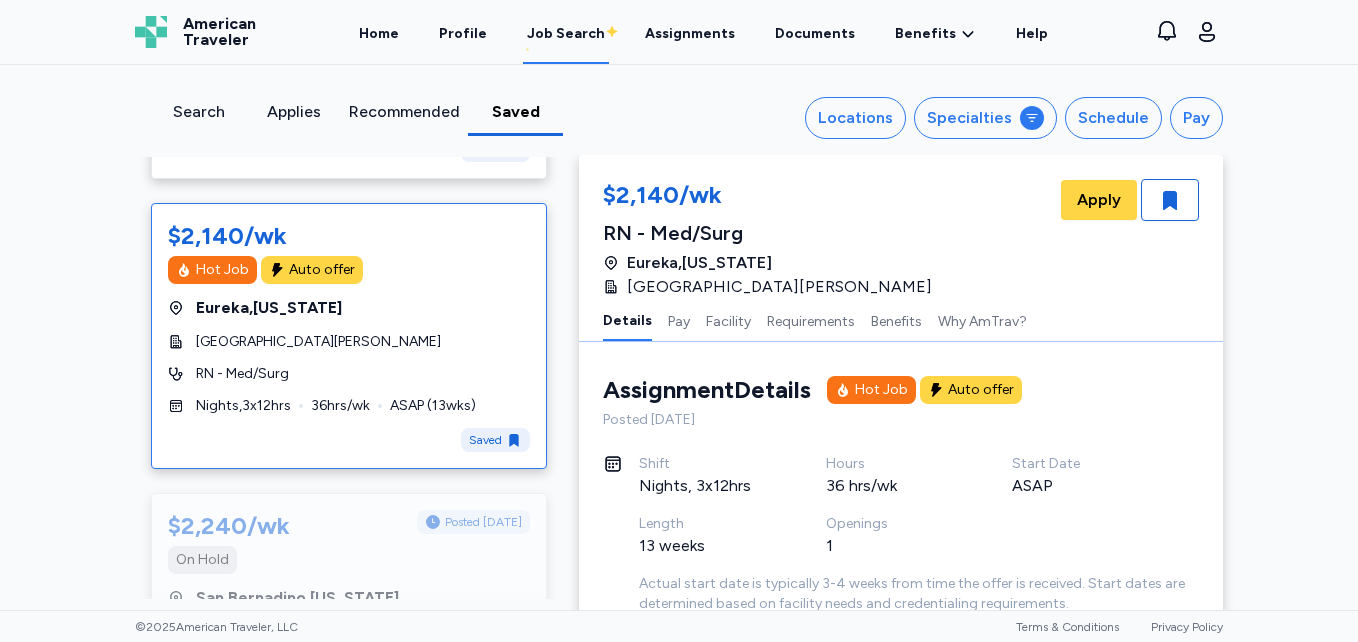 scroll, scrollTop: 2, scrollLeft: 0, axis: vertical 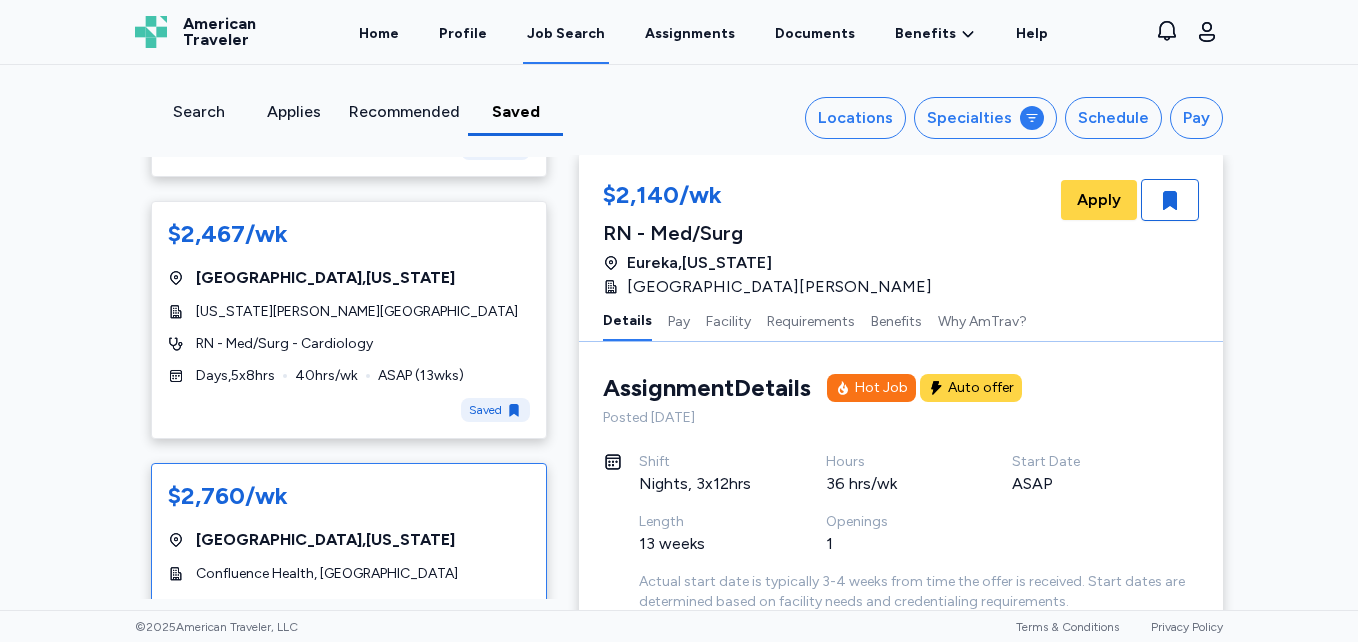 click on "$2,467/wk [GEOGRAPHIC_DATA] ,  [US_STATE][GEOGRAPHIC_DATA][US_STATE][PERSON_NAME] RN - Med/Surg - Cardiology Days ,  5 x 8 hrs 40  hrs/wk ASAP   ( 13  wks) Saved" at bounding box center [349, 320] 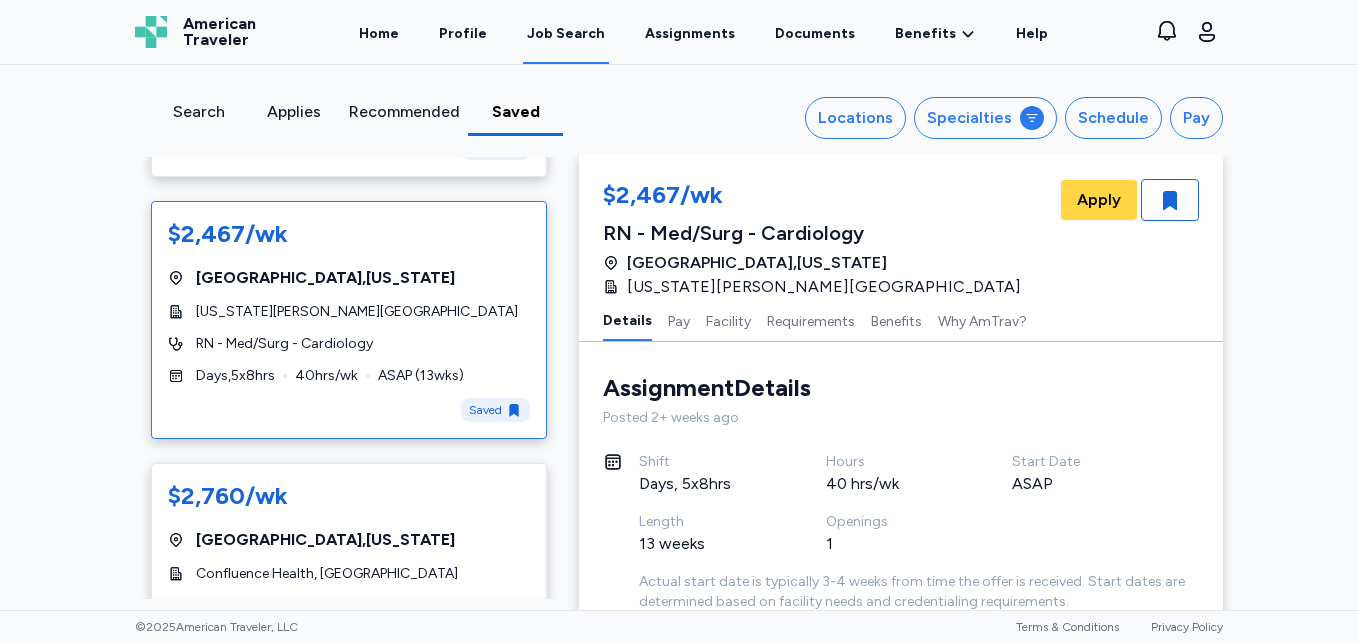 click on "[US_STATE][PERSON_NAME][GEOGRAPHIC_DATA]" at bounding box center [357, 312] 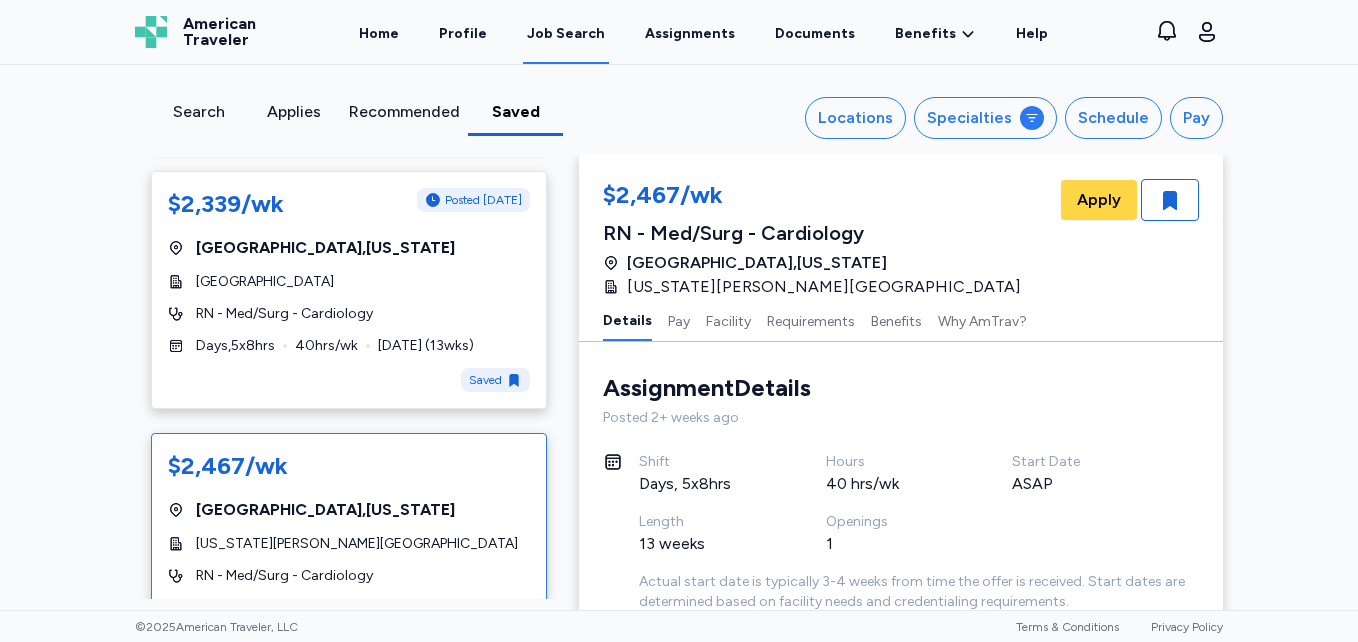 scroll, scrollTop: 604, scrollLeft: 0, axis: vertical 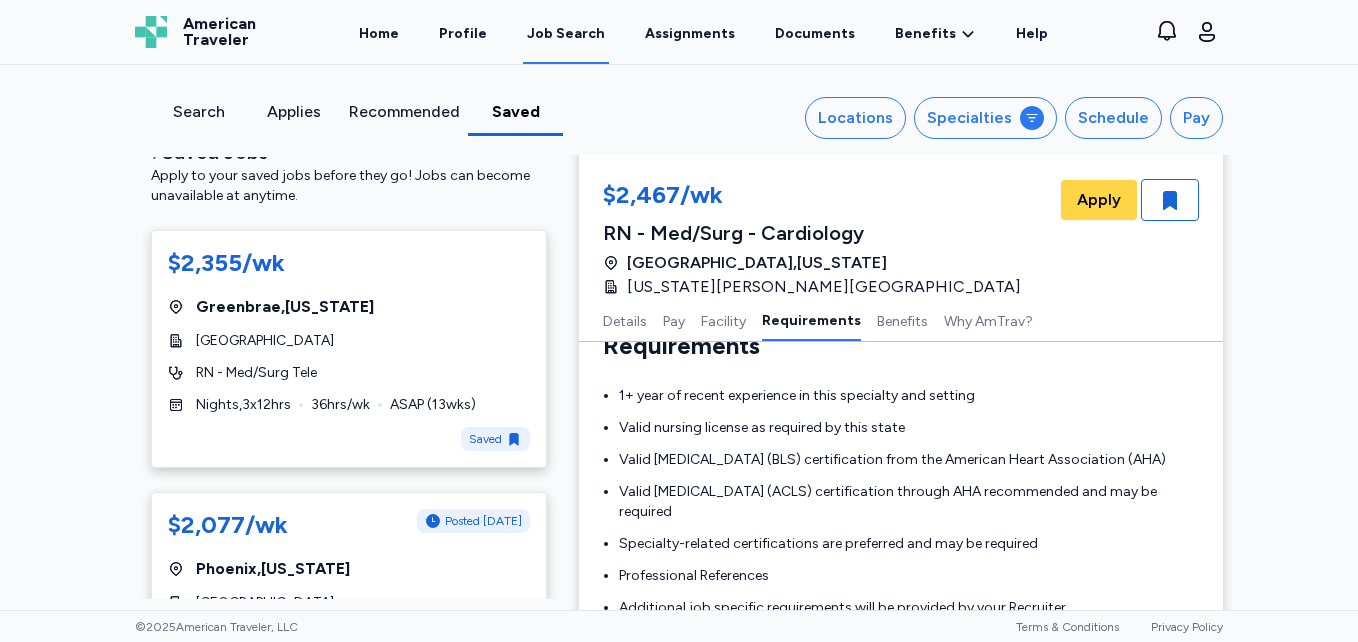click on "RN - Med/Surg Tele" at bounding box center (349, 373) 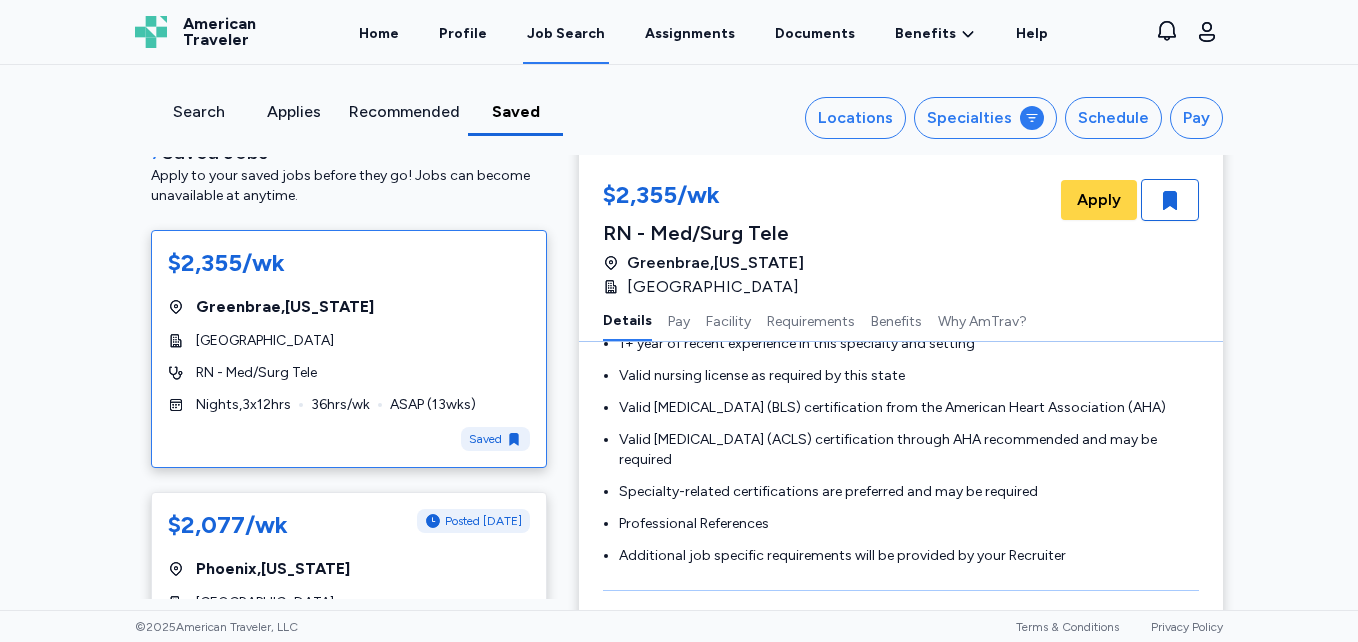 scroll, scrollTop: 2, scrollLeft: 0, axis: vertical 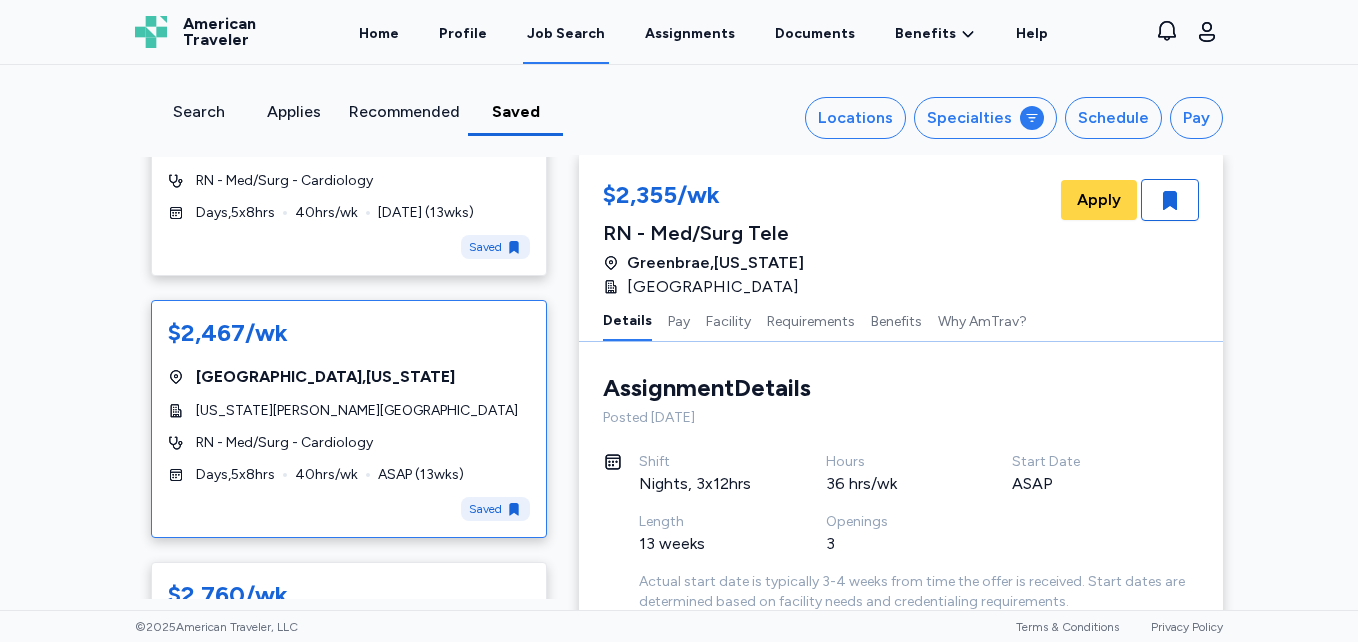 click on "$2,467/wk [GEOGRAPHIC_DATA] ,  [US_STATE][GEOGRAPHIC_DATA][US_STATE][PERSON_NAME] RN - Med/Surg - Cardiology Days ,  5 x 8 hrs 40  hrs/wk ASAP   ( 13  wks) Saved" at bounding box center [349, 419] 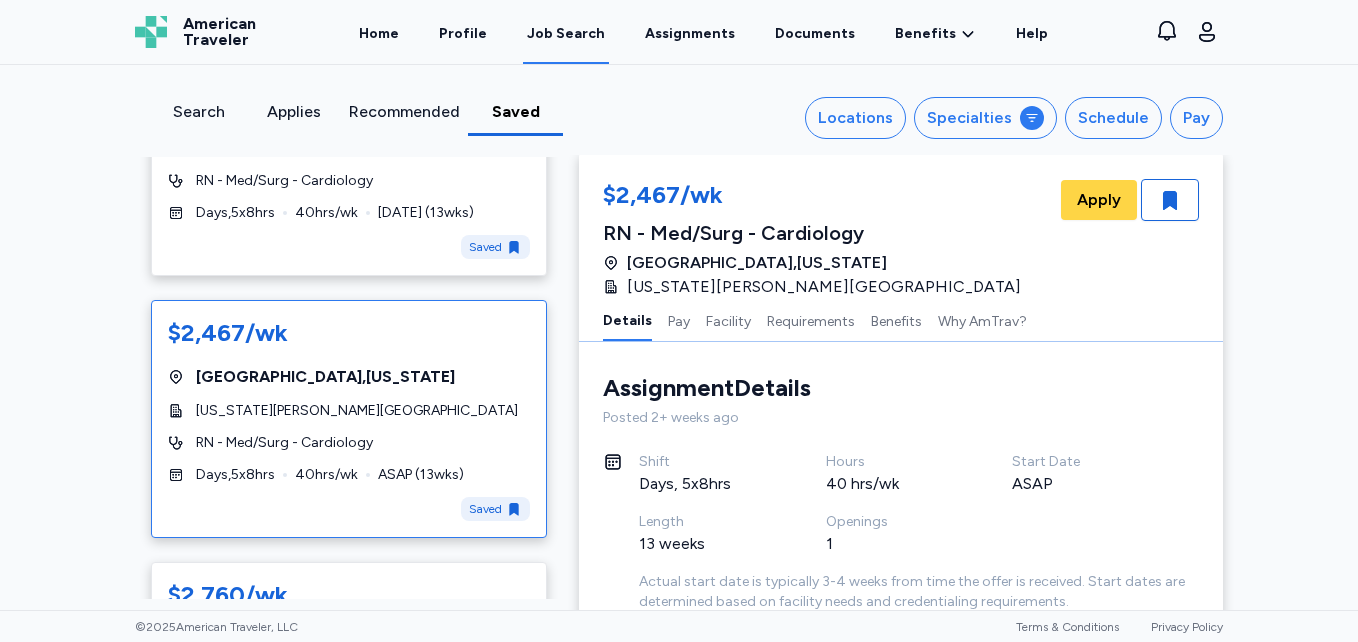 click on "Job Search" at bounding box center (566, 34) 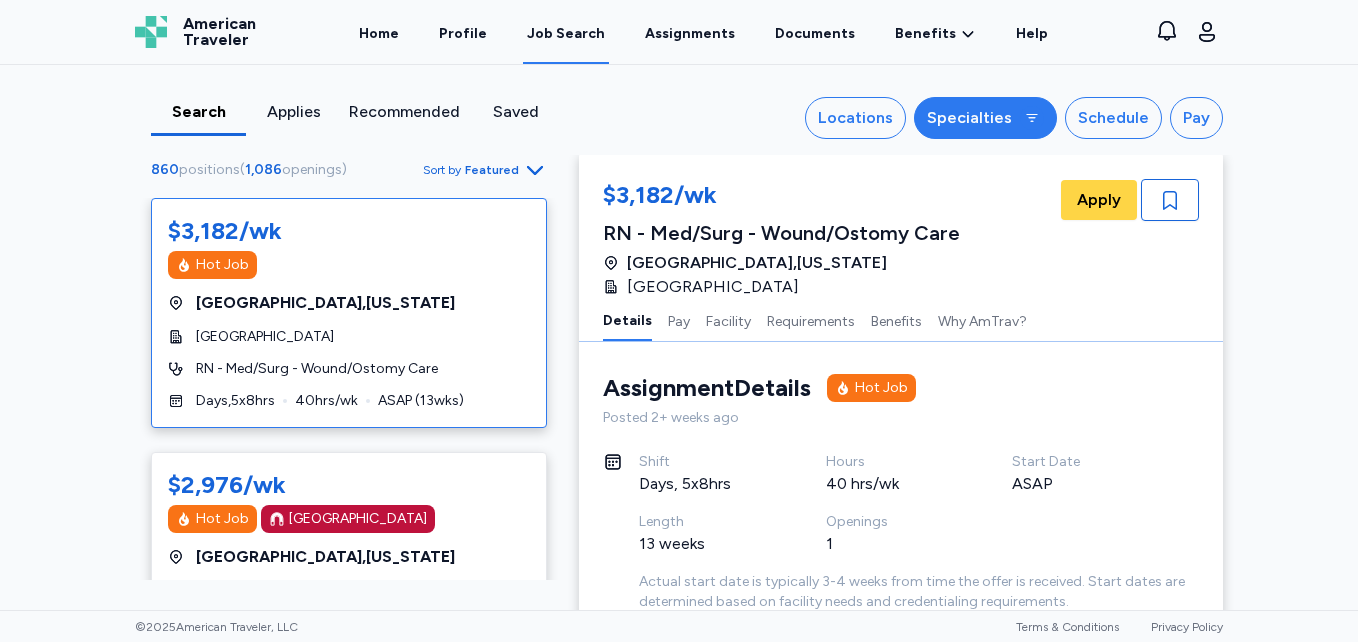 click on "Specialties" at bounding box center [969, 118] 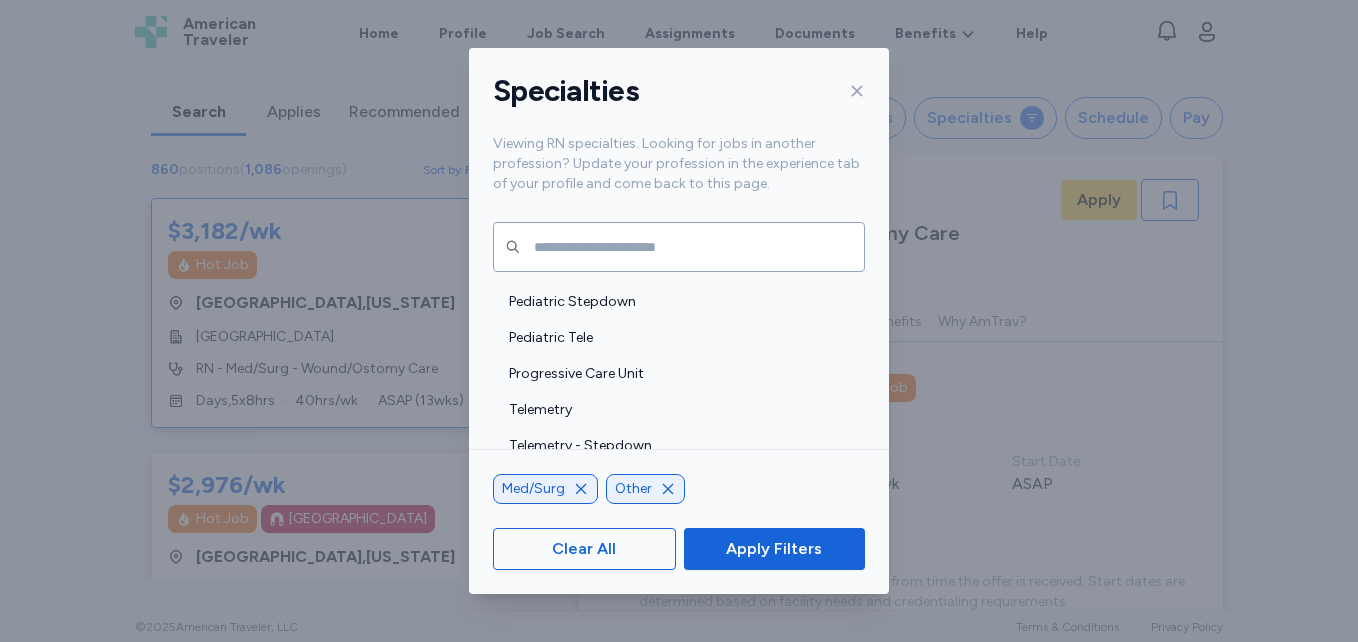 scroll, scrollTop: 4619, scrollLeft: 0, axis: vertical 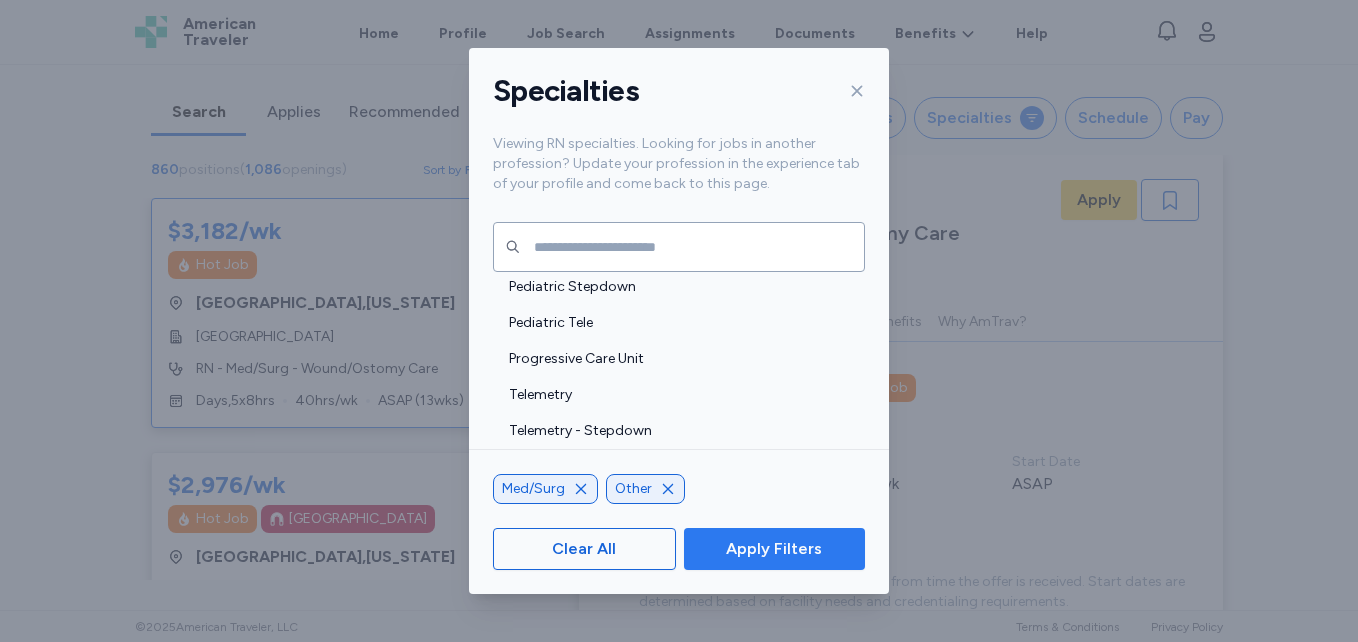 click on "Apply Filters" at bounding box center [774, 549] 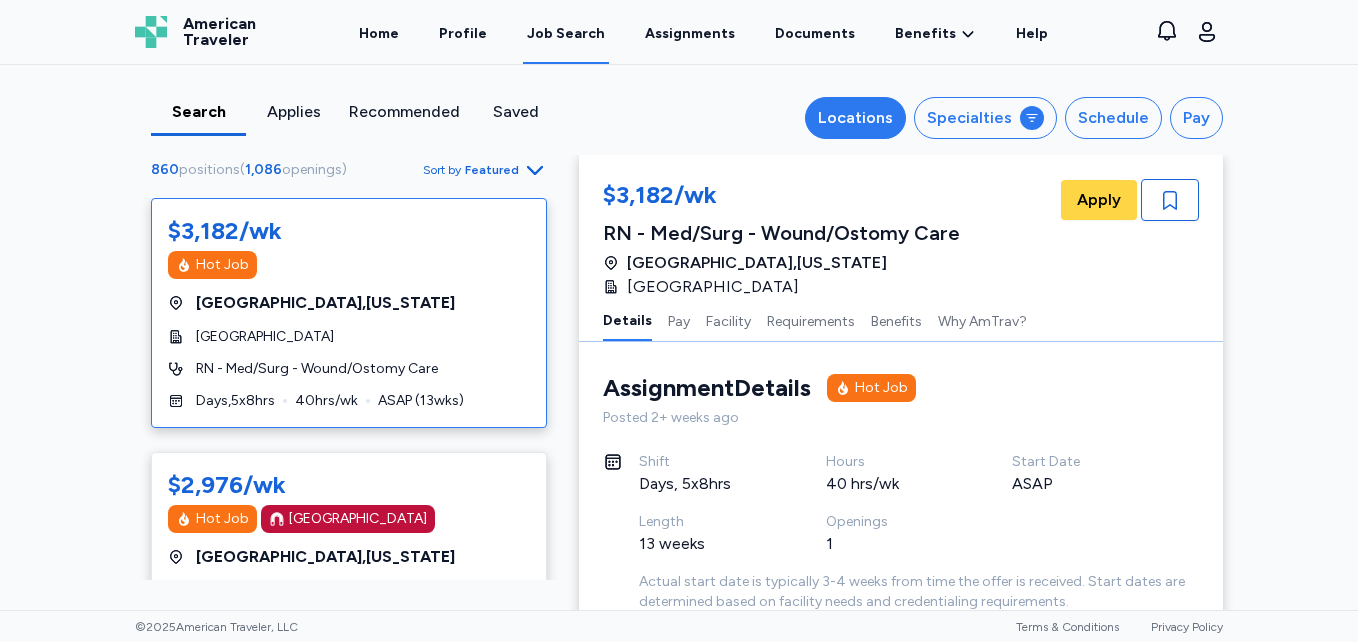 click on "Locations" at bounding box center [855, 118] 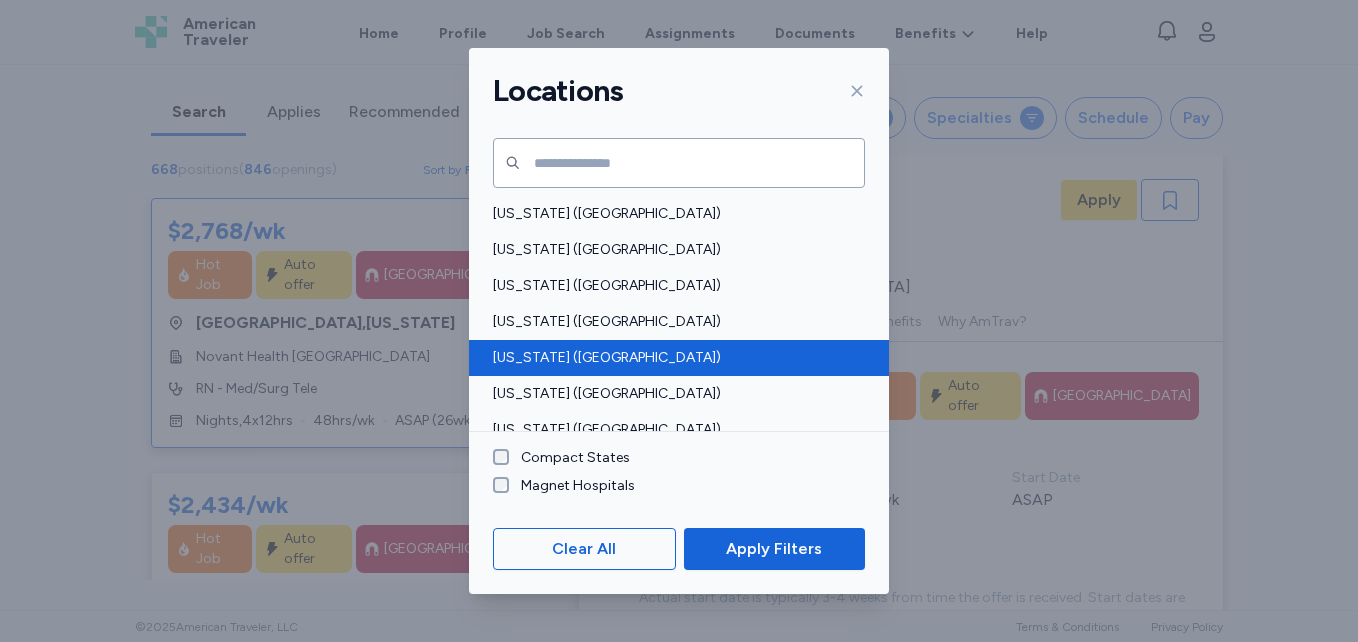 click on "[US_STATE] ([GEOGRAPHIC_DATA])" at bounding box center [673, 358] 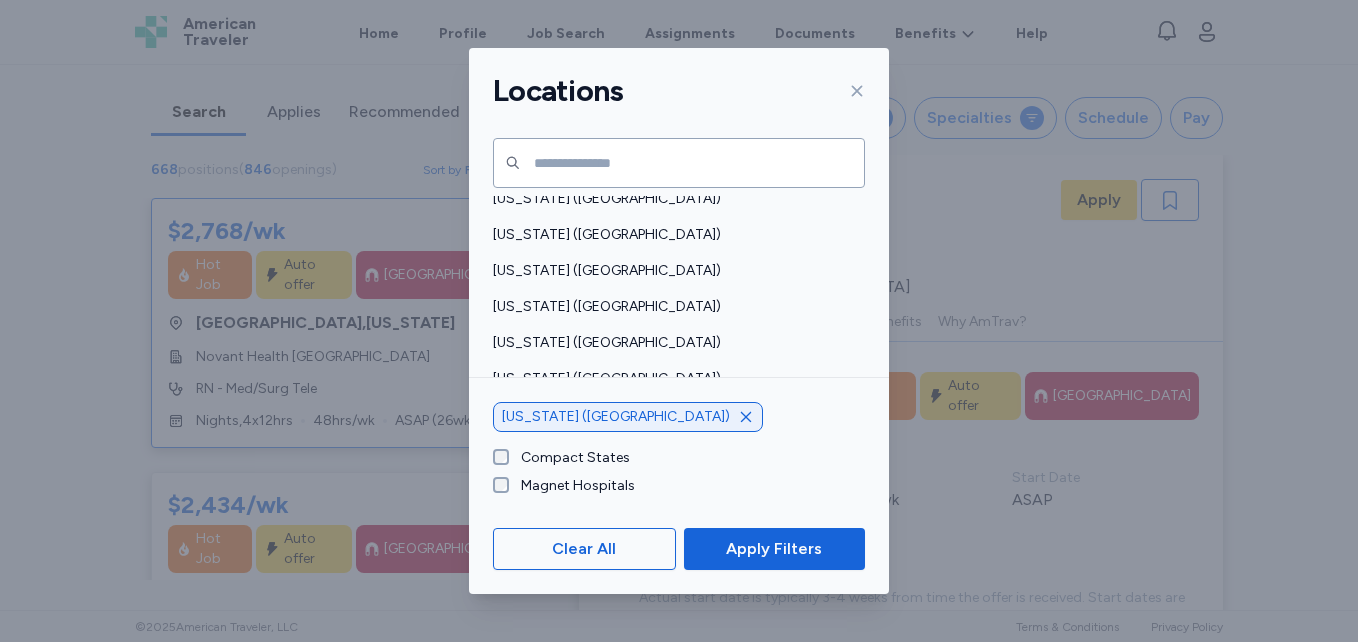 scroll, scrollTop: 1655, scrollLeft: 0, axis: vertical 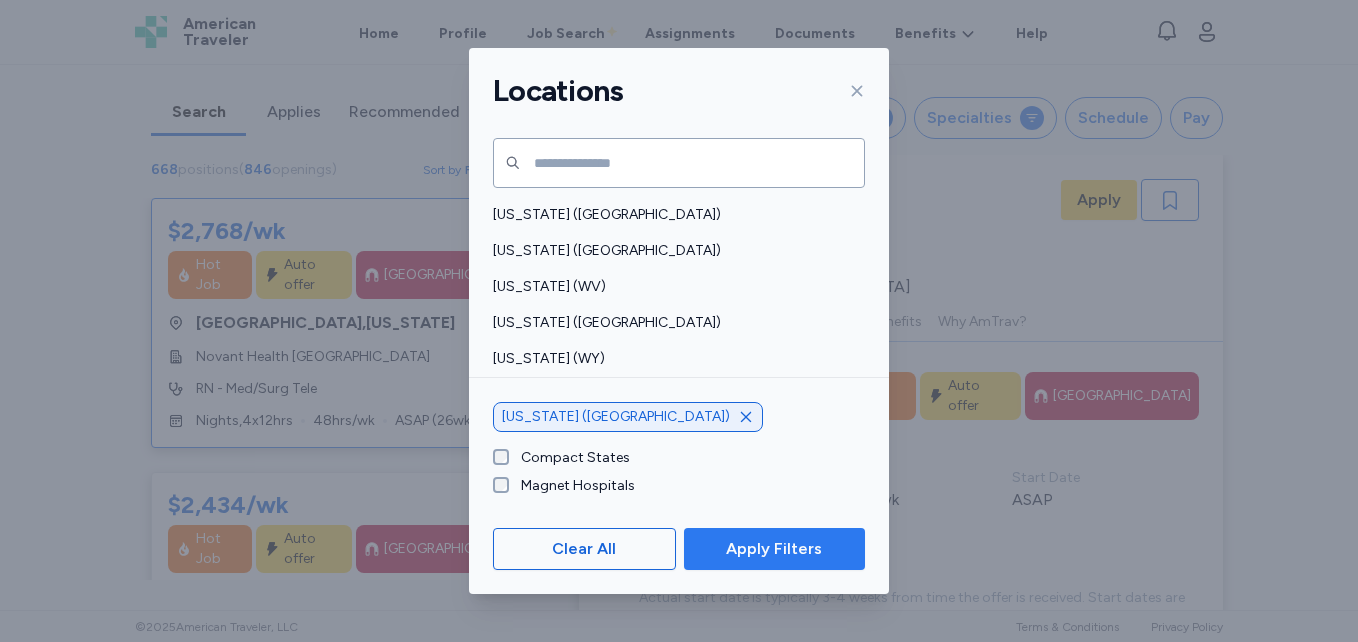 click on "Apply Filters" at bounding box center (774, 549) 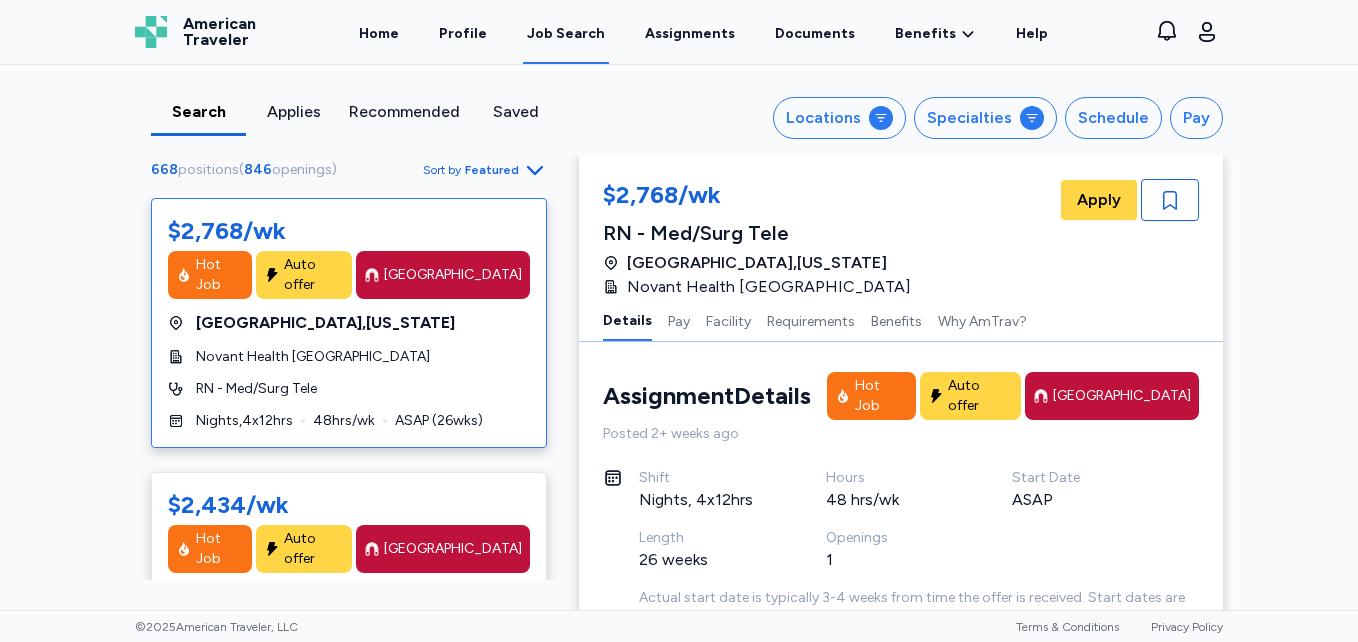 click on "Featured" at bounding box center (492, 170) 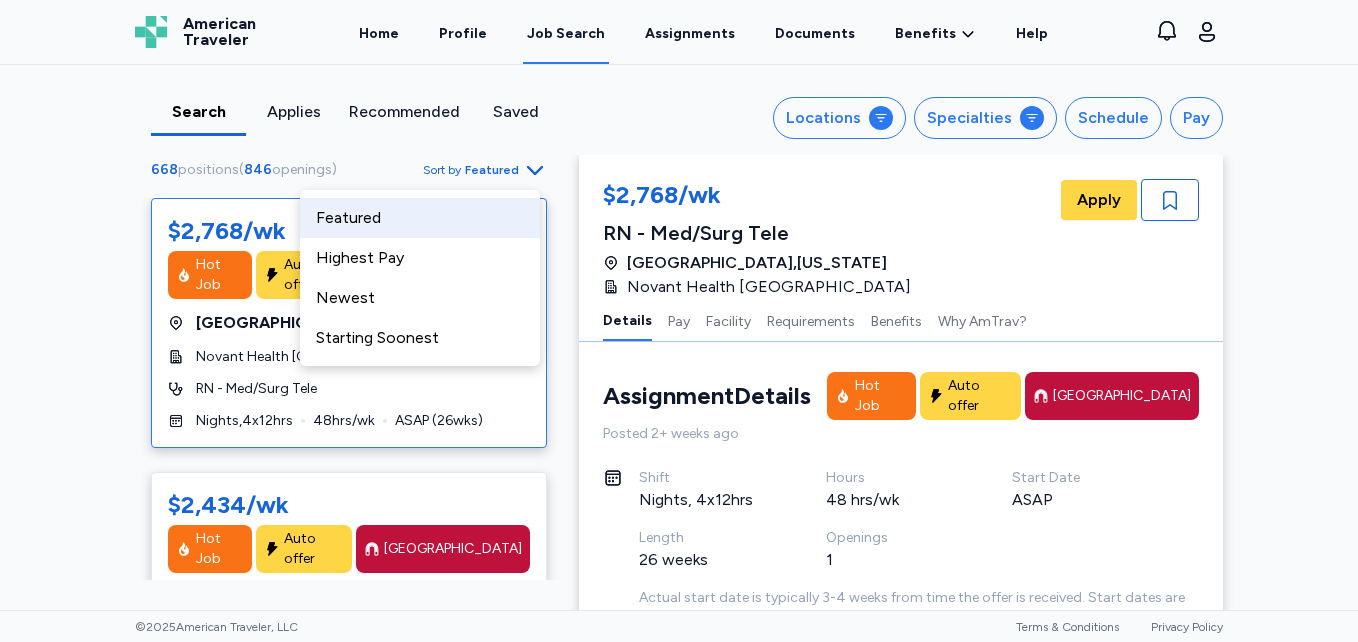 click on "Highest Pay" at bounding box center [420, 258] 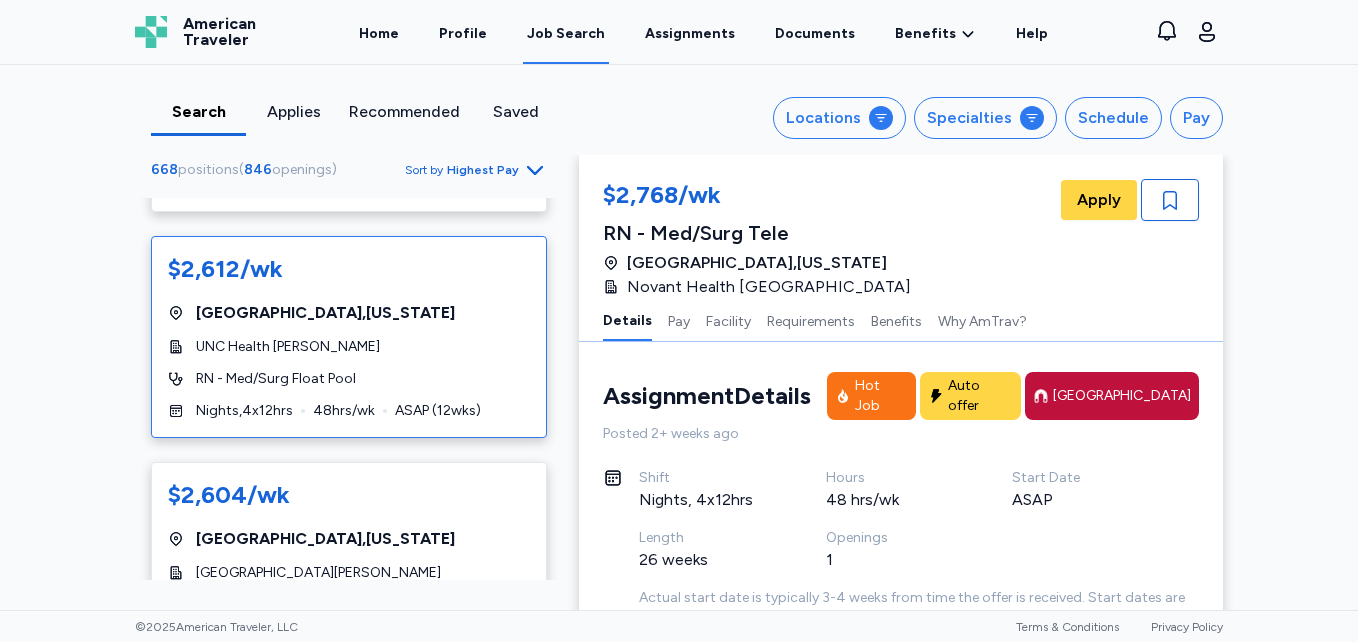 scroll, scrollTop: 11498, scrollLeft: 0, axis: vertical 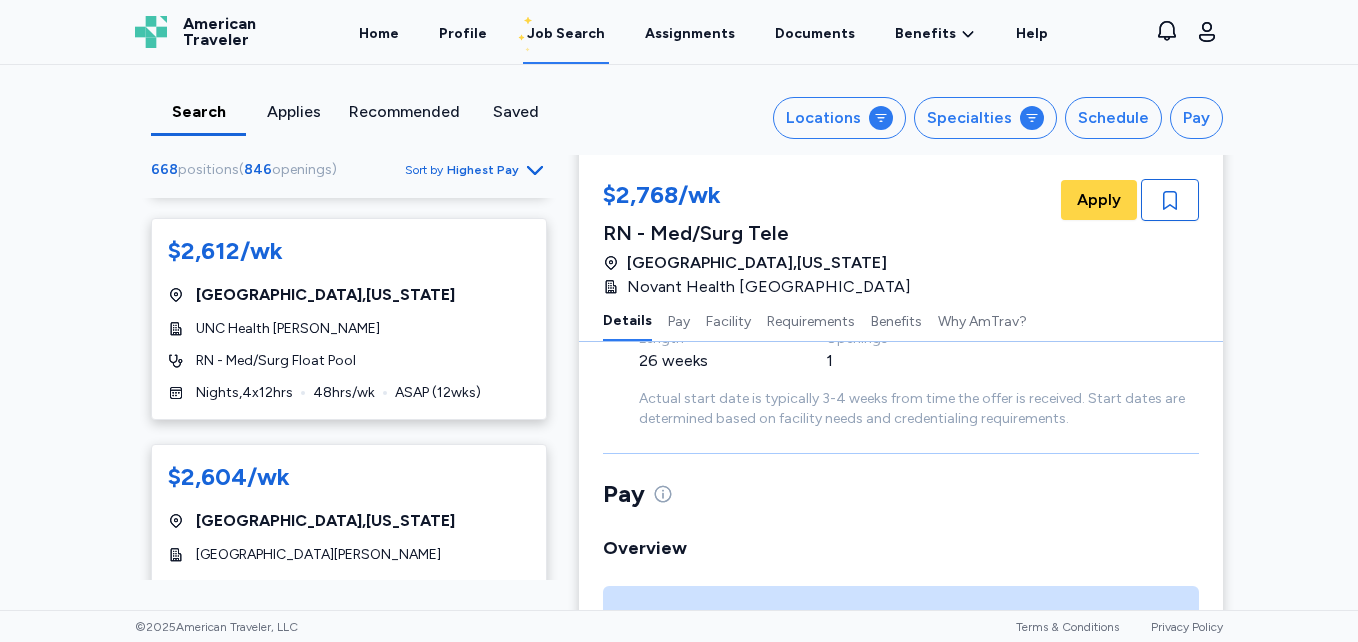 click 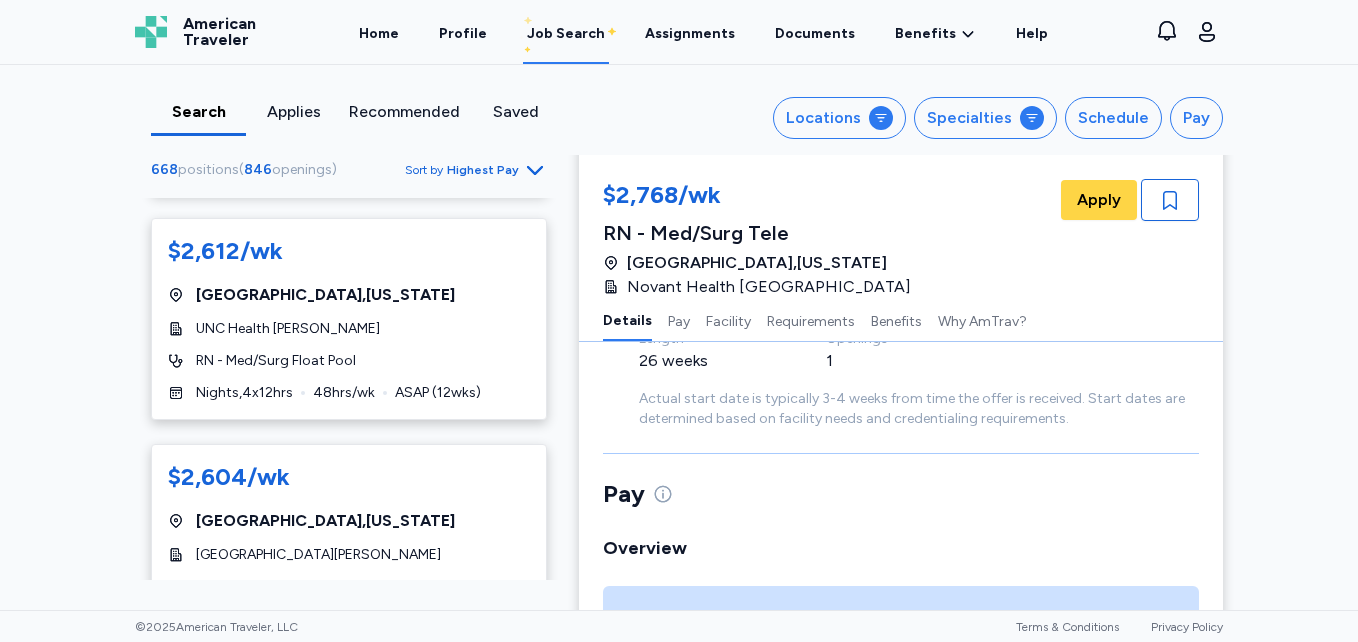 scroll, scrollTop: 0, scrollLeft: 0, axis: both 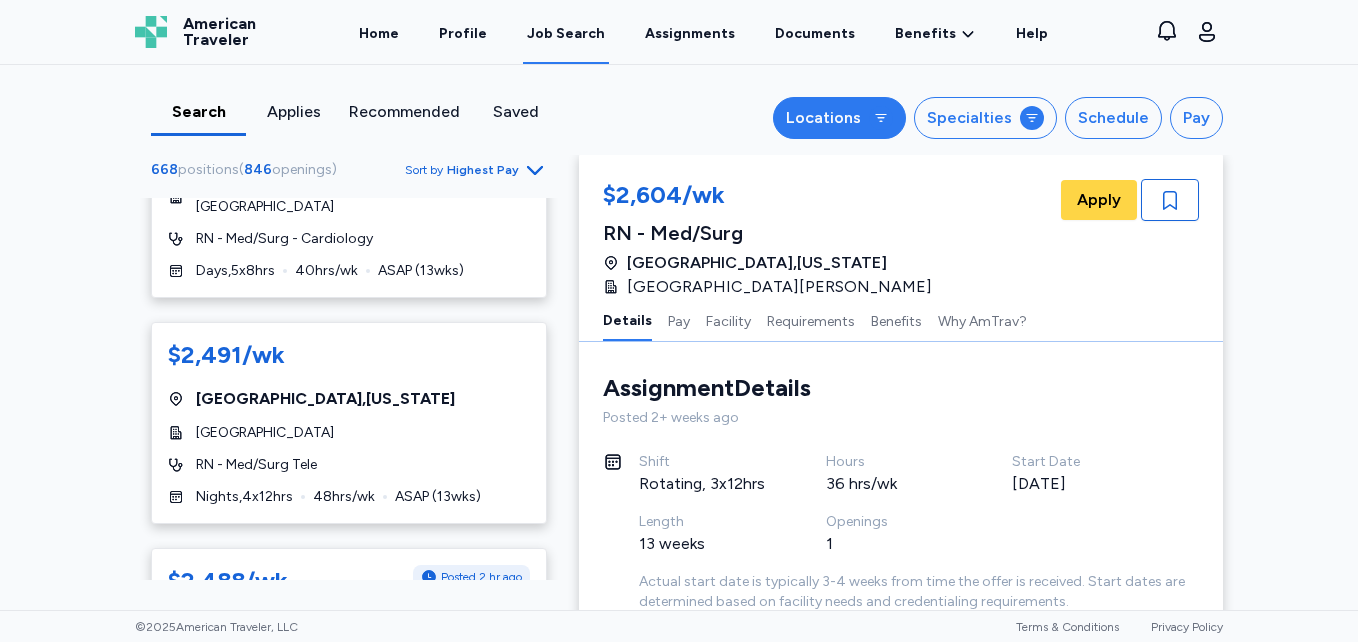 click on "Locations" at bounding box center (823, 118) 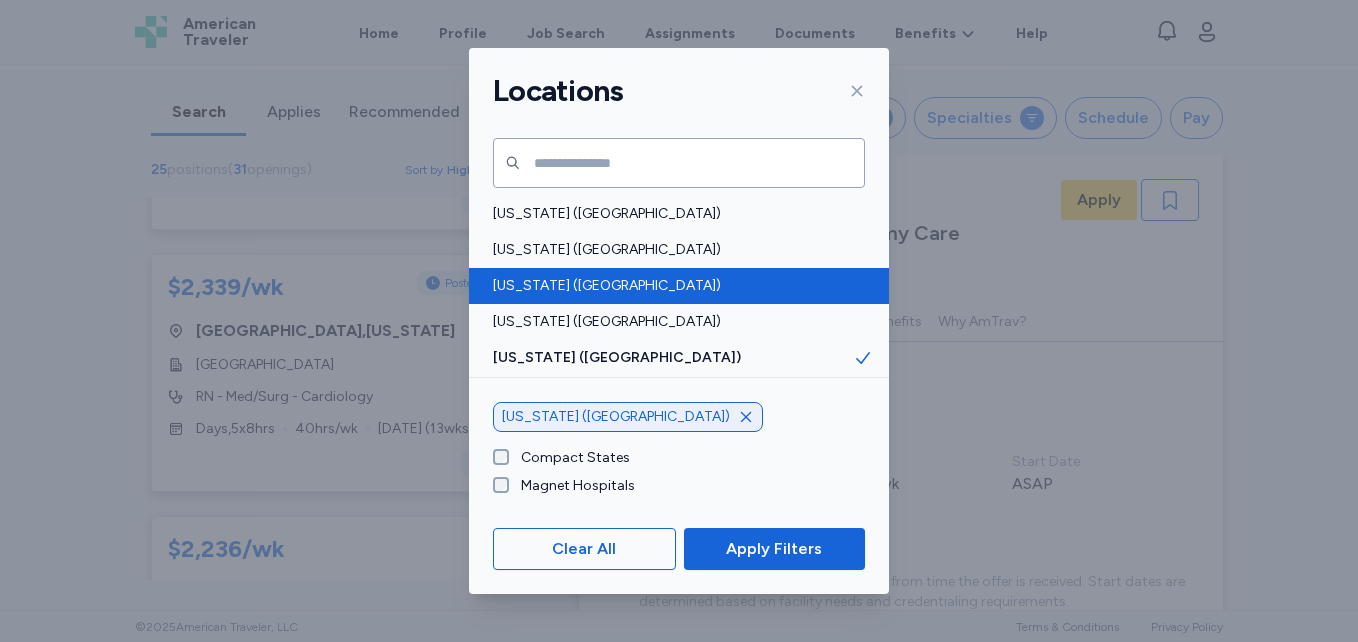 click on "[US_STATE] ([GEOGRAPHIC_DATA])" at bounding box center [673, 286] 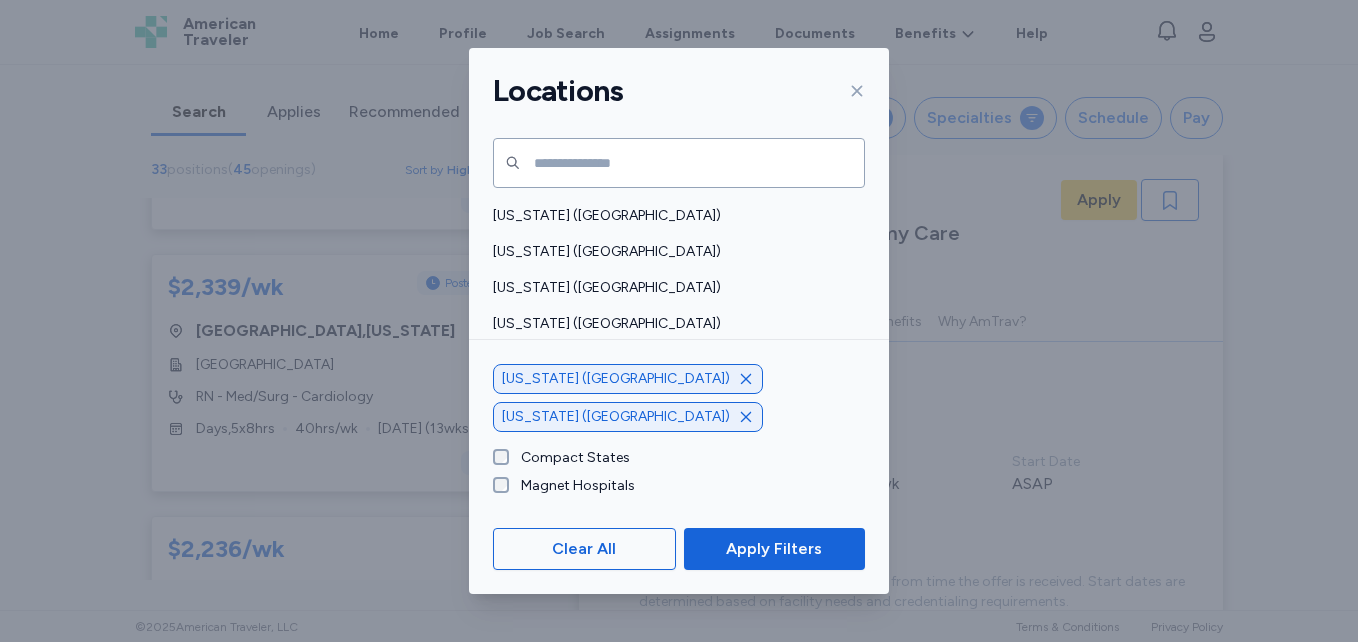 scroll, scrollTop: 1655, scrollLeft: 0, axis: vertical 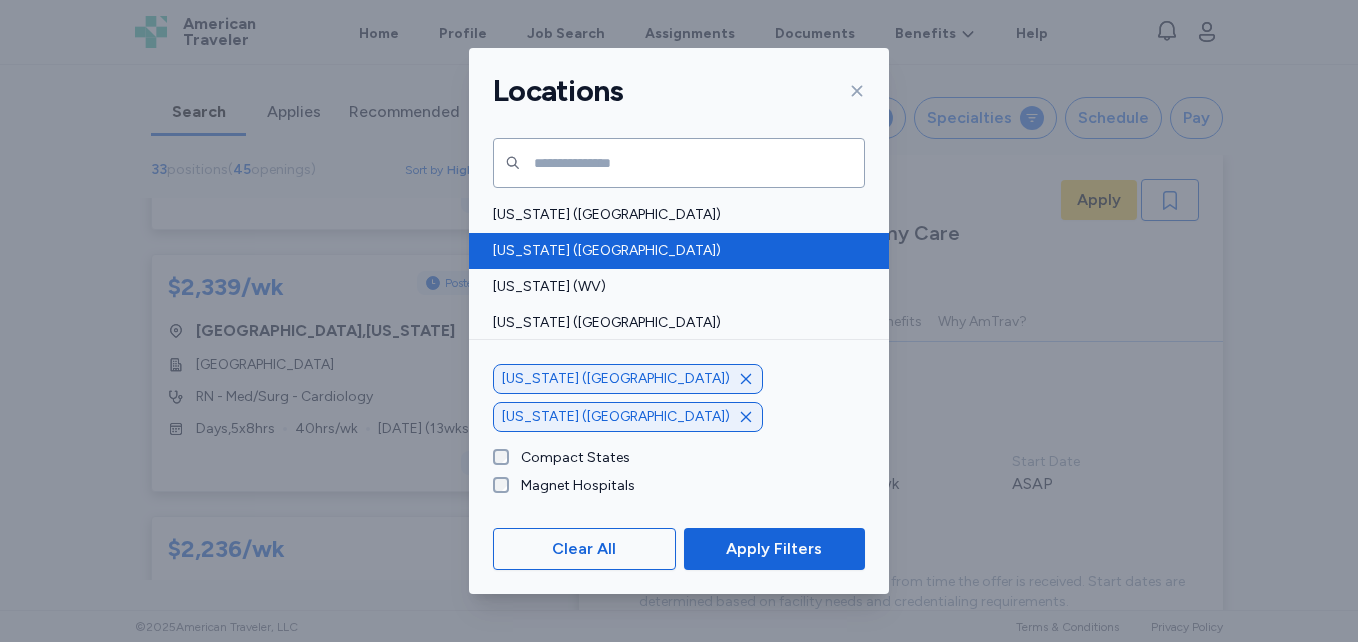 click on "[US_STATE] ([GEOGRAPHIC_DATA])" at bounding box center (673, 251) 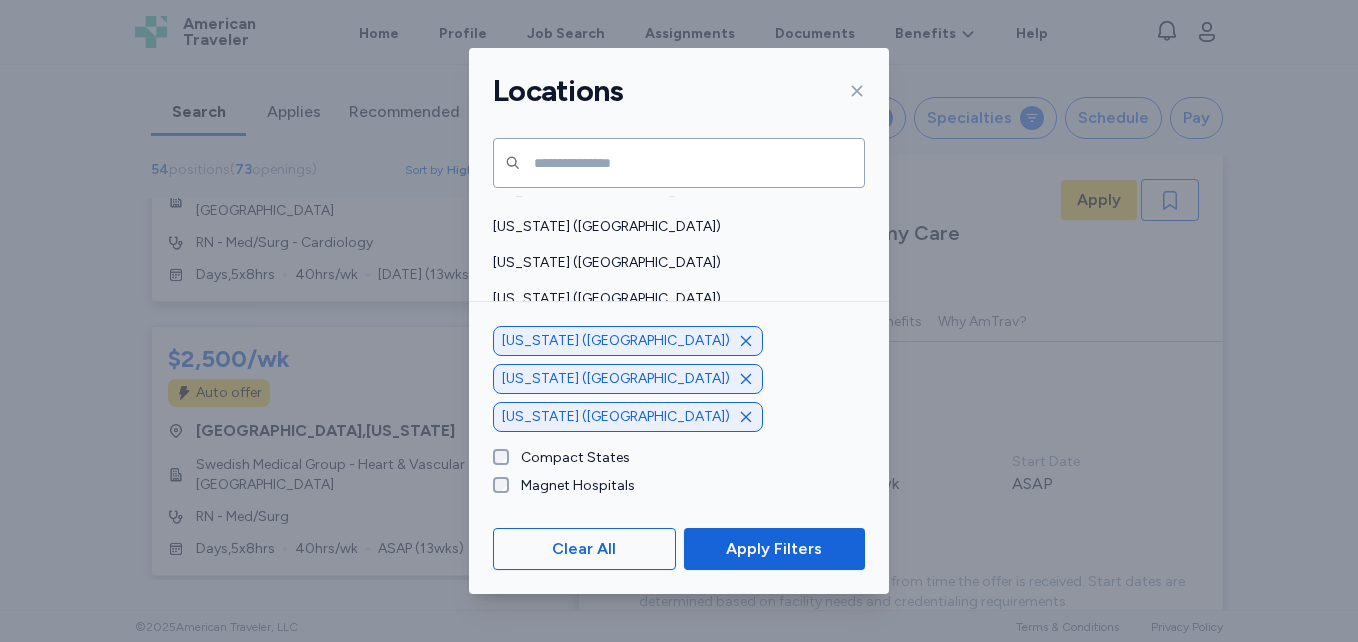 scroll, scrollTop: 1295, scrollLeft: 0, axis: vertical 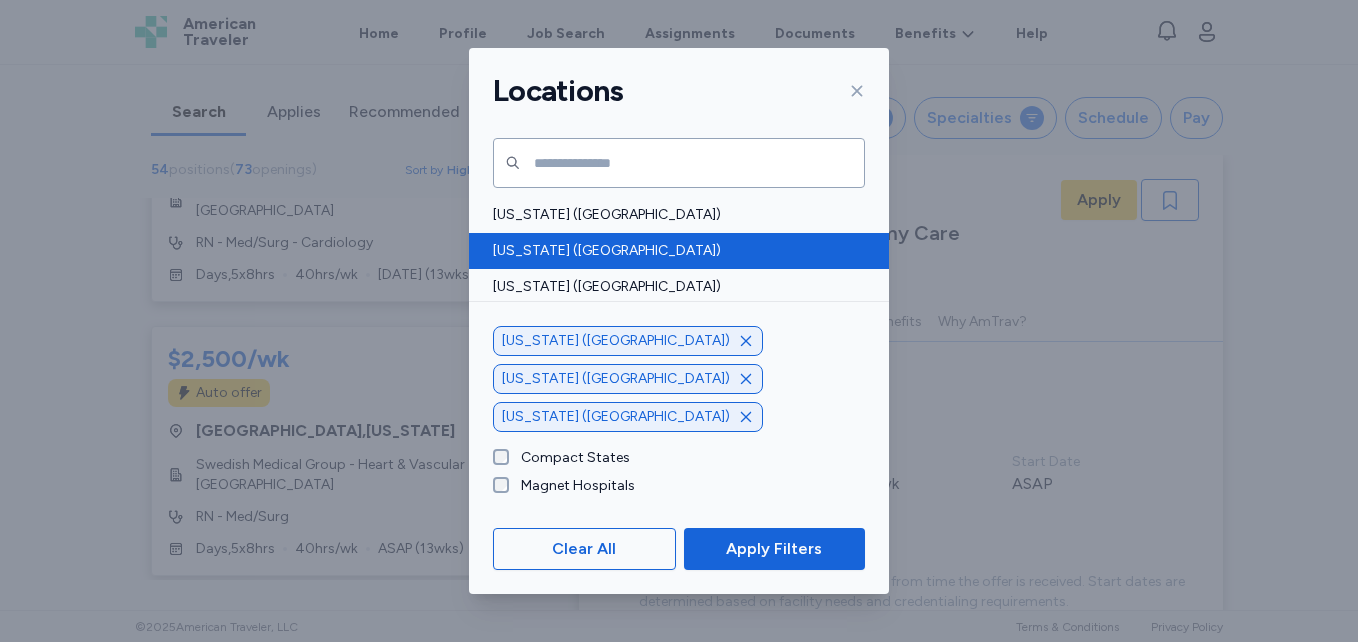 click on "[US_STATE] ([GEOGRAPHIC_DATA])" at bounding box center [673, 251] 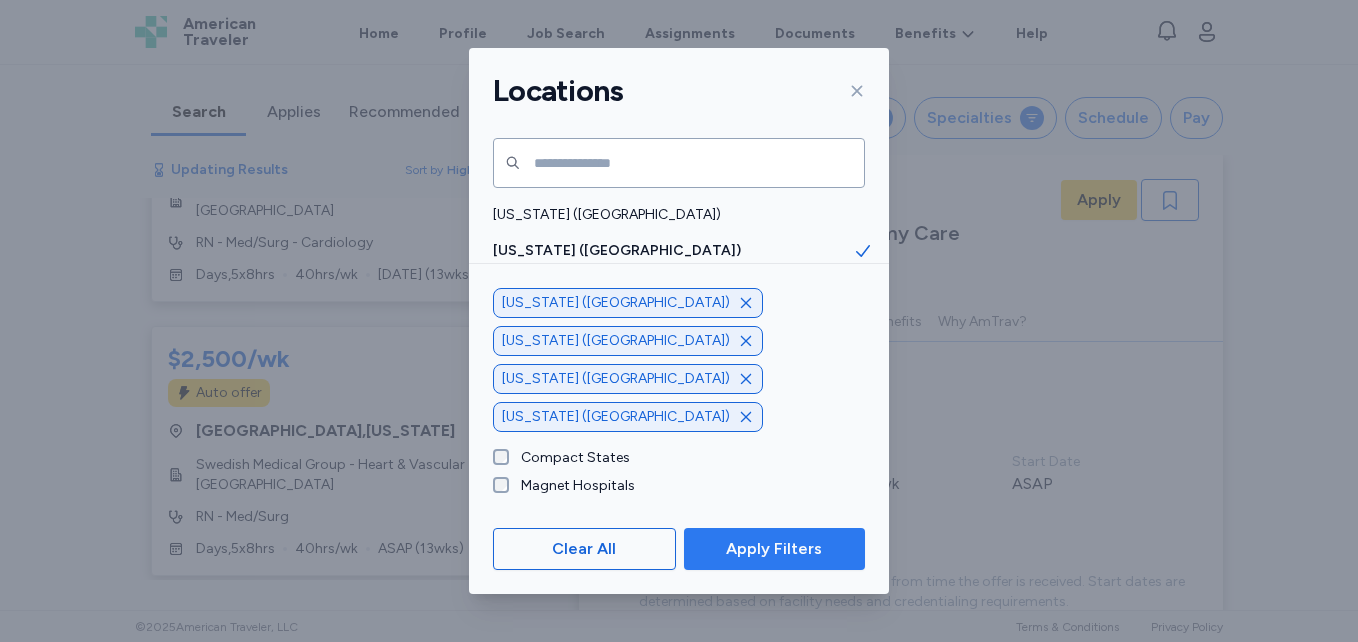 click on "Apply Filters" at bounding box center (774, 549) 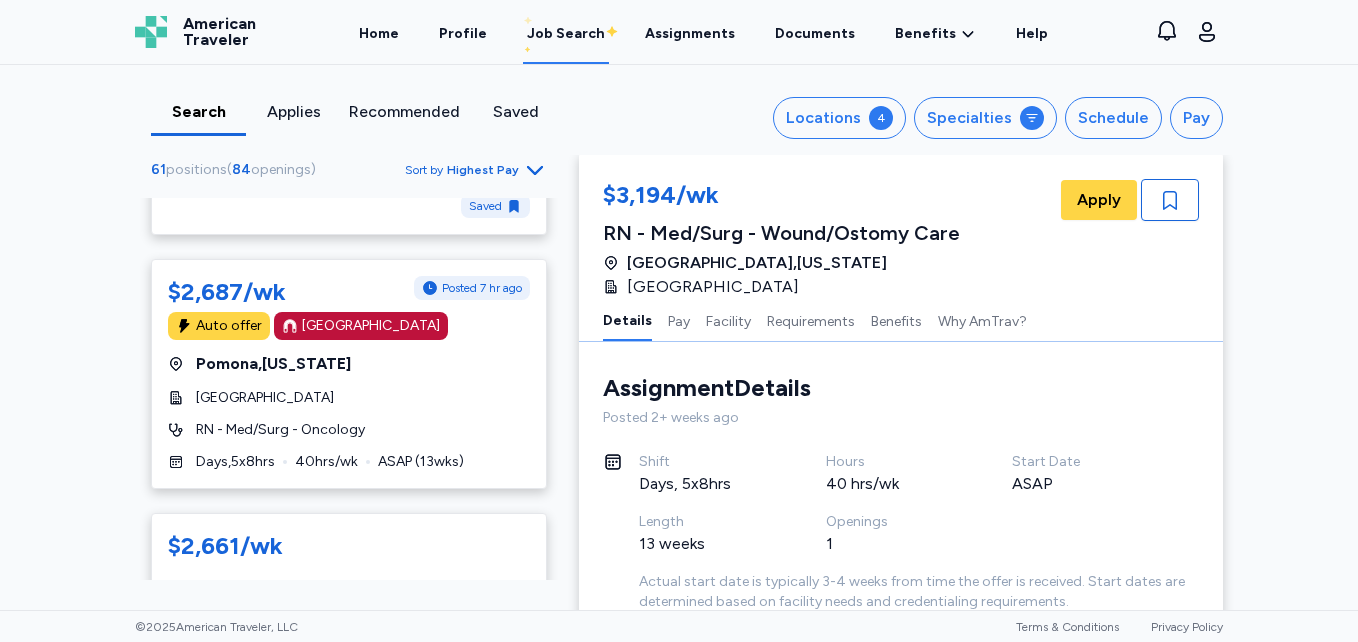 scroll, scrollTop: 882, scrollLeft: 0, axis: vertical 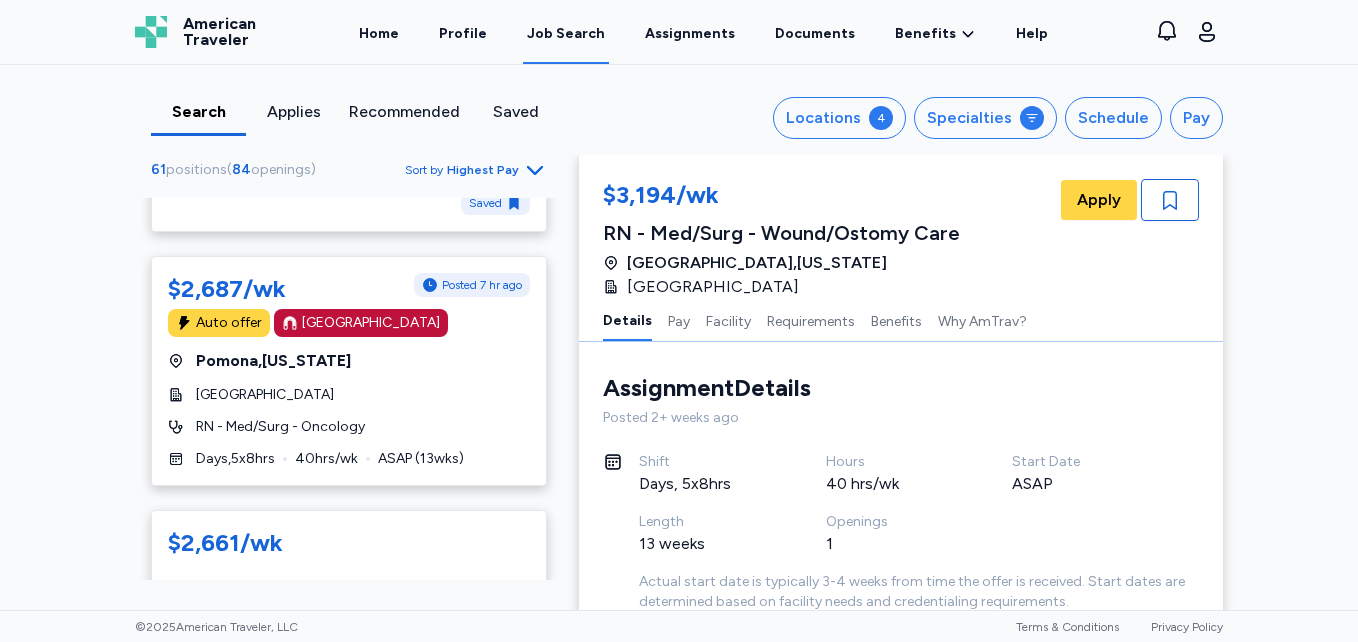 click on "$2,687/wk Posted   7 hr ago Auto offer [GEOGRAPHIC_DATA] [GEOGRAPHIC_DATA] ,  [US_STATE] [GEOGRAPHIC_DATA] RN - Med/Surg - Oncology Days ,  5 x 8 hrs 40  hrs/wk ASAP   ( 13  wks)" at bounding box center (349, 371) 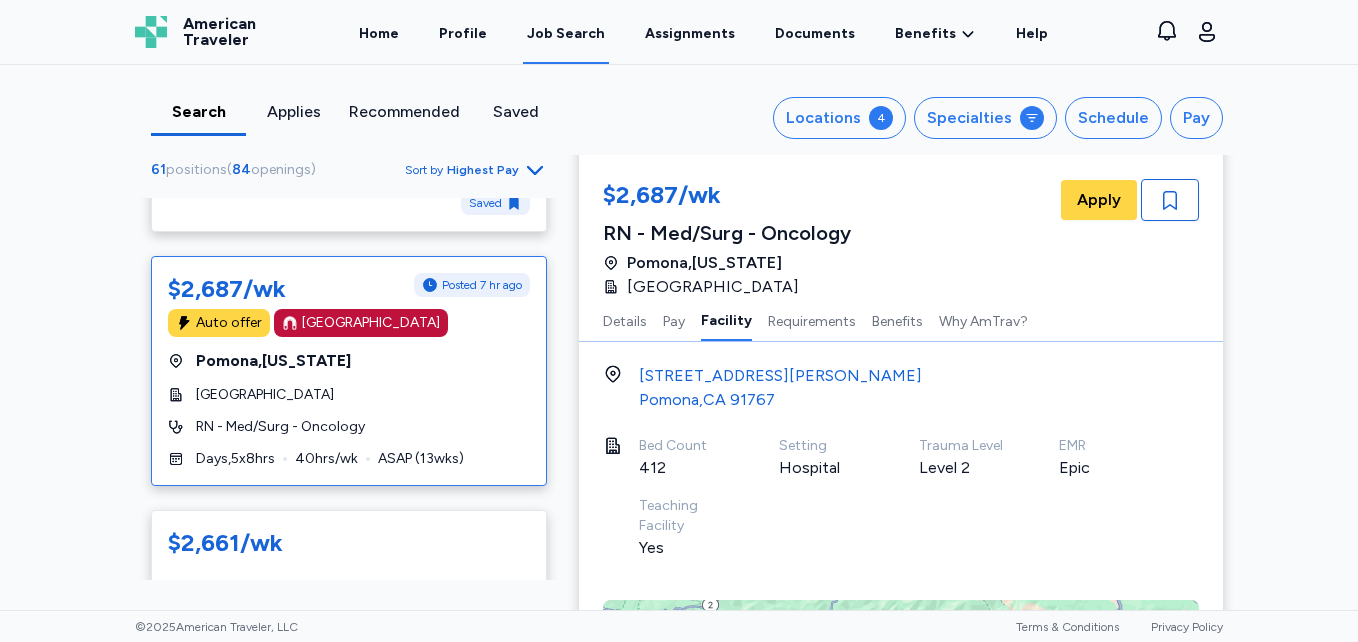 scroll, scrollTop: 1362, scrollLeft: 0, axis: vertical 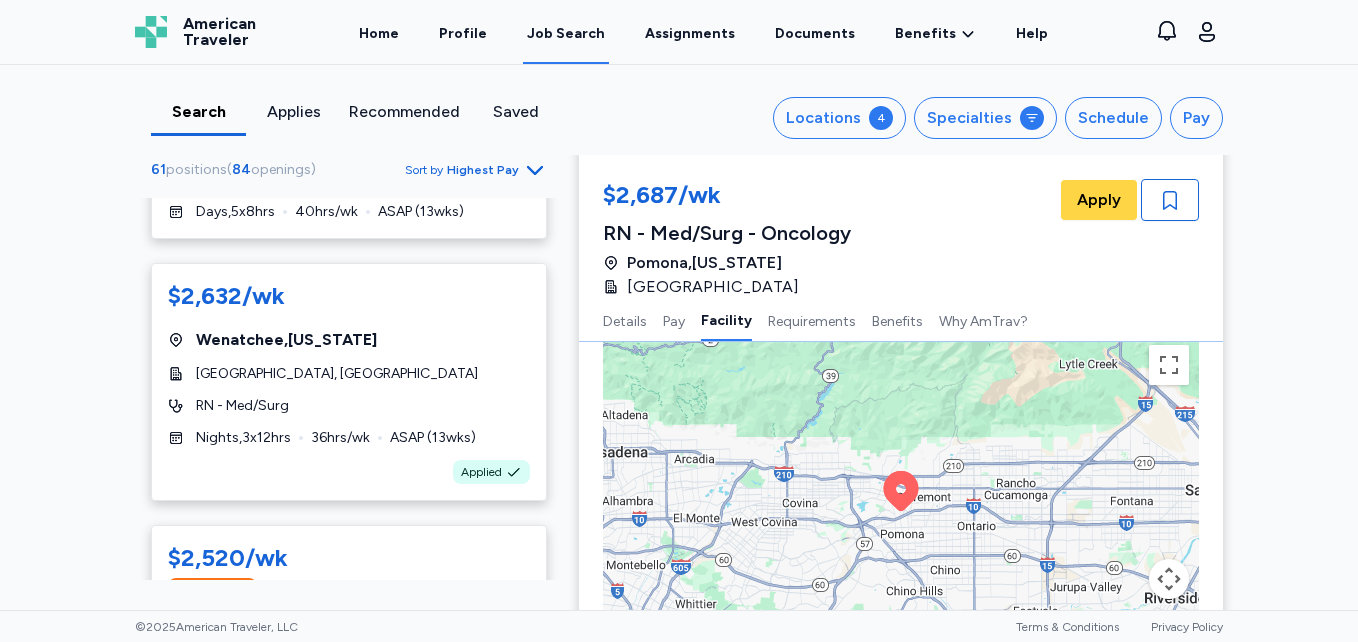 click on "RN - Med/Surg" at bounding box center (349, 406) 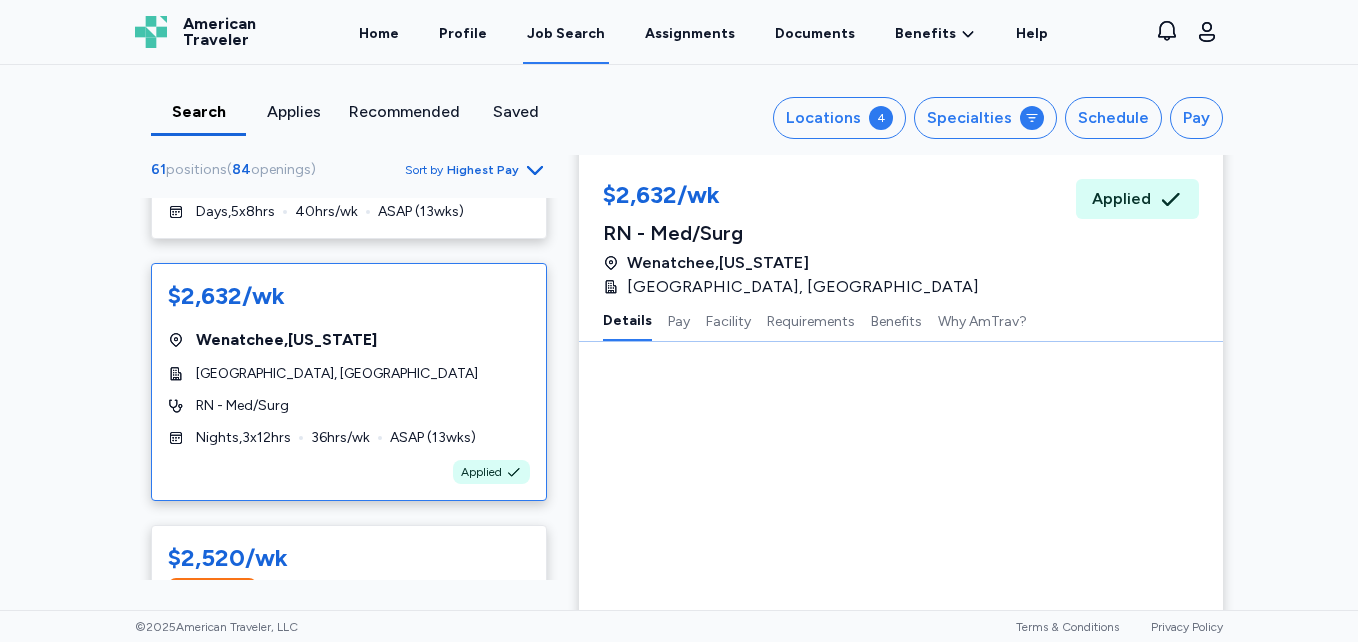 scroll, scrollTop: 2, scrollLeft: 0, axis: vertical 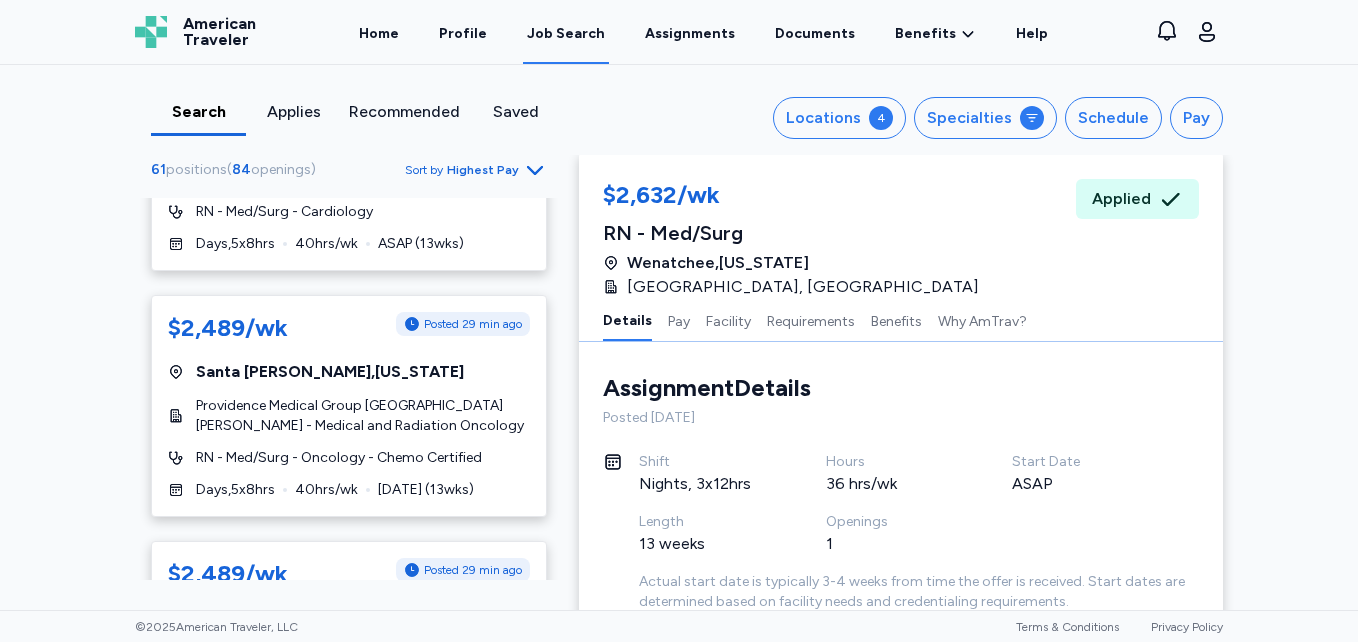 click on "Providence Medical Group [GEOGRAPHIC_DATA][PERSON_NAME] - Medical and Radiation Oncology" at bounding box center [363, 416] 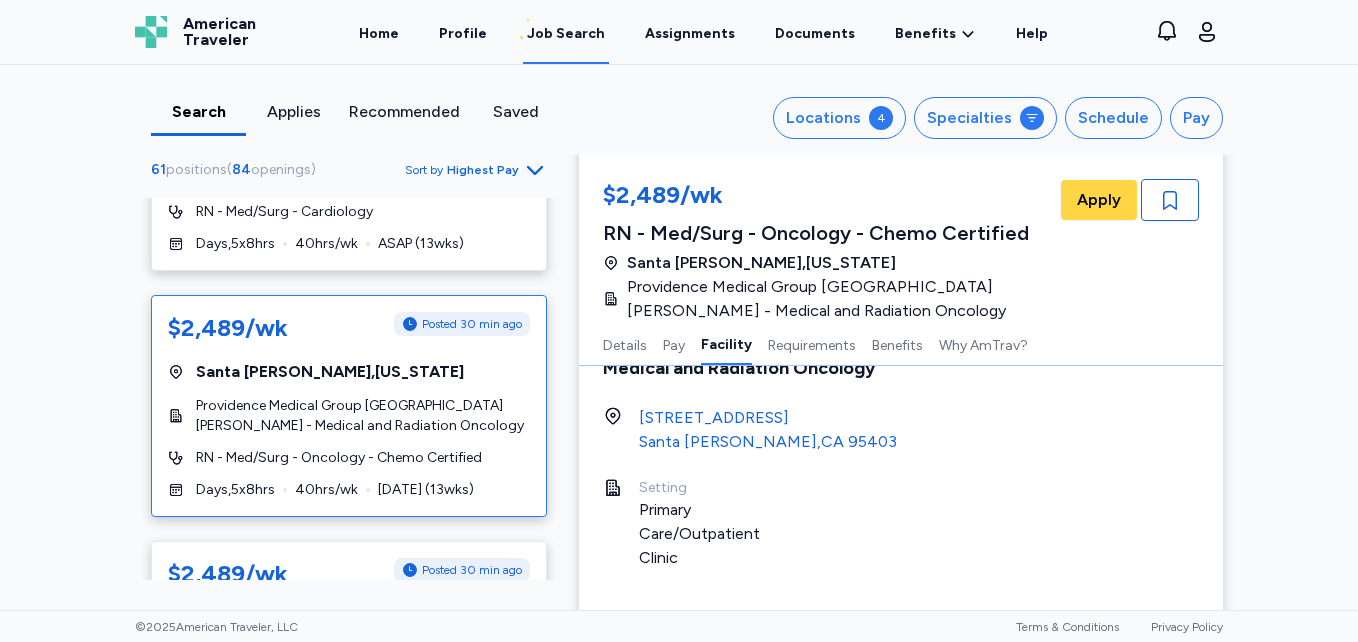 scroll, scrollTop: 1343, scrollLeft: 0, axis: vertical 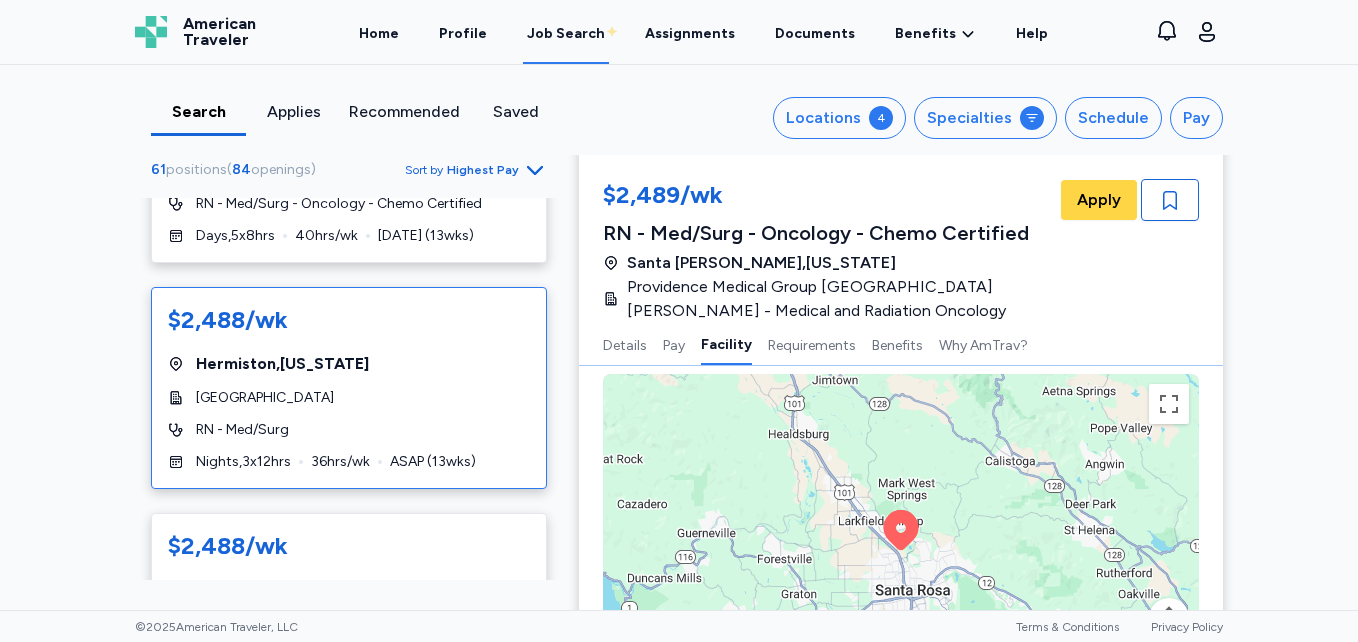 click on "[GEOGRAPHIC_DATA]" at bounding box center [265, 398] 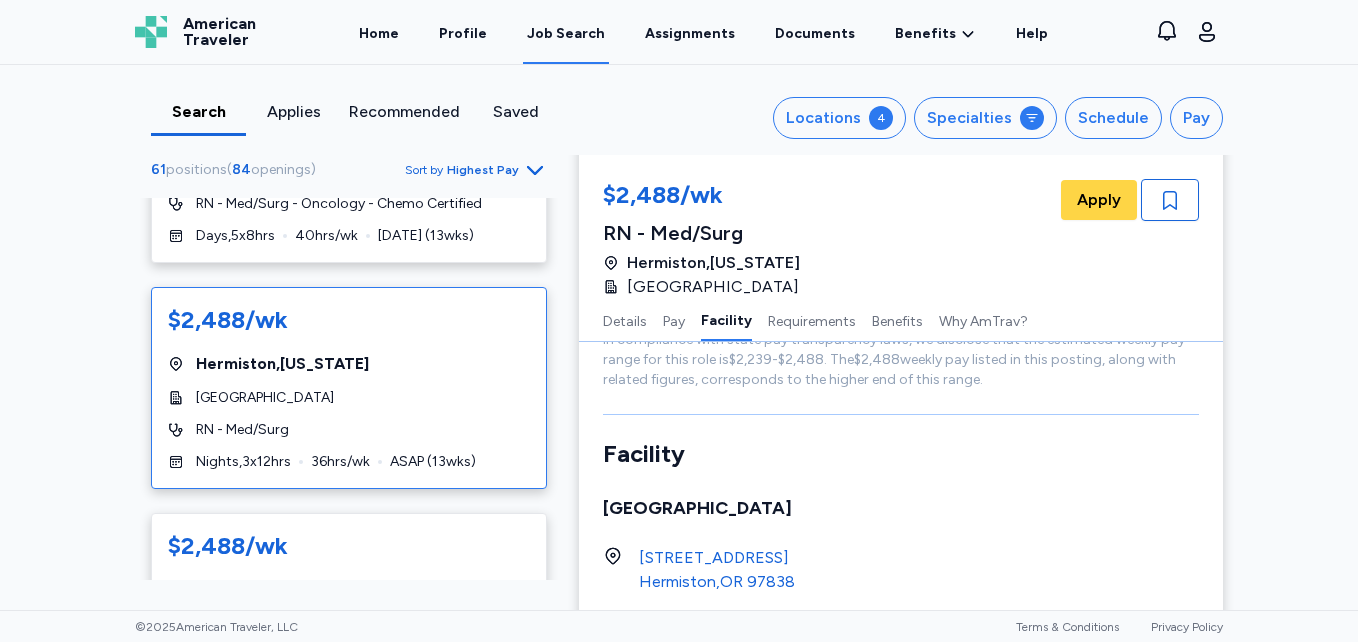 scroll, scrollTop: 1150, scrollLeft: 0, axis: vertical 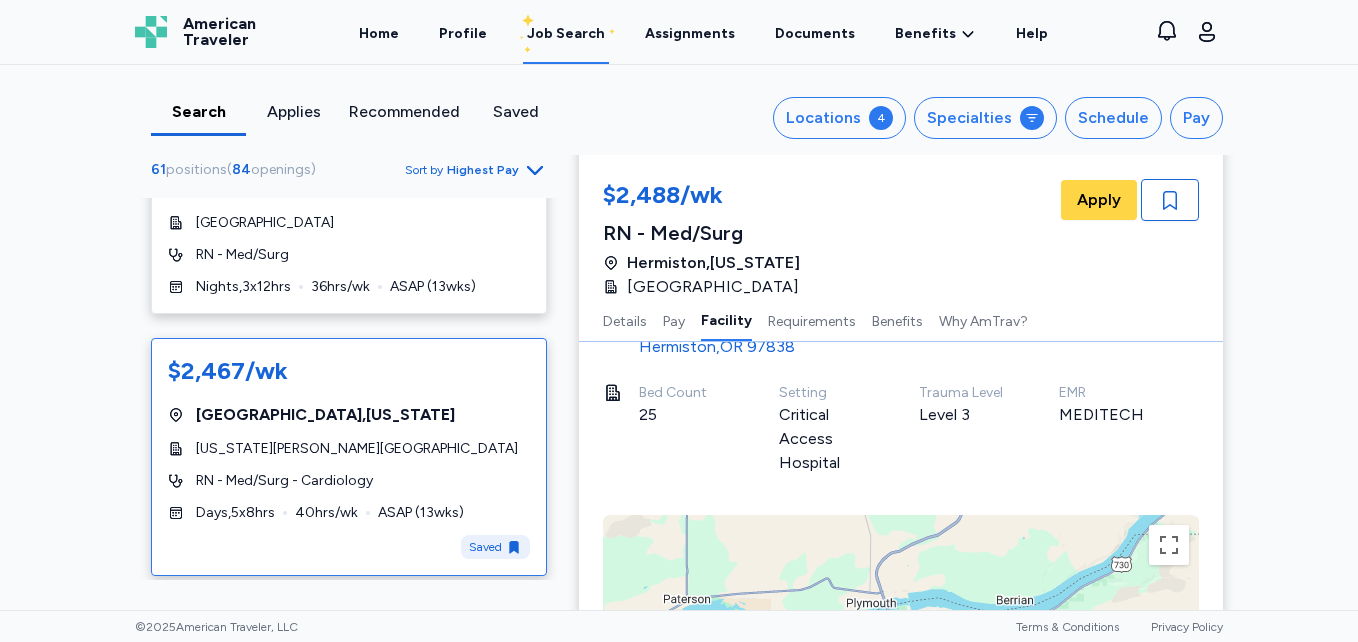 click on "$2,467/wk [GEOGRAPHIC_DATA] ,  [US_STATE][GEOGRAPHIC_DATA][US_STATE][PERSON_NAME] RN - Med/Surg - Cardiology Days ,  5 x 8 hrs 40  hrs/wk ASAP   ( 13  wks) Saved" at bounding box center (349, 457) 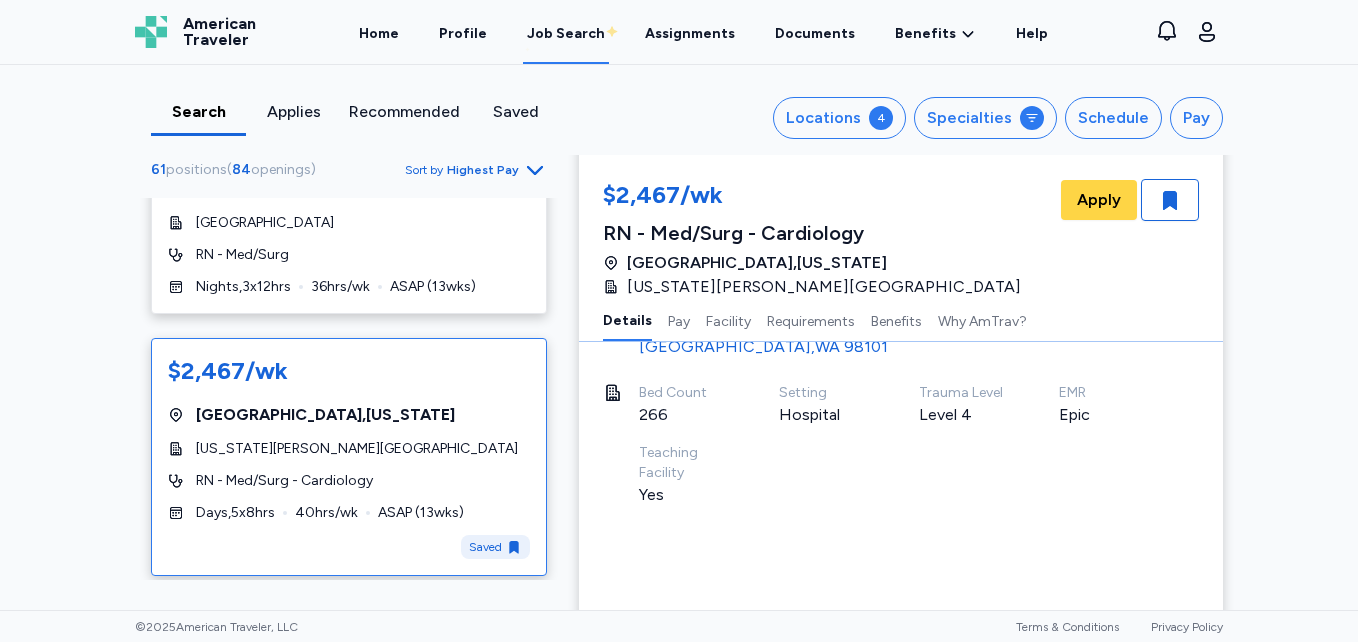scroll, scrollTop: 2, scrollLeft: 0, axis: vertical 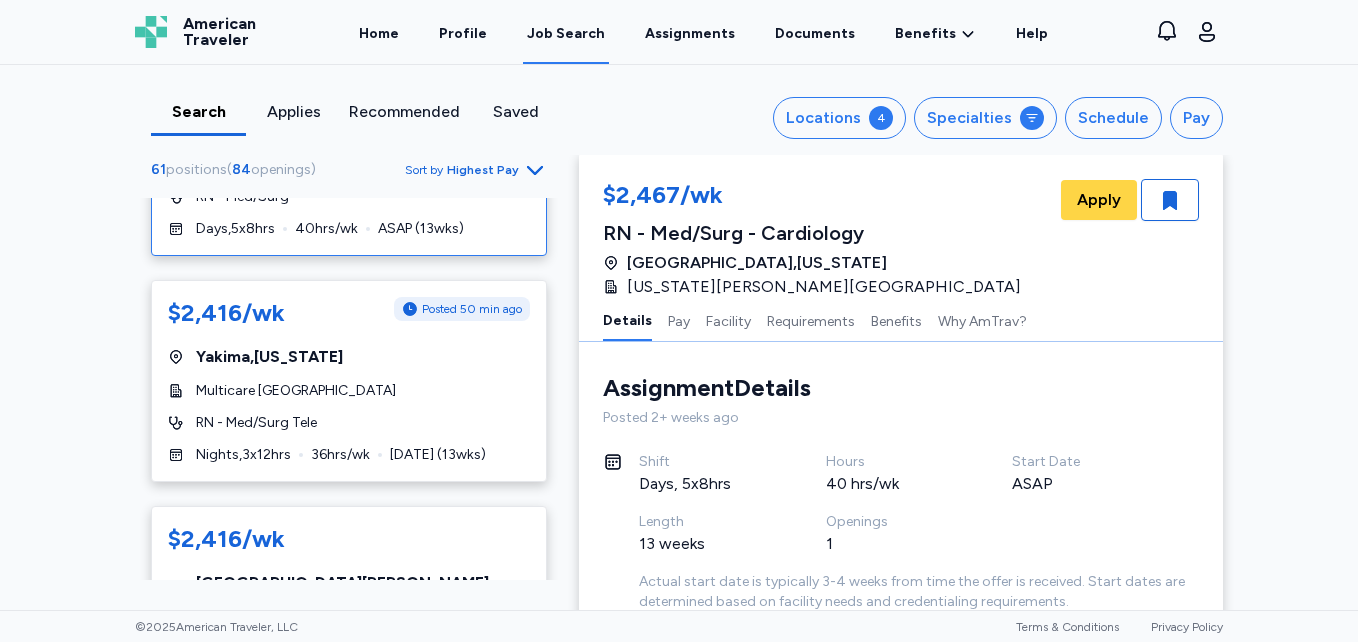 click on "$2,416/wk Posted   50 min ago Yakima ,  [US_STATE] Multicare [GEOGRAPHIC_DATA] RN - Med/Surg Tele Nights ,  3 x 12 hrs 36  hrs/wk [DATE]   ( 13  wks)" at bounding box center (349, 381) 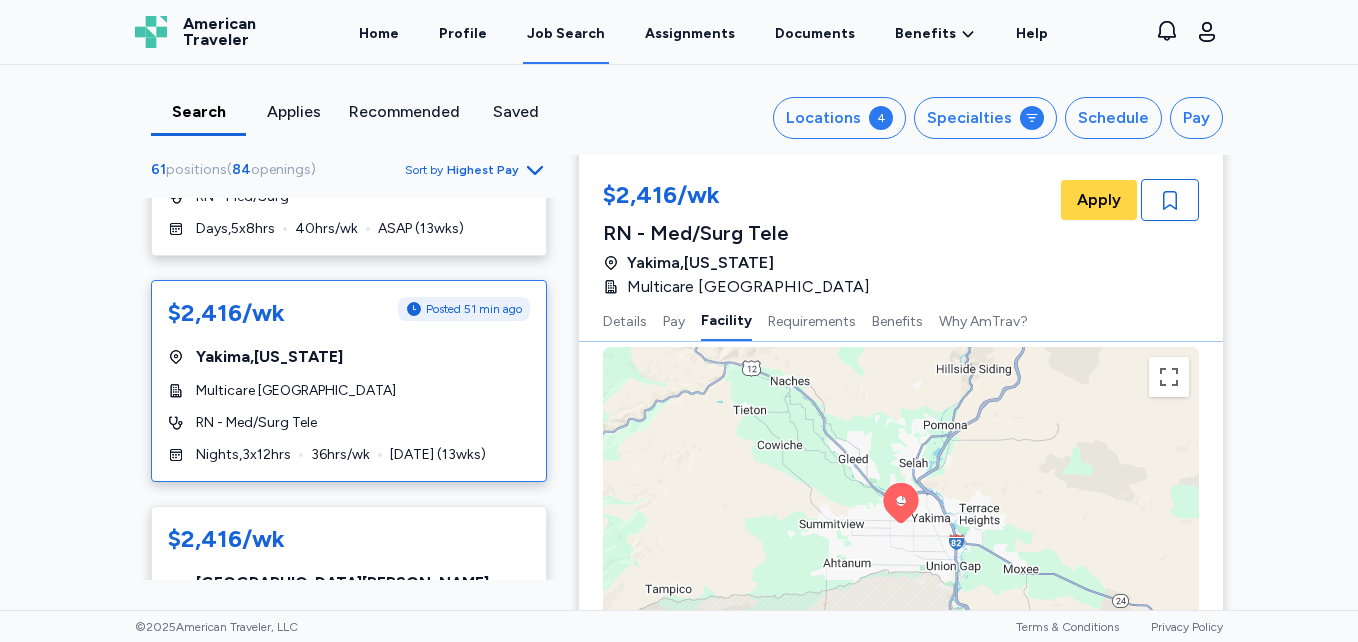 scroll, scrollTop: 1363, scrollLeft: 0, axis: vertical 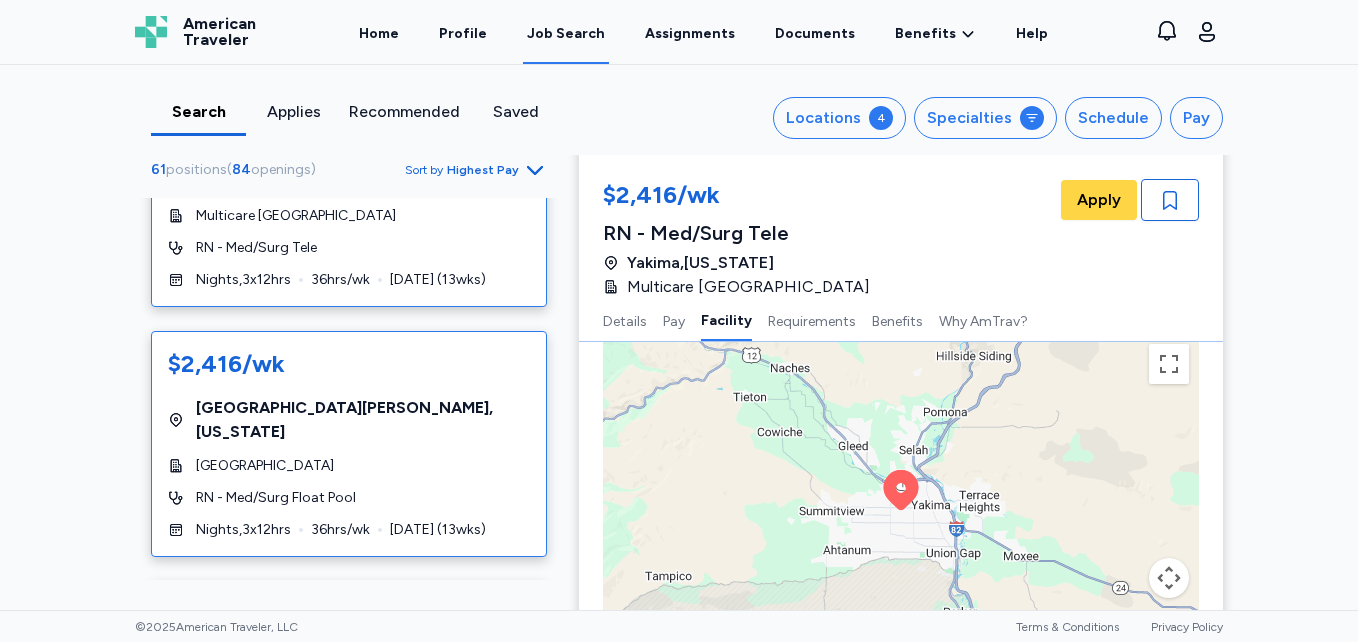 click on "$2,416/wk [GEOGRAPHIC_DATA] ,  [US_STATE][GEOGRAPHIC_DATA] RN - Med/Surg Float Pool Nights ,  3 x 12 hrs 36  hrs/wk [DATE]   ( 13  wks)" at bounding box center (349, 444) 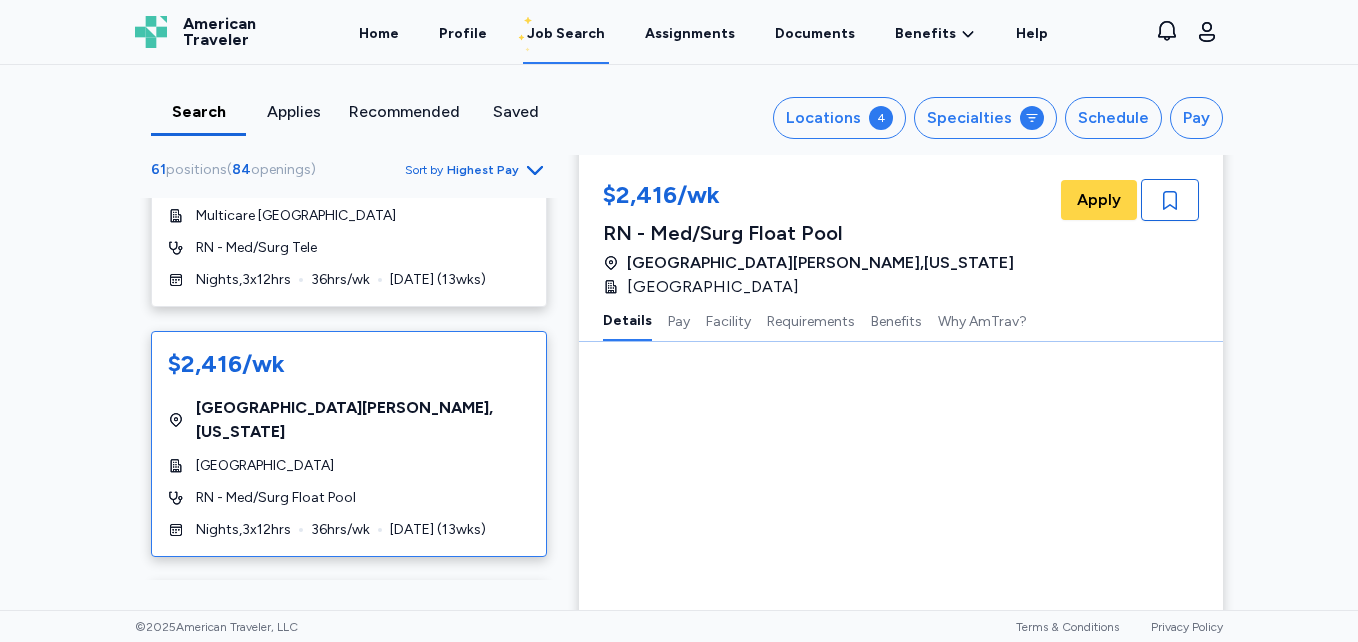 scroll, scrollTop: 2, scrollLeft: 0, axis: vertical 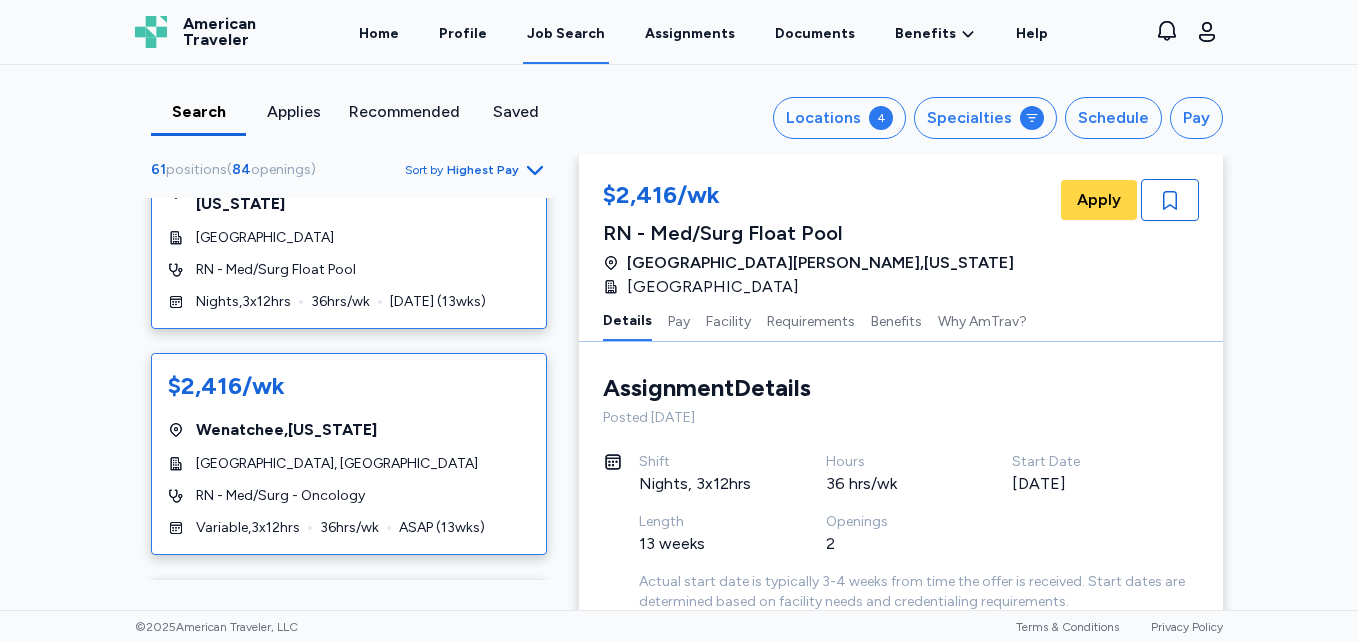 click on "$2,416/wk [GEOGRAPHIC_DATA] ,  [US_STATE][GEOGRAPHIC_DATA], [GEOGRAPHIC_DATA] RN - Med/Surg - Oncology Variable ,  3 x 12 hrs 36  hrs/wk ASAP   ( 13  wks)" at bounding box center [349, 454] 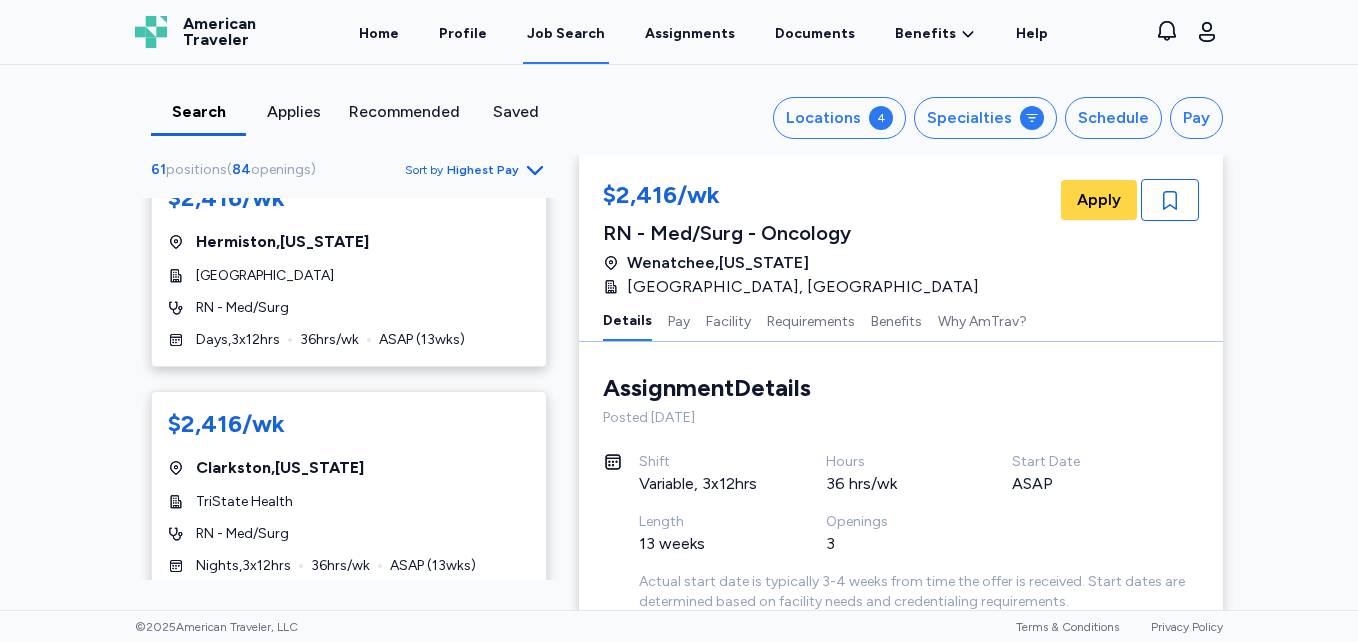 scroll, scrollTop: 5730, scrollLeft: 0, axis: vertical 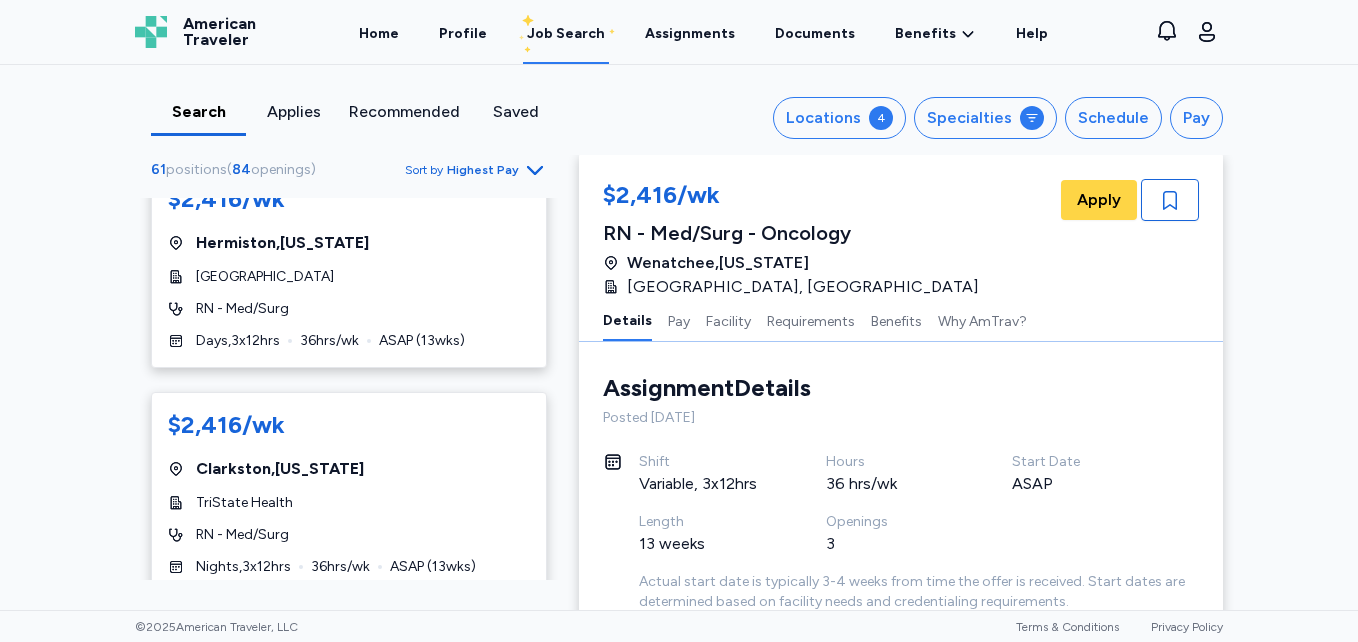 click on "TriState Health" at bounding box center (349, 503) 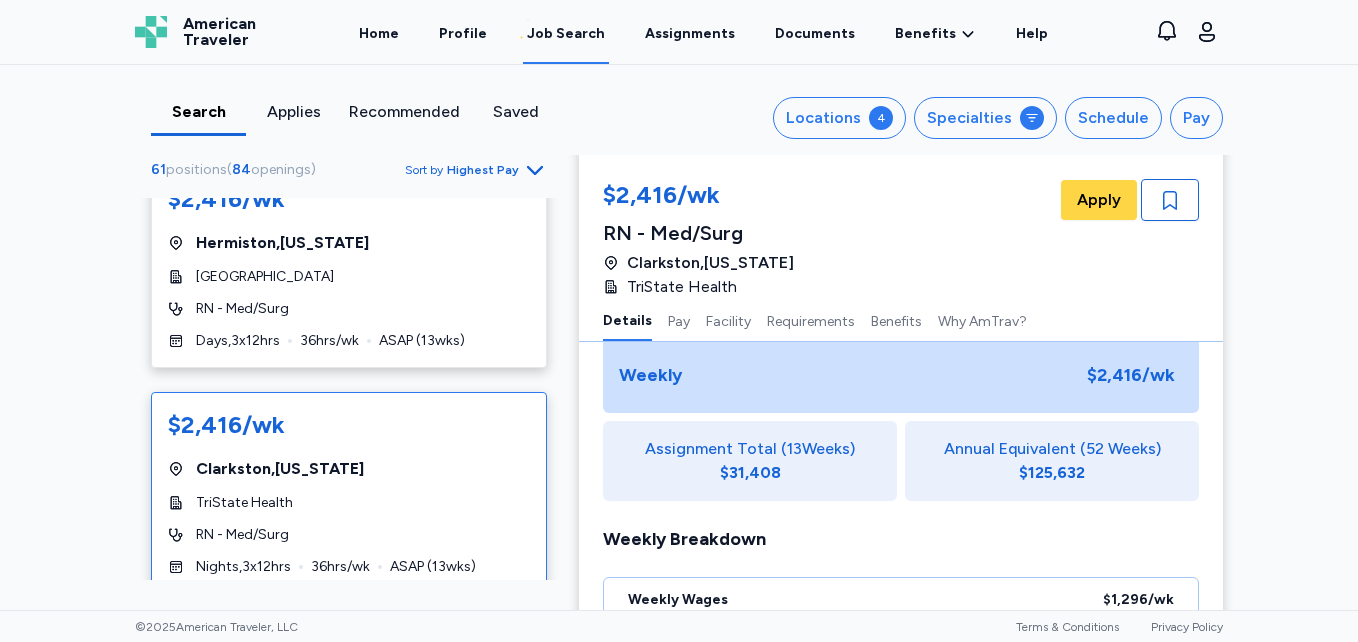scroll, scrollTop: 0, scrollLeft: 0, axis: both 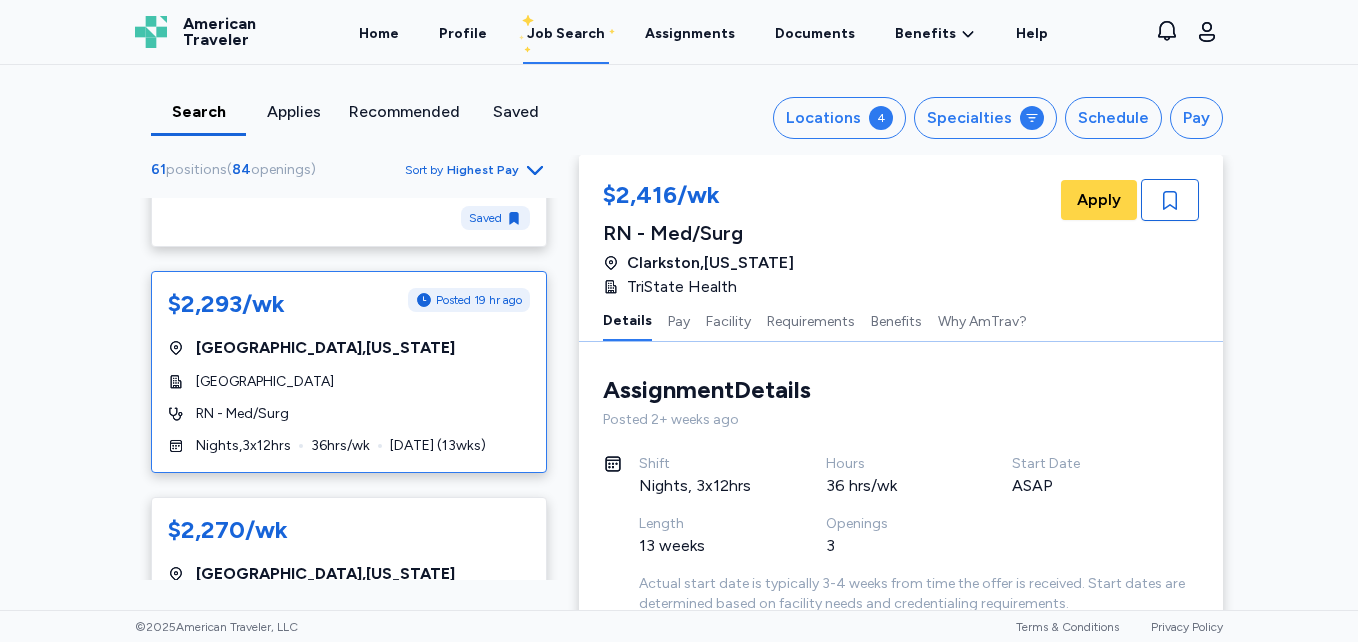 click on "36  hrs/wk" at bounding box center [340, 446] 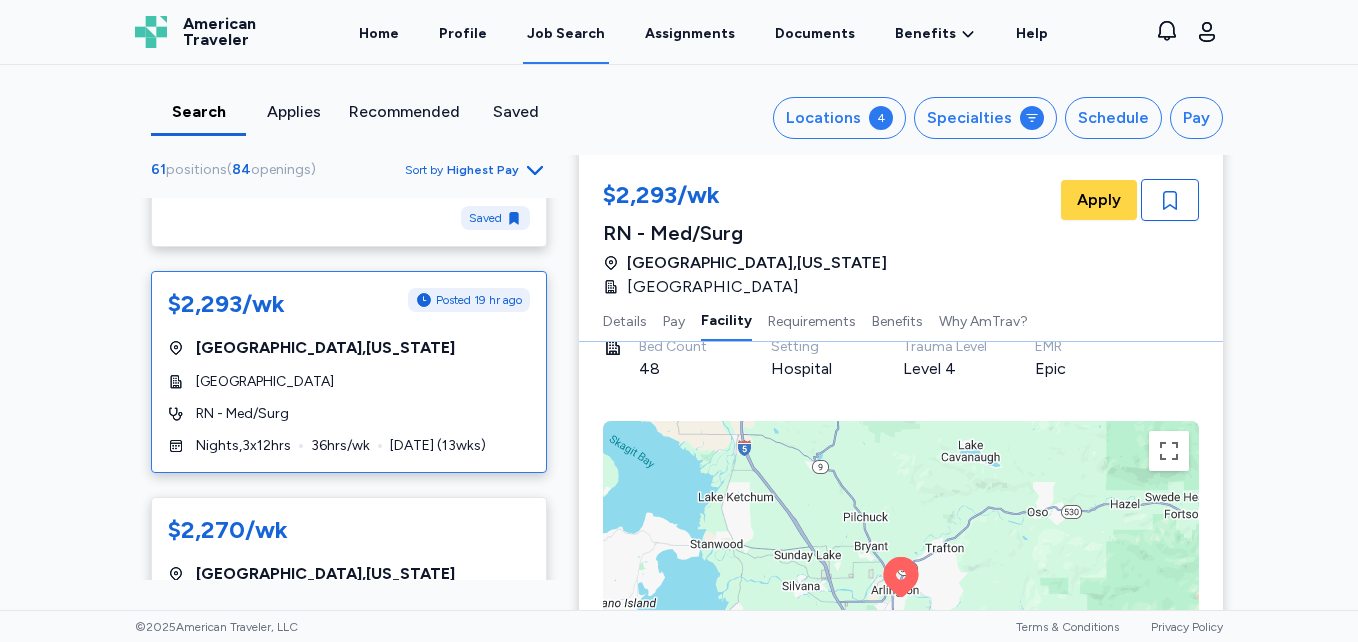 scroll, scrollTop: 1189, scrollLeft: 0, axis: vertical 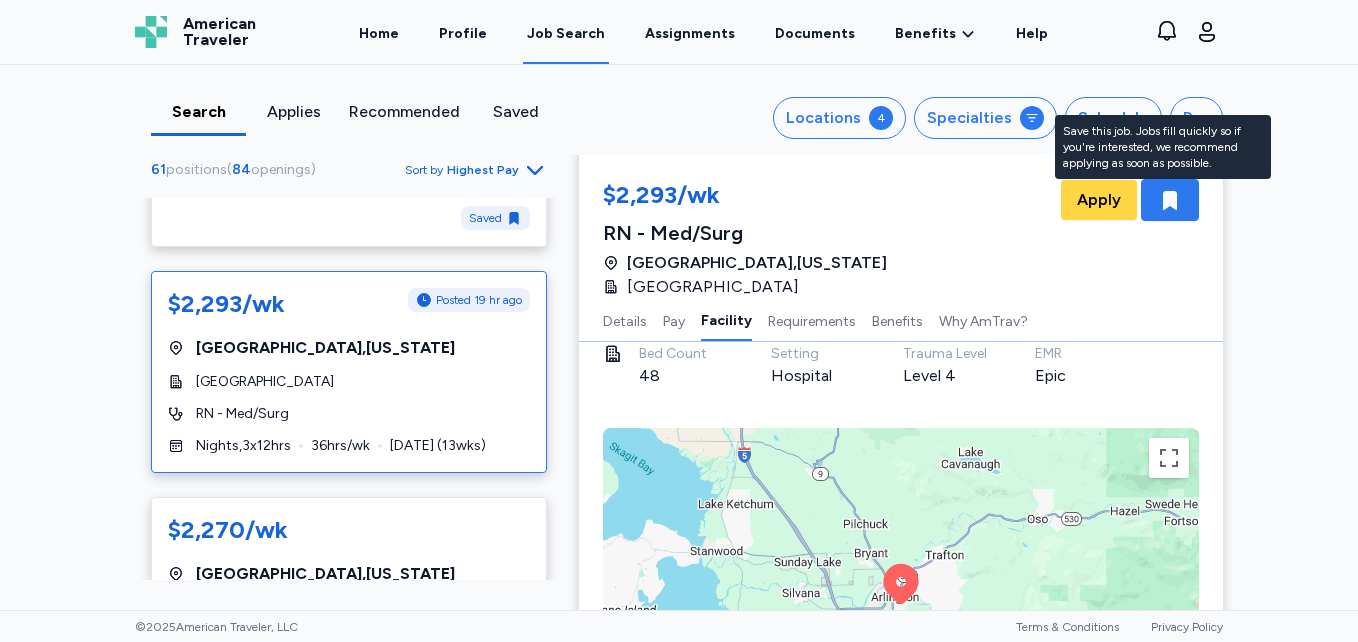 click at bounding box center [1170, 200] 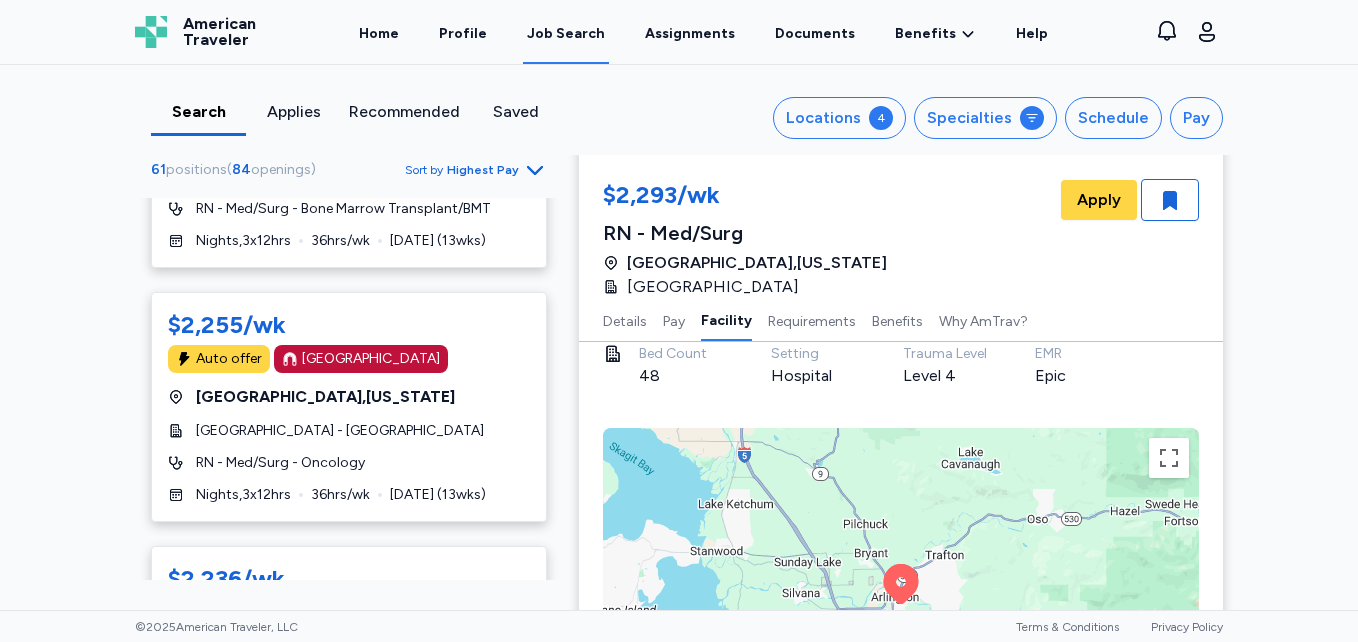 scroll, scrollTop: 7549, scrollLeft: 0, axis: vertical 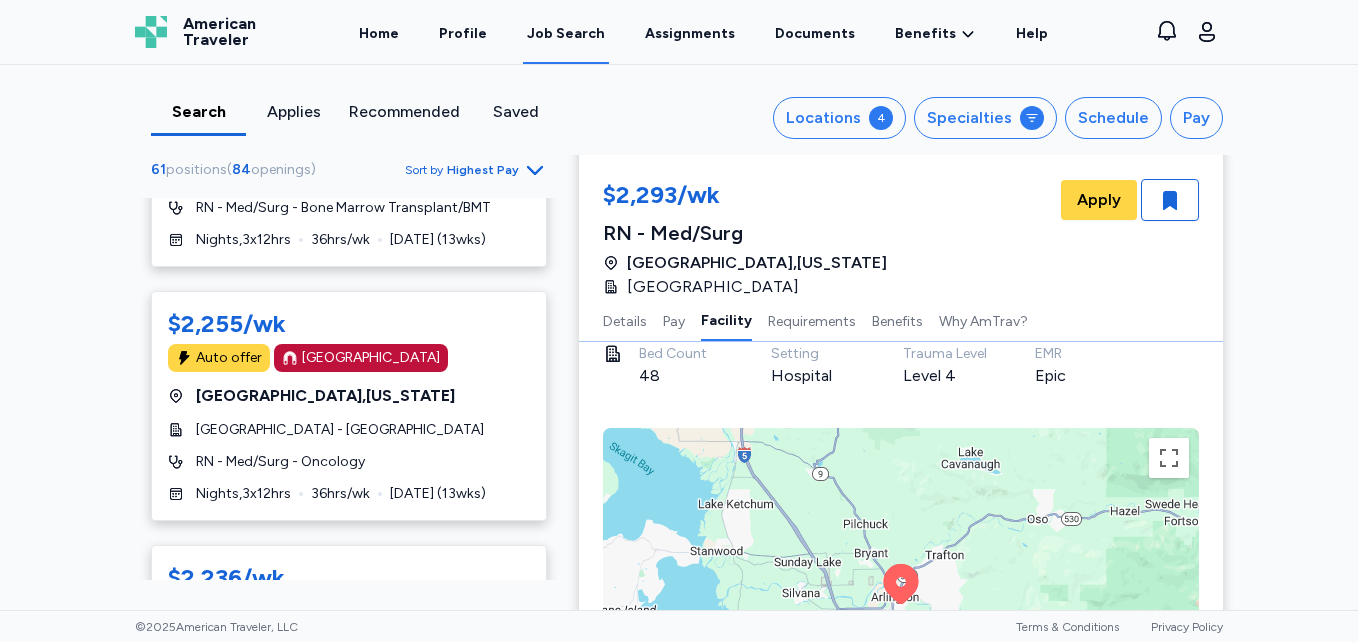 click on "$2,255/wk Auto offer [GEOGRAPHIC_DATA] [GEOGRAPHIC_DATA] ,  [US_STATE][GEOGRAPHIC_DATA] - [GEOGRAPHIC_DATA] RN - Med/Surg - Oncology Nights ,  3 x 12 hrs 36  hrs/wk [DATE]   ( 13  wks)" at bounding box center (349, 406) 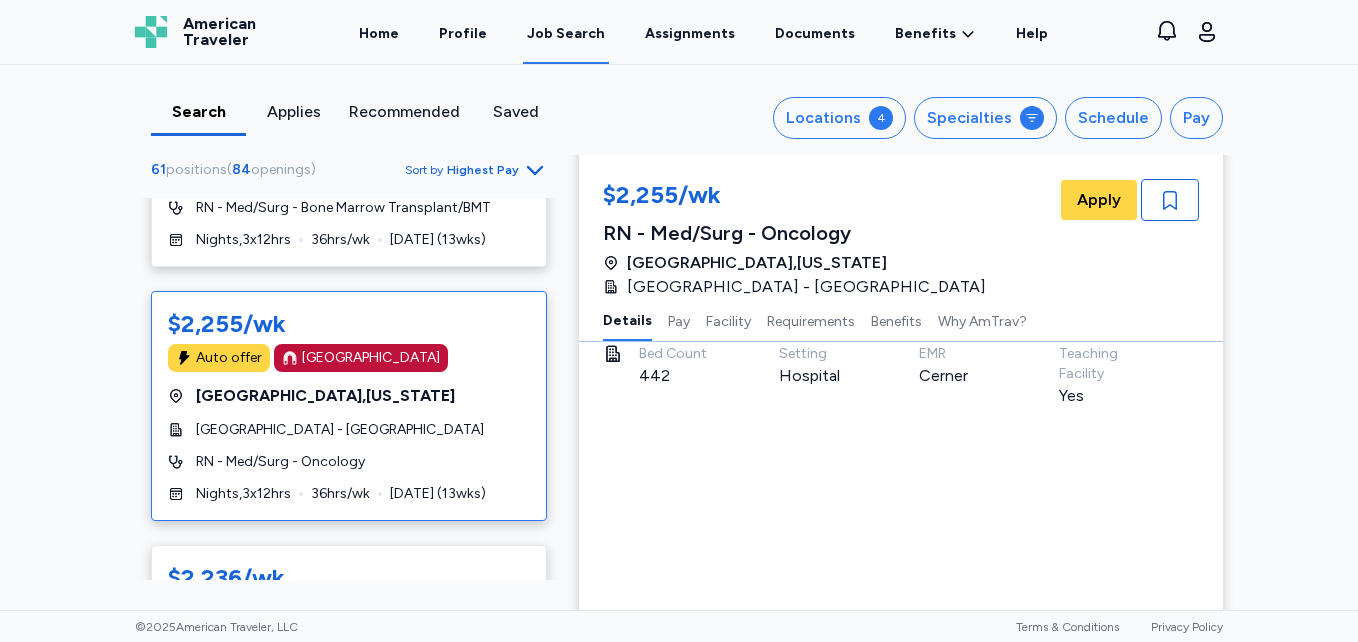 scroll, scrollTop: 2, scrollLeft: 0, axis: vertical 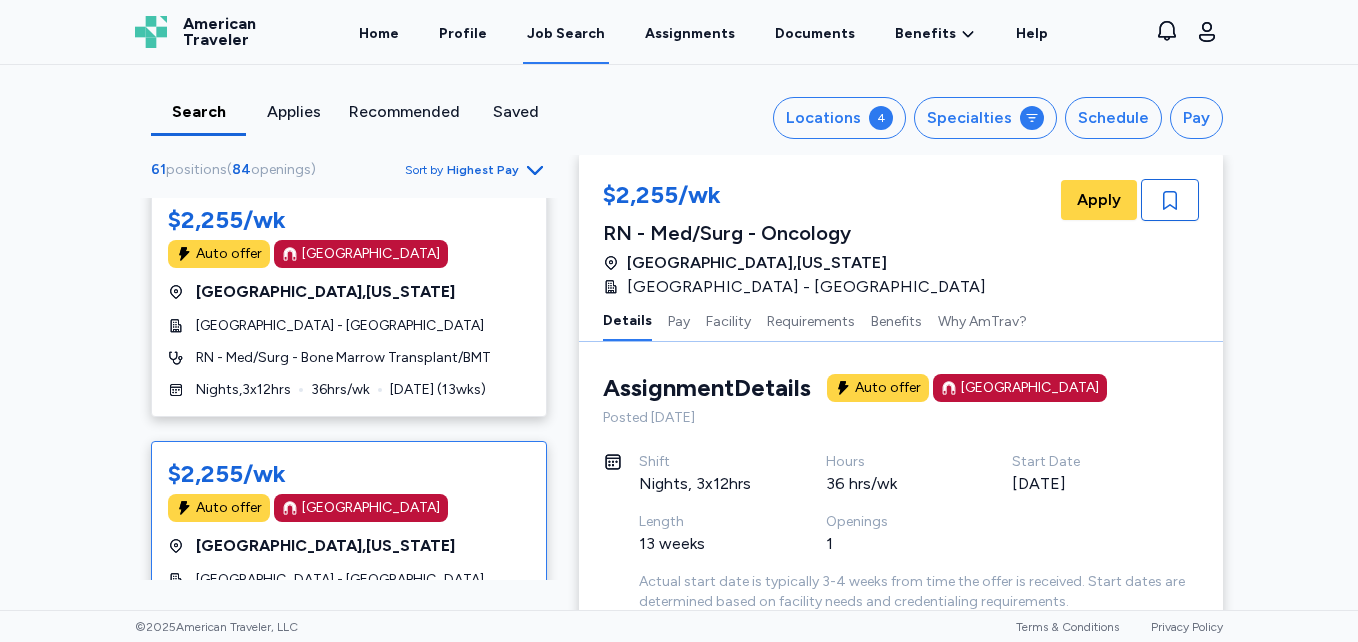click on "$2,255/wk Auto offer [GEOGRAPHIC_DATA] [GEOGRAPHIC_DATA] ,  [US_STATE][GEOGRAPHIC_DATA] - [GEOGRAPHIC_DATA] RN - Med/Surg - Bone Marrow Transplant/BMT Nights ,  3 x 12 hrs 36  hrs/wk [DATE]   ( 13  wks)" at bounding box center (349, 302) 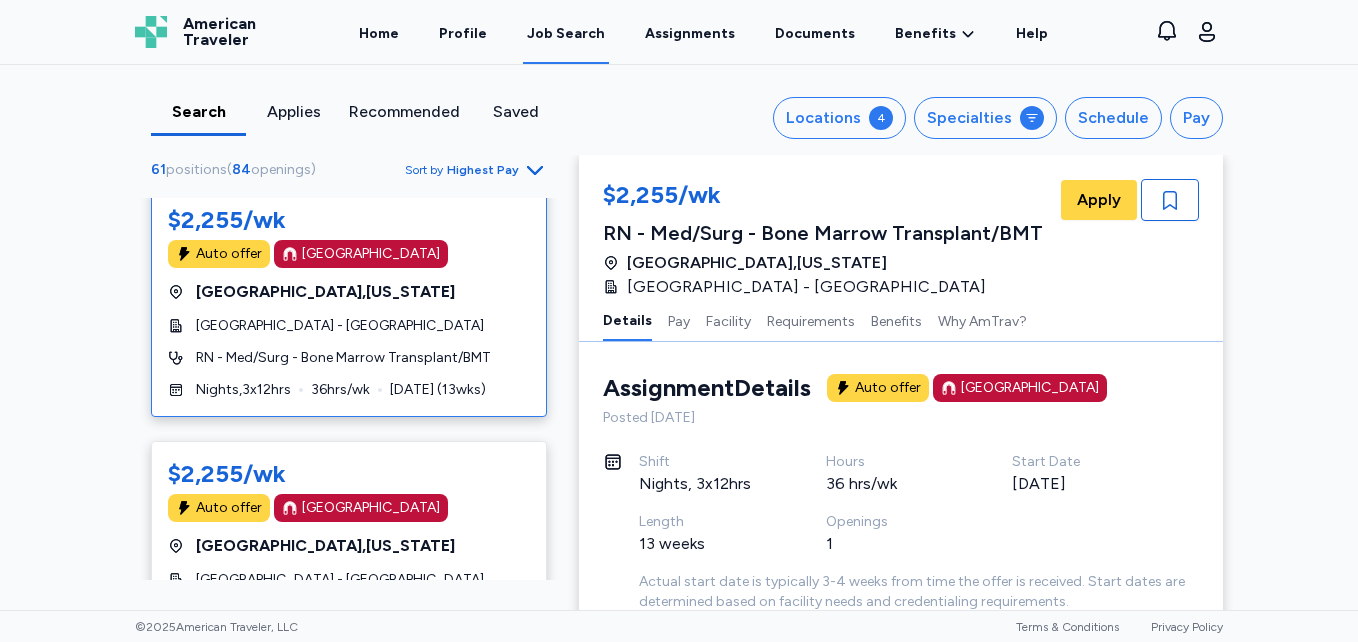 click on "RN - Med/Surg - Bone Marrow Transplant/BMT" at bounding box center [343, 358] 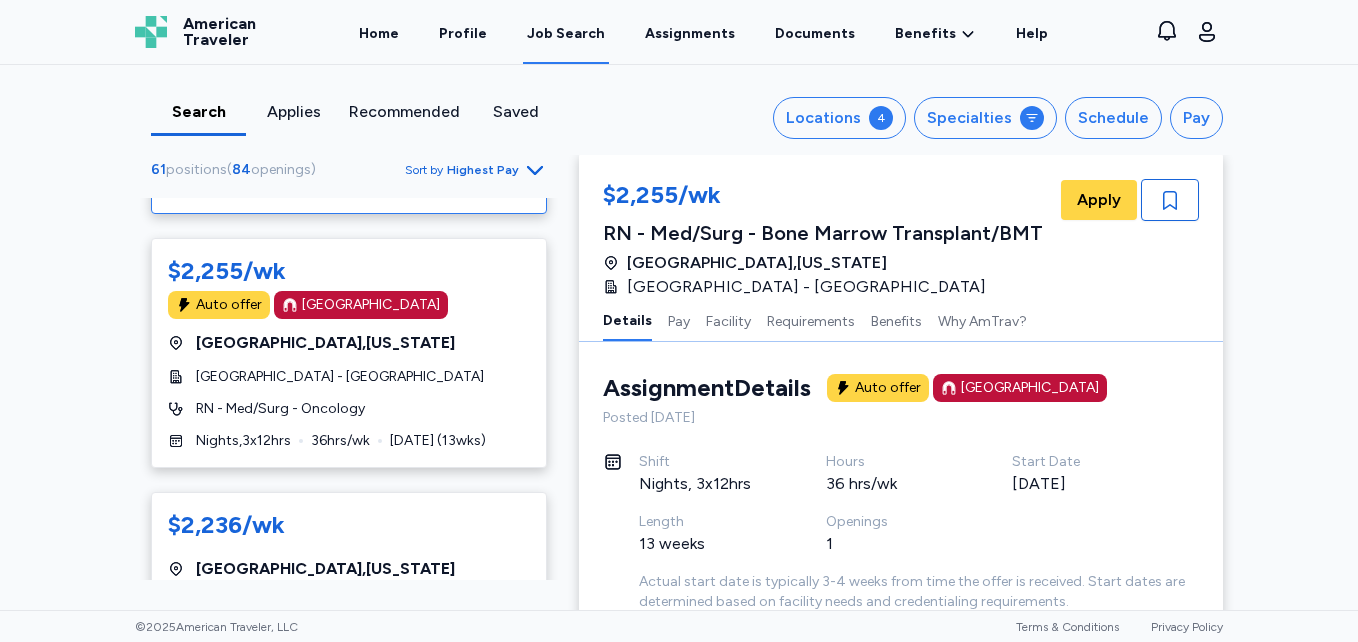 scroll, scrollTop: 7603, scrollLeft: 0, axis: vertical 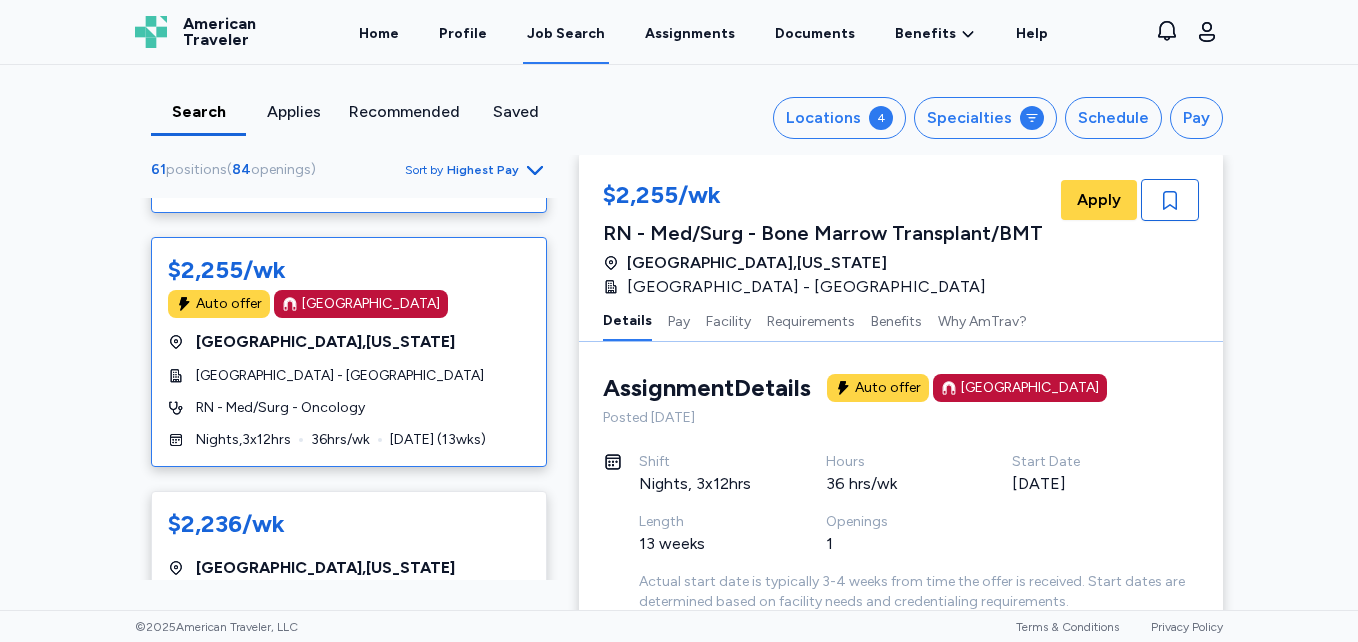 click on "$2,255/wk Auto offer [GEOGRAPHIC_DATA] [GEOGRAPHIC_DATA] ,  [US_STATE][GEOGRAPHIC_DATA] - [GEOGRAPHIC_DATA] RN - Med/Surg - Oncology Nights ,  3 x 12 hrs 36  hrs/wk [DATE]   ( 13  wks)" at bounding box center (349, 352) 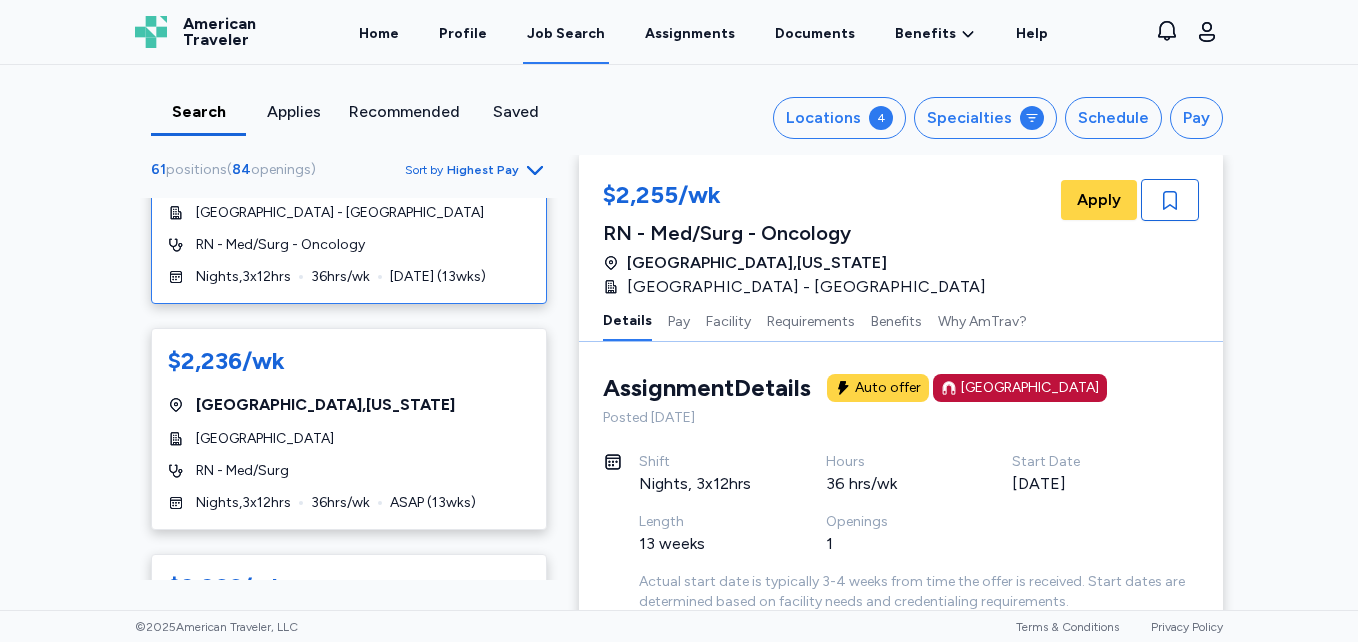 scroll, scrollTop: 7988, scrollLeft: 0, axis: vertical 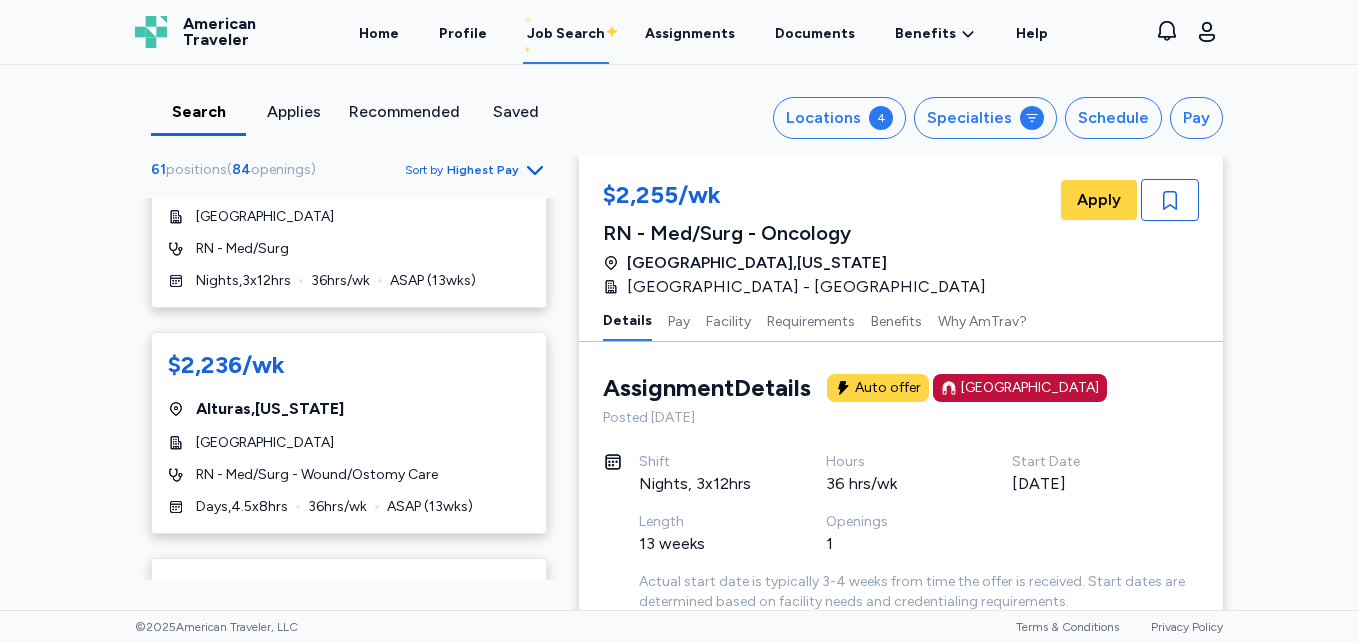 click on "$2,236/wk [GEOGRAPHIC_DATA] ,  [US_STATE] [GEOGRAPHIC_DATA] RN - Med/Surg - Wound/Ostomy Care Days ,  4.5 x 8 hrs 36  hrs/wk ASAP   ( 13  wks)" at bounding box center (349, 433) 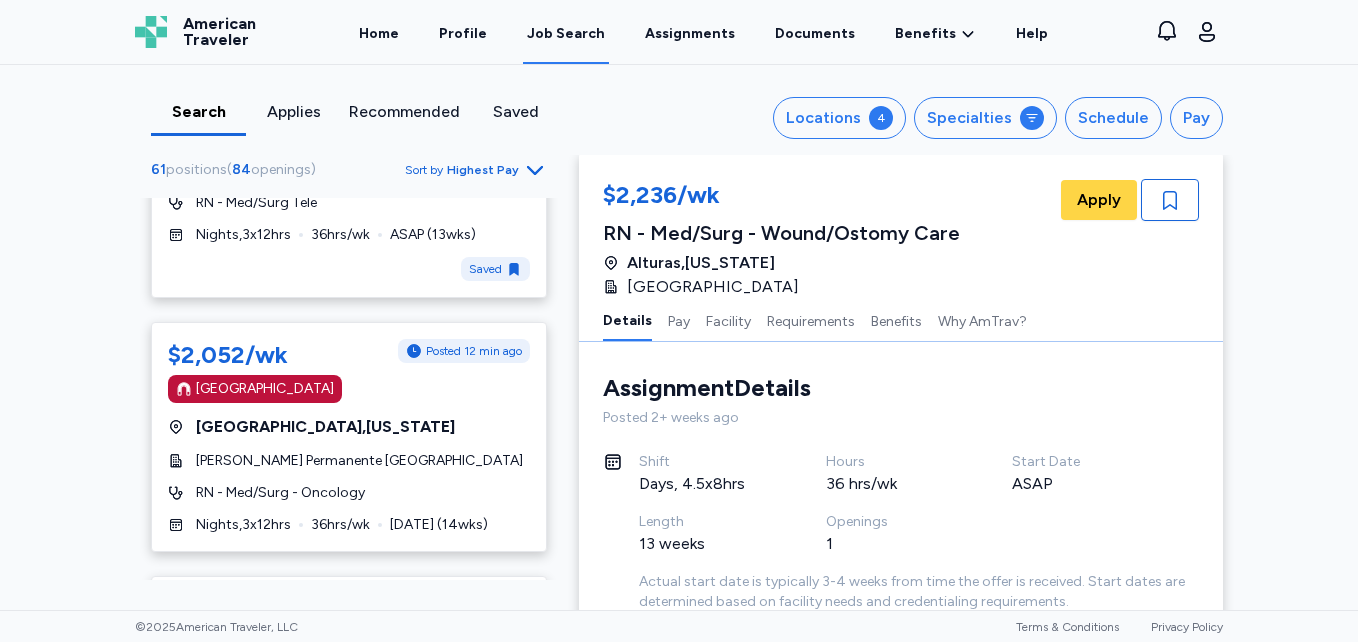 scroll, scrollTop: 9620, scrollLeft: 0, axis: vertical 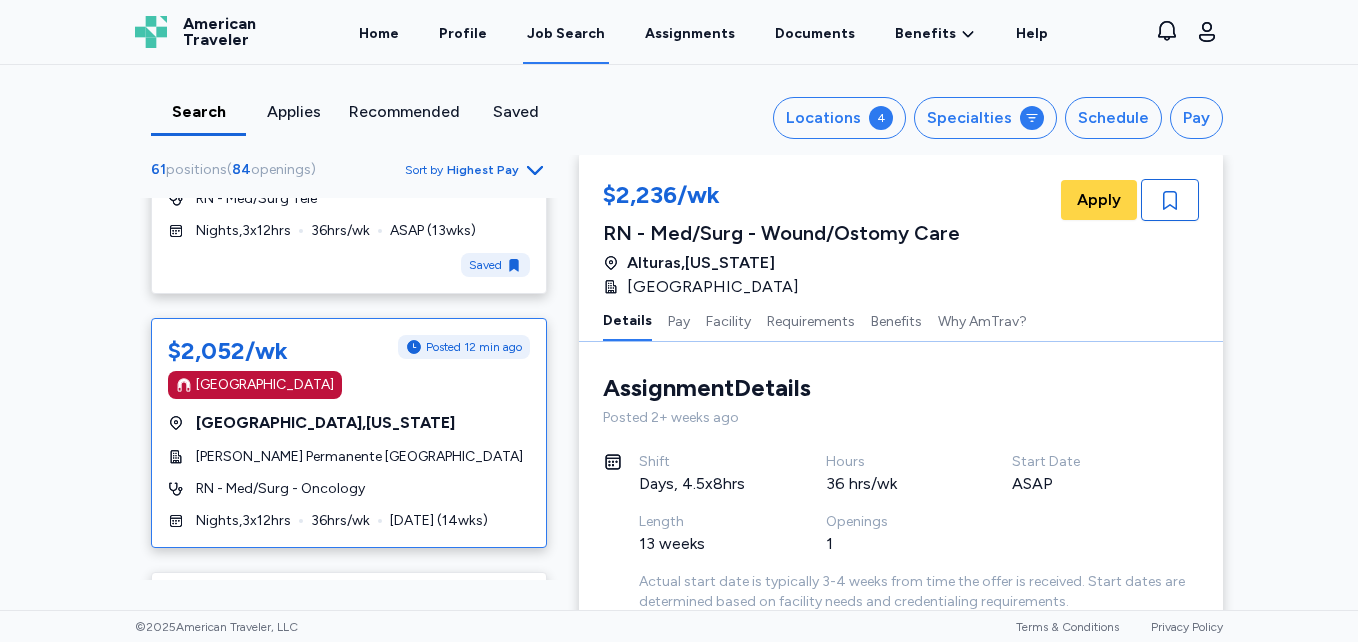 click on "$2,052/wk Posted   12 min ago [GEOGRAPHIC_DATA] [GEOGRAPHIC_DATA] ,  [US_STATE] [PERSON_NAME] Permanente [GEOGRAPHIC_DATA] RN - Med/Surg - Oncology Nights ,  3 x 12 hrs 36  hrs/wk [DATE]   ( 14  wks)" at bounding box center [349, 433] 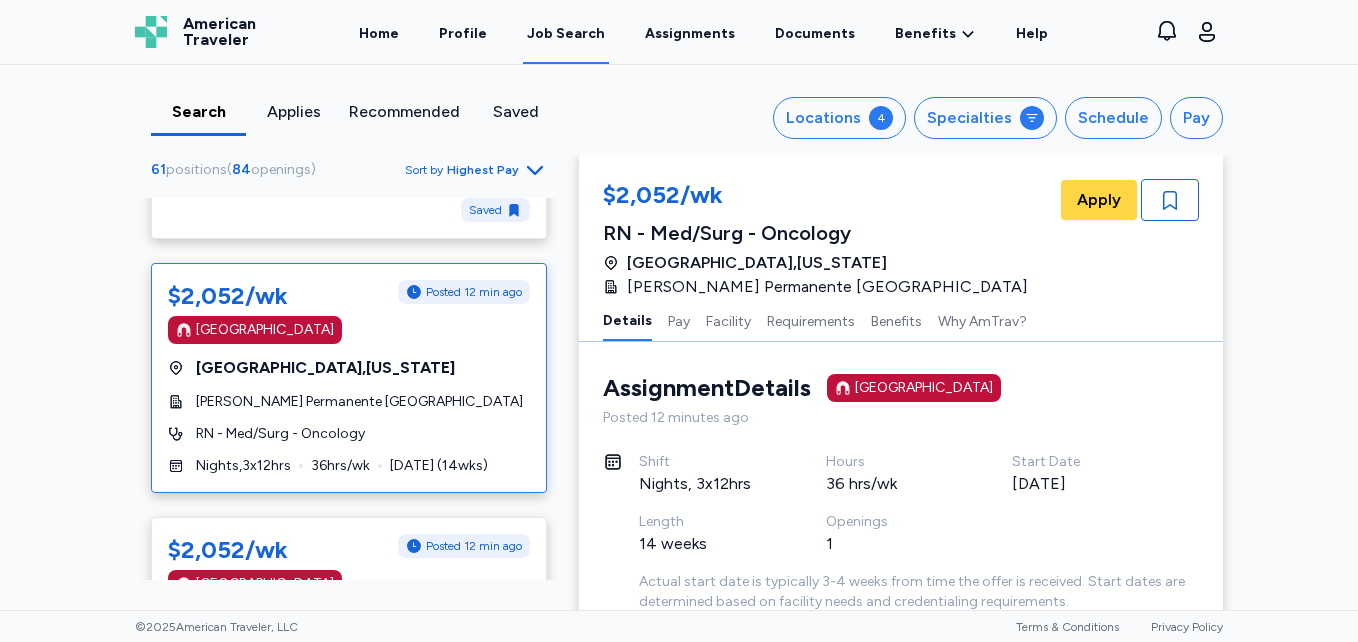 scroll, scrollTop: 9676, scrollLeft: 0, axis: vertical 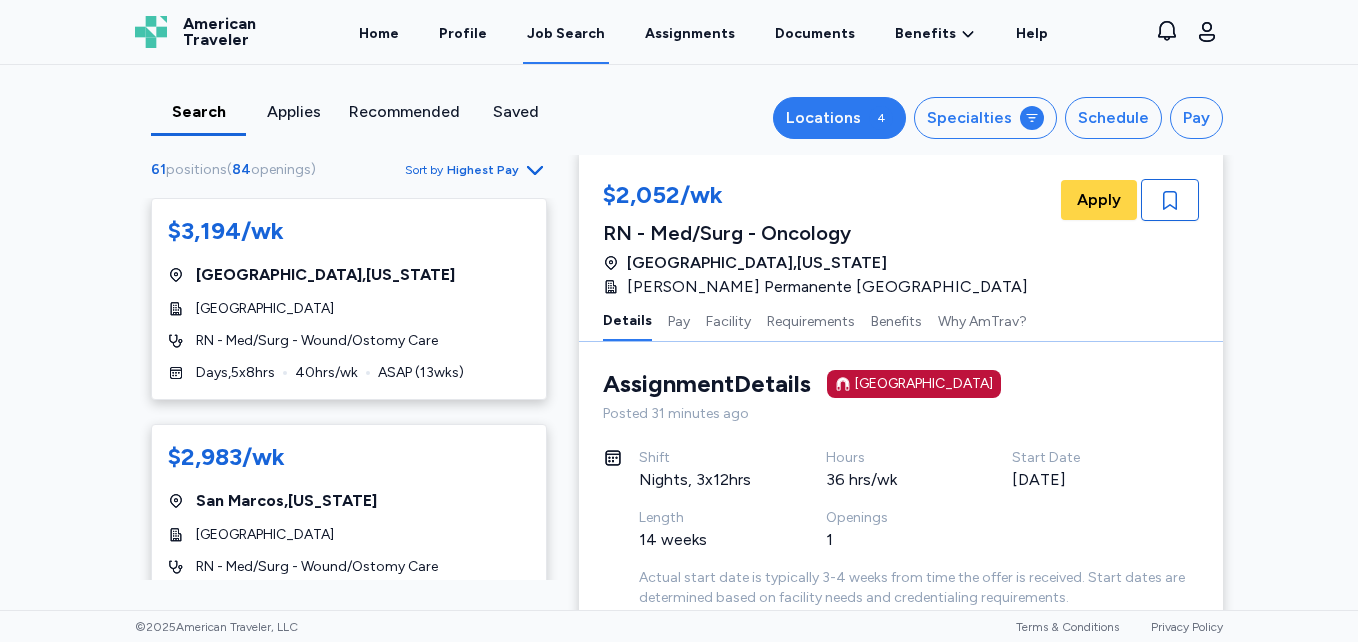 click on "Locations" at bounding box center (823, 118) 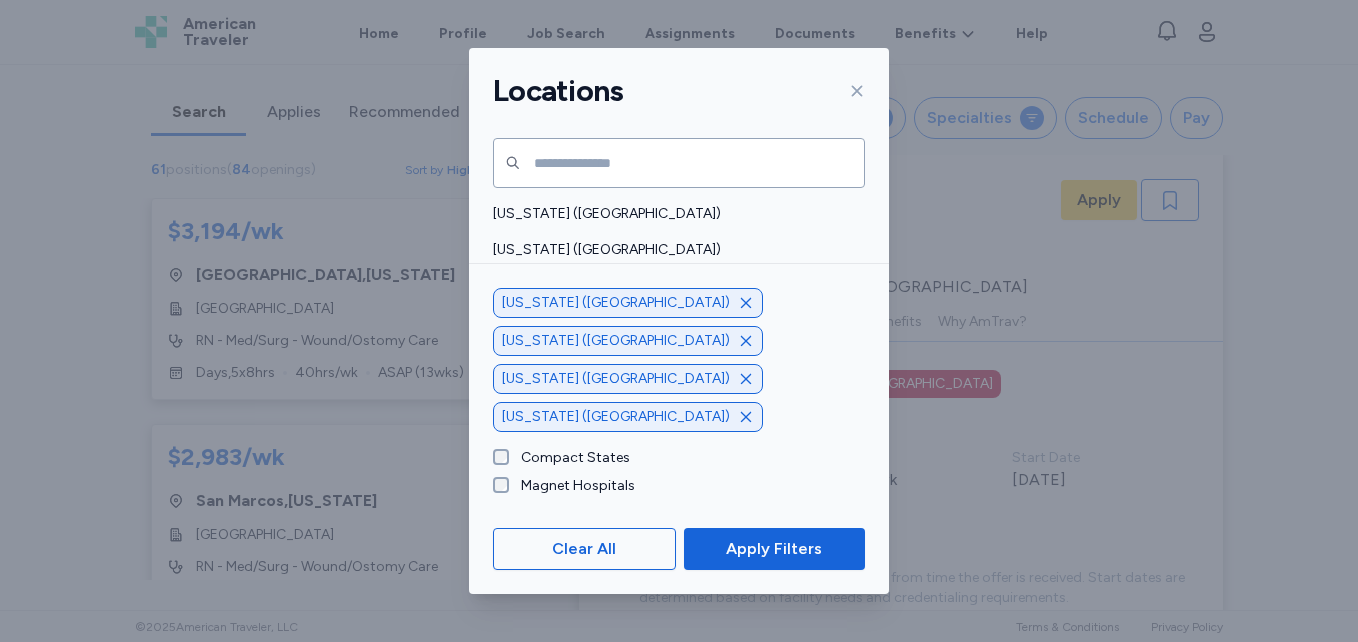 click 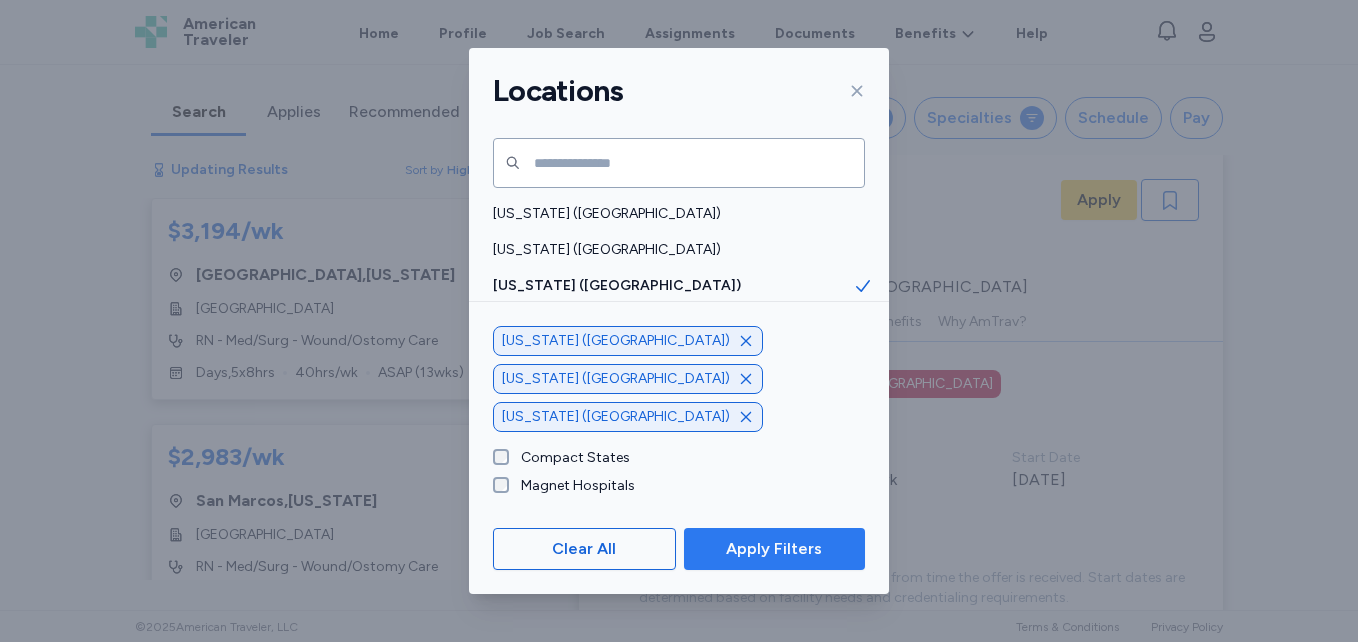 click on "Apply Filters" at bounding box center (774, 549) 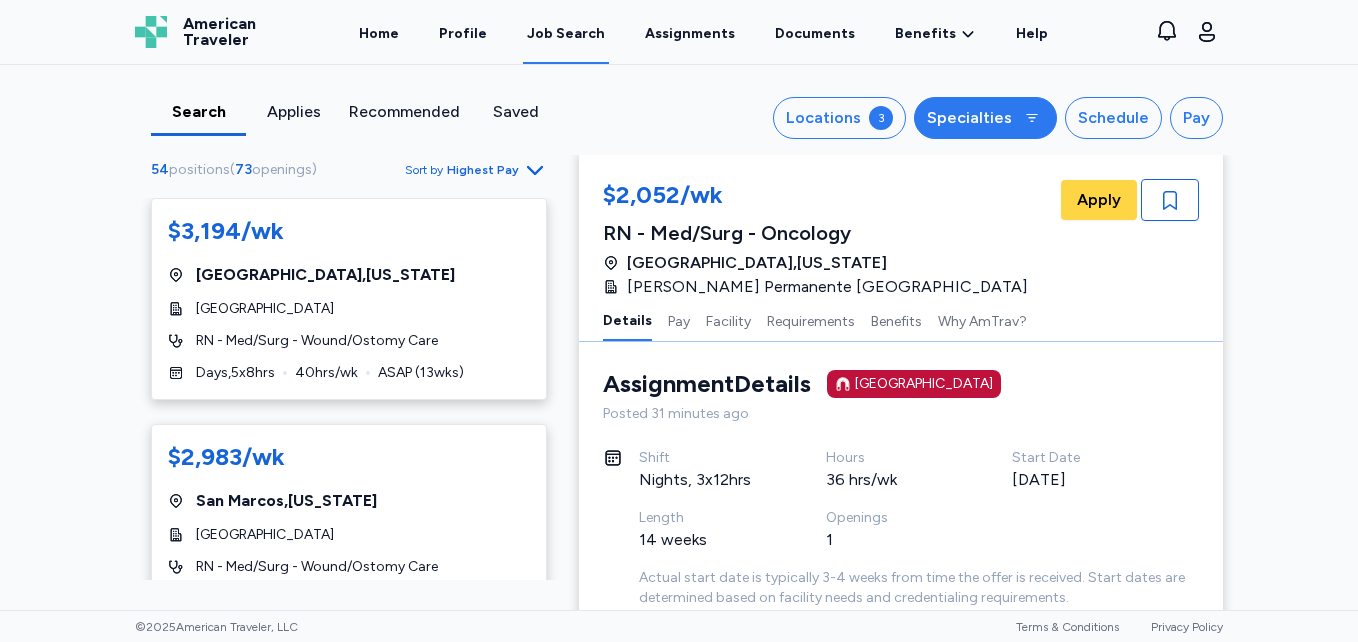 click on "Specialties" at bounding box center (969, 118) 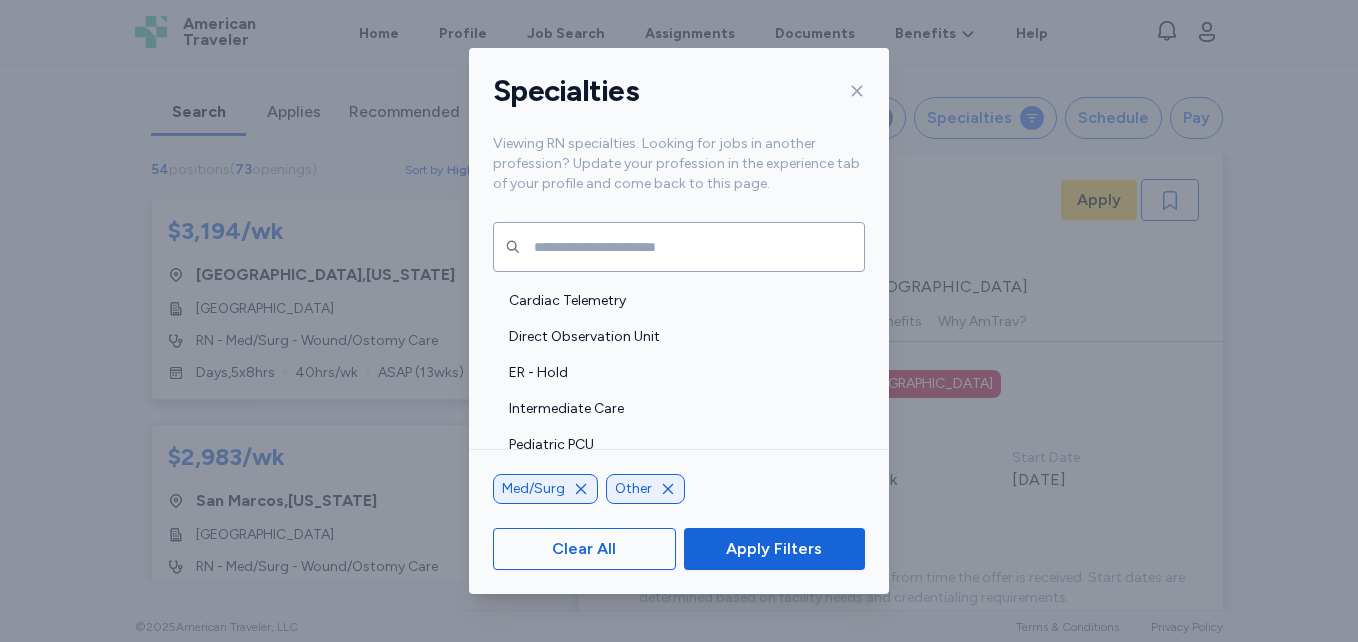 scroll, scrollTop: 4429, scrollLeft: 0, axis: vertical 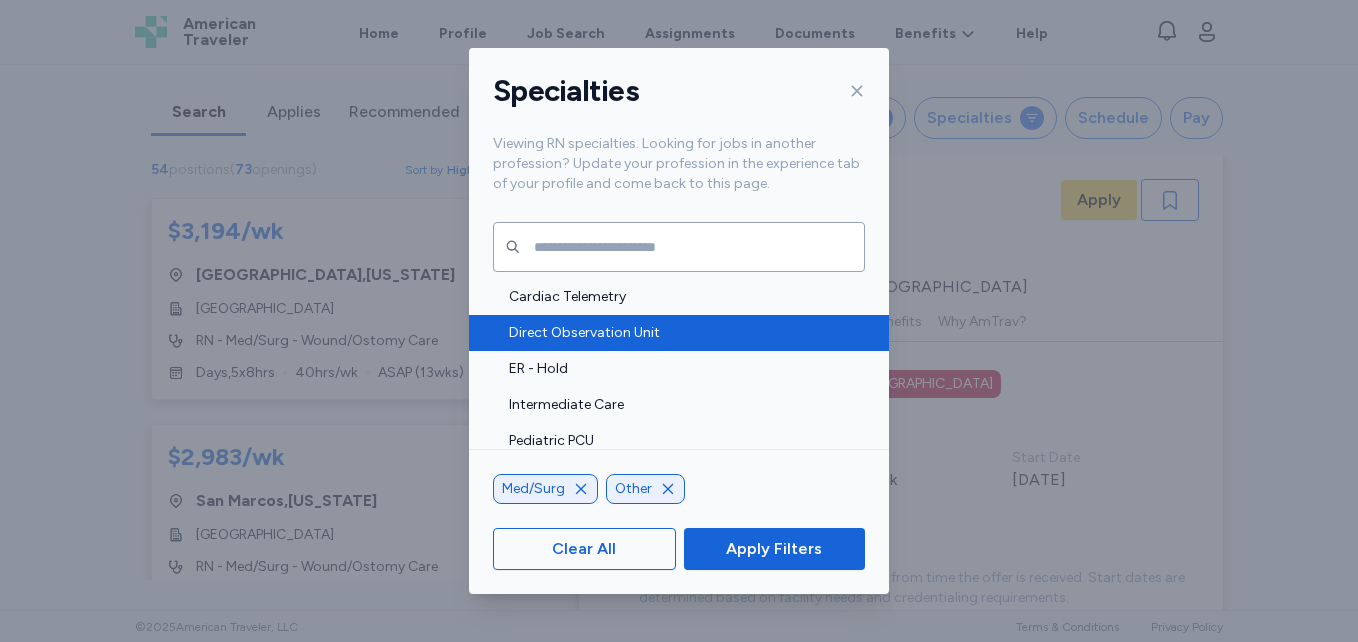 click on "Direct Observation Unit" at bounding box center (681, 333) 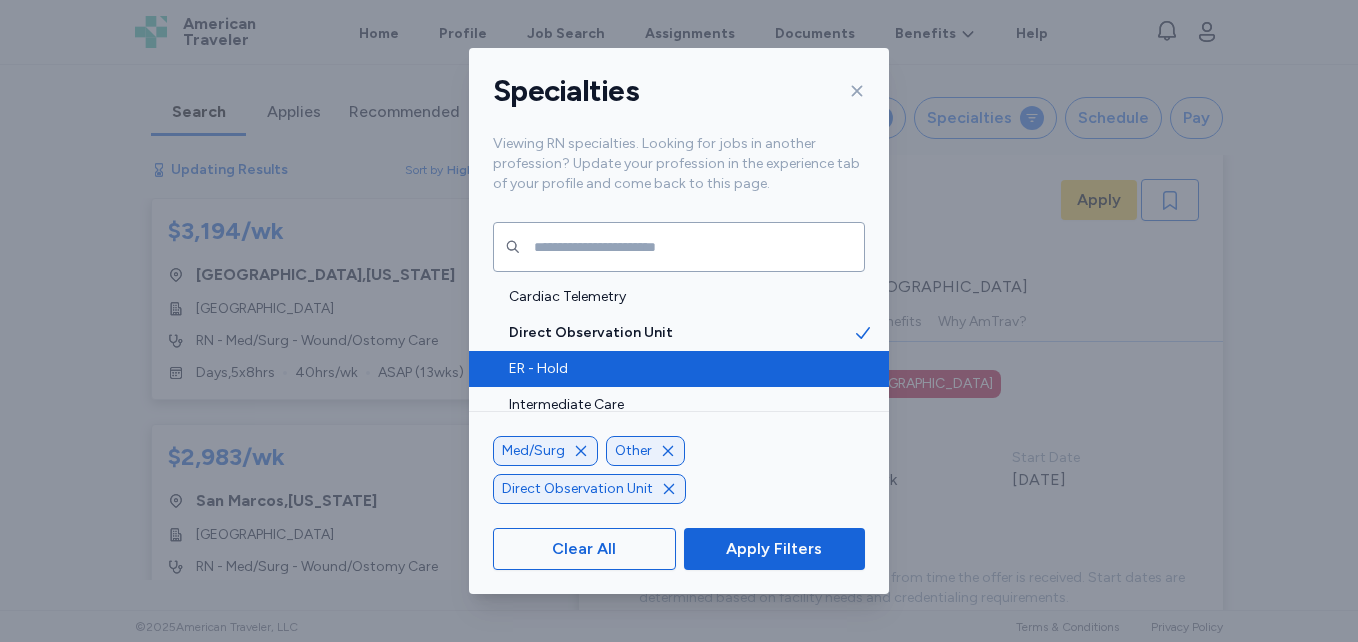 click on "ER - Hold" at bounding box center [681, 369] 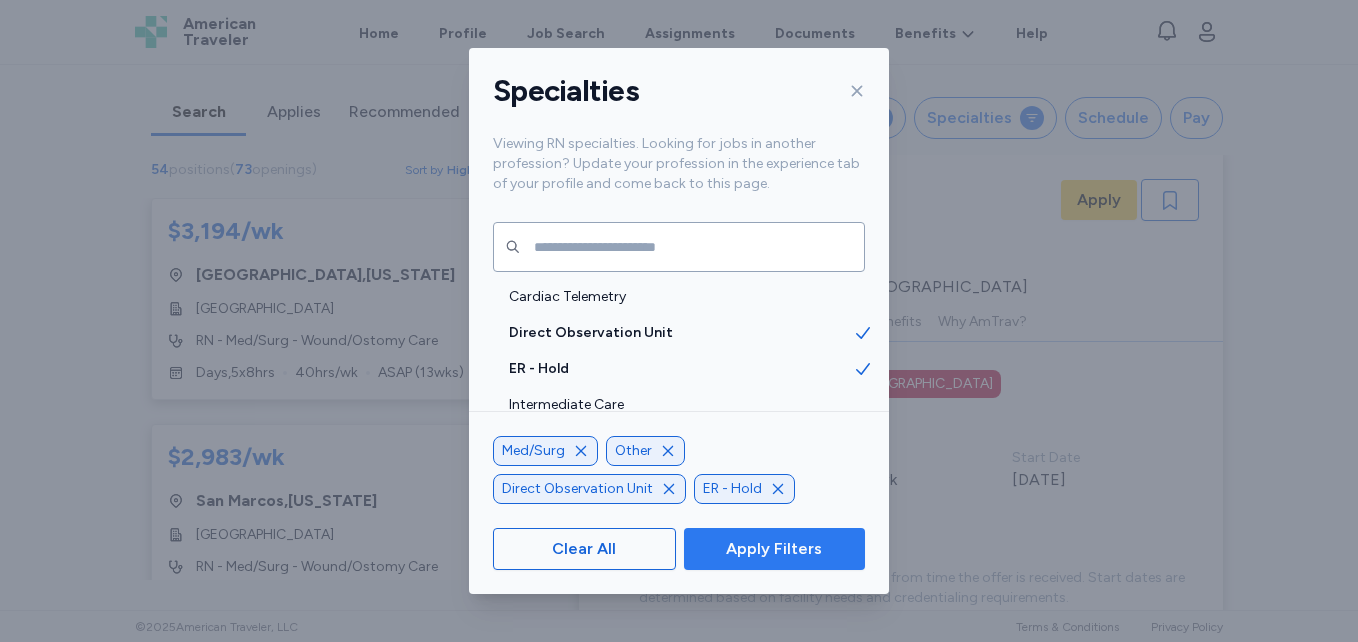 click on "Apply Filters" at bounding box center [774, 549] 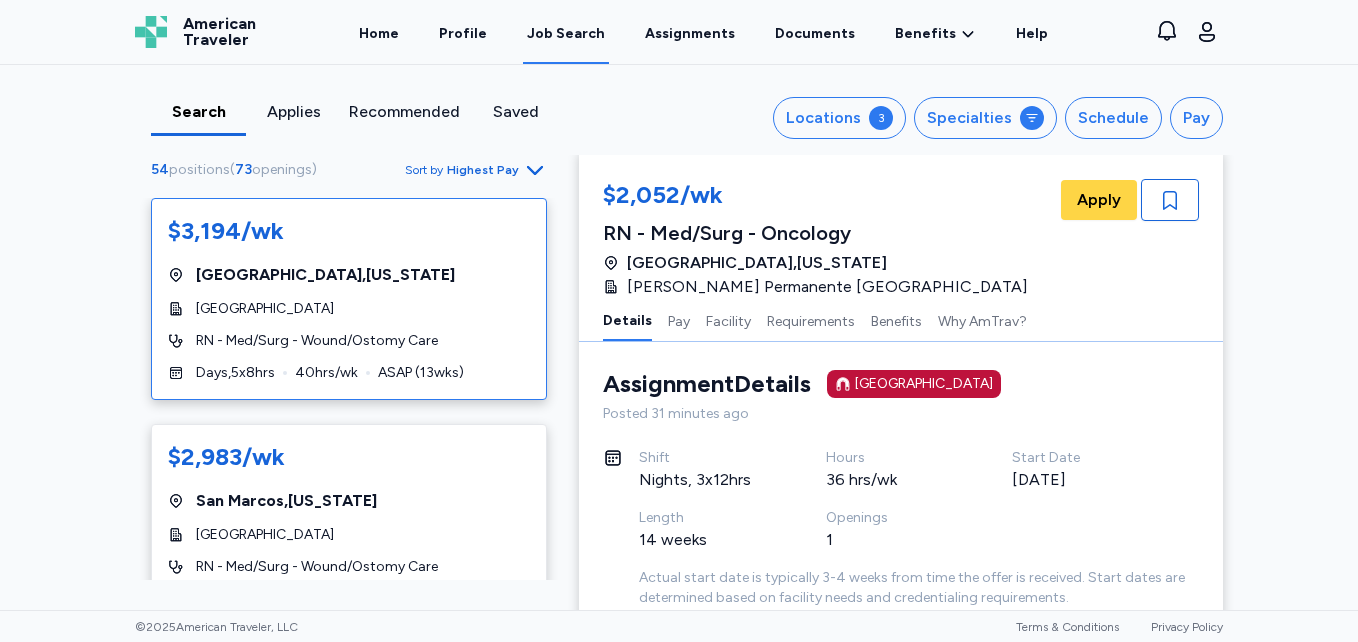 scroll, scrollTop: 0, scrollLeft: 0, axis: both 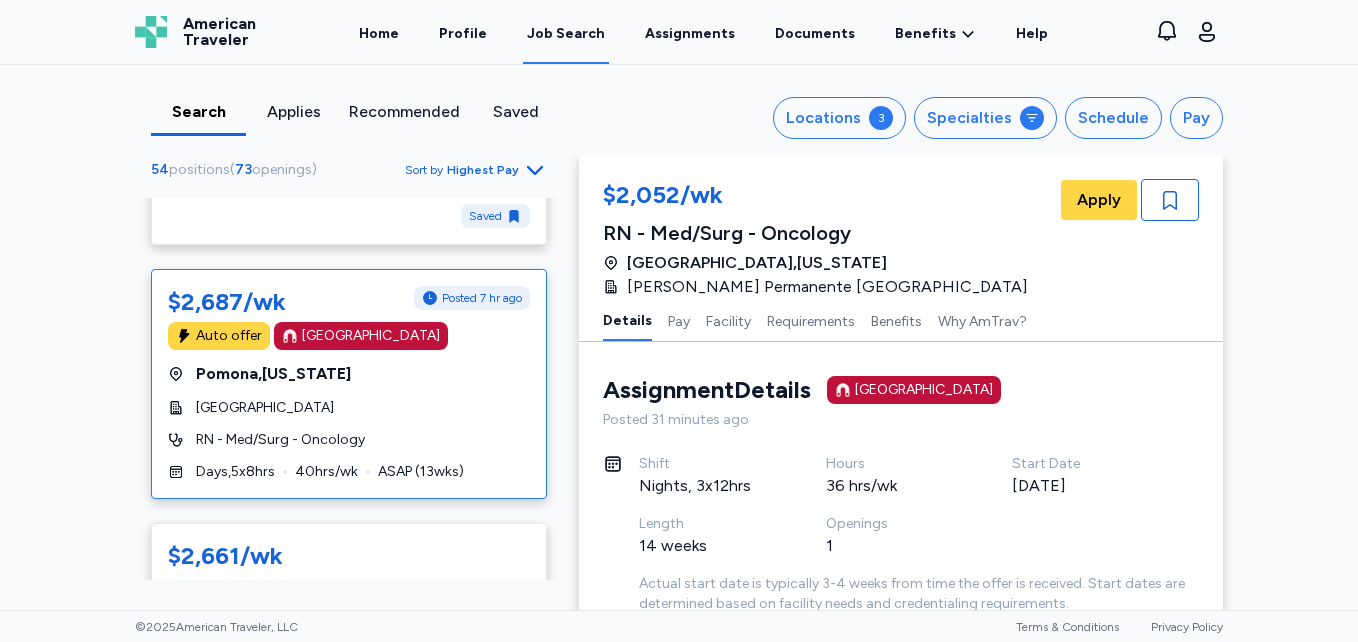 click on "[GEOGRAPHIC_DATA]" at bounding box center [265, 408] 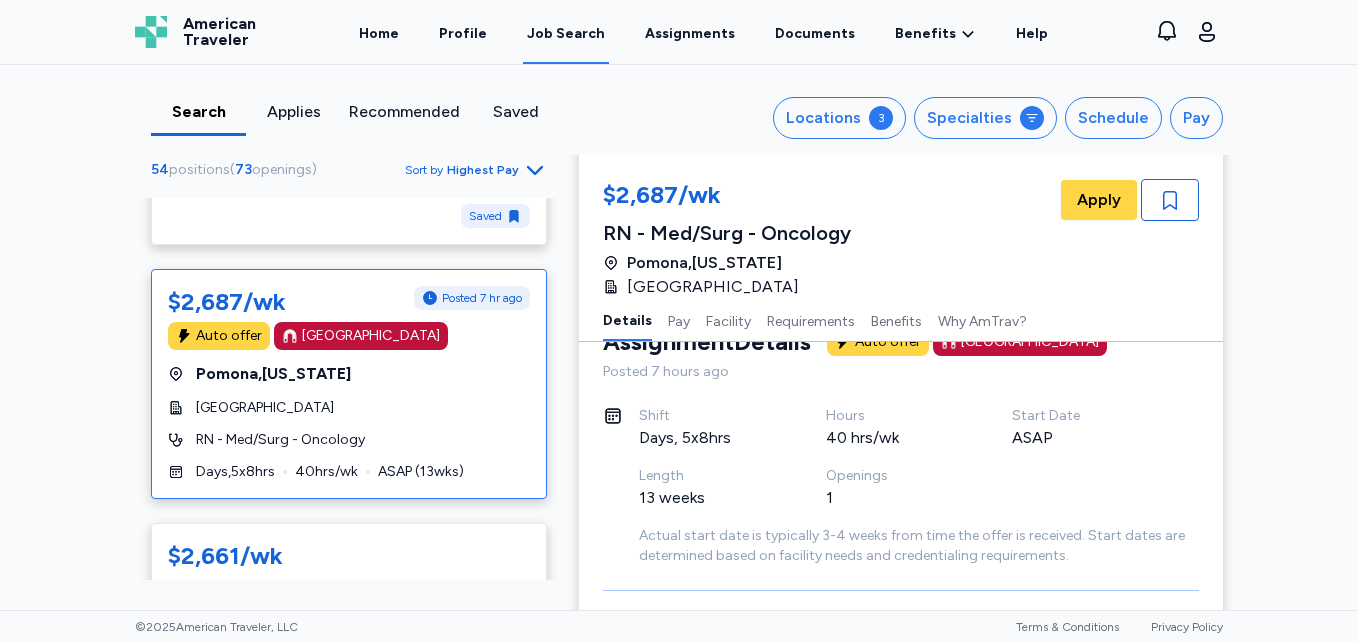 scroll, scrollTop: 0, scrollLeft: 0, axis: both 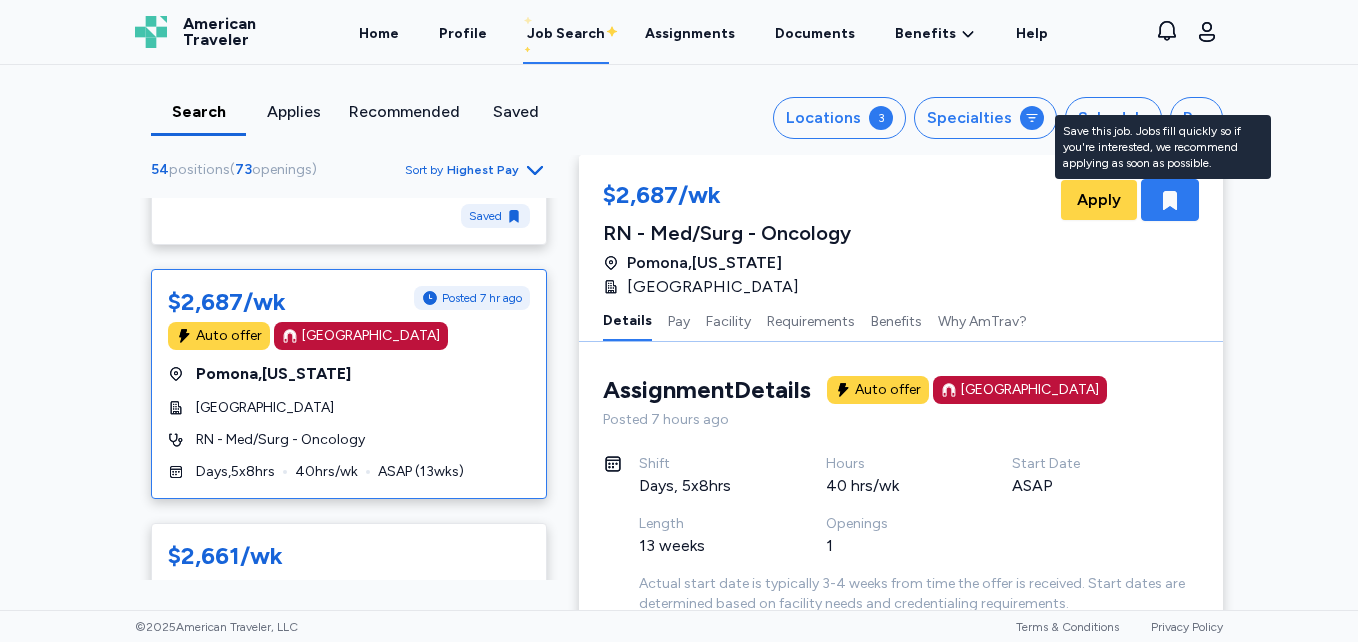click at bounding box center [1170, 200] 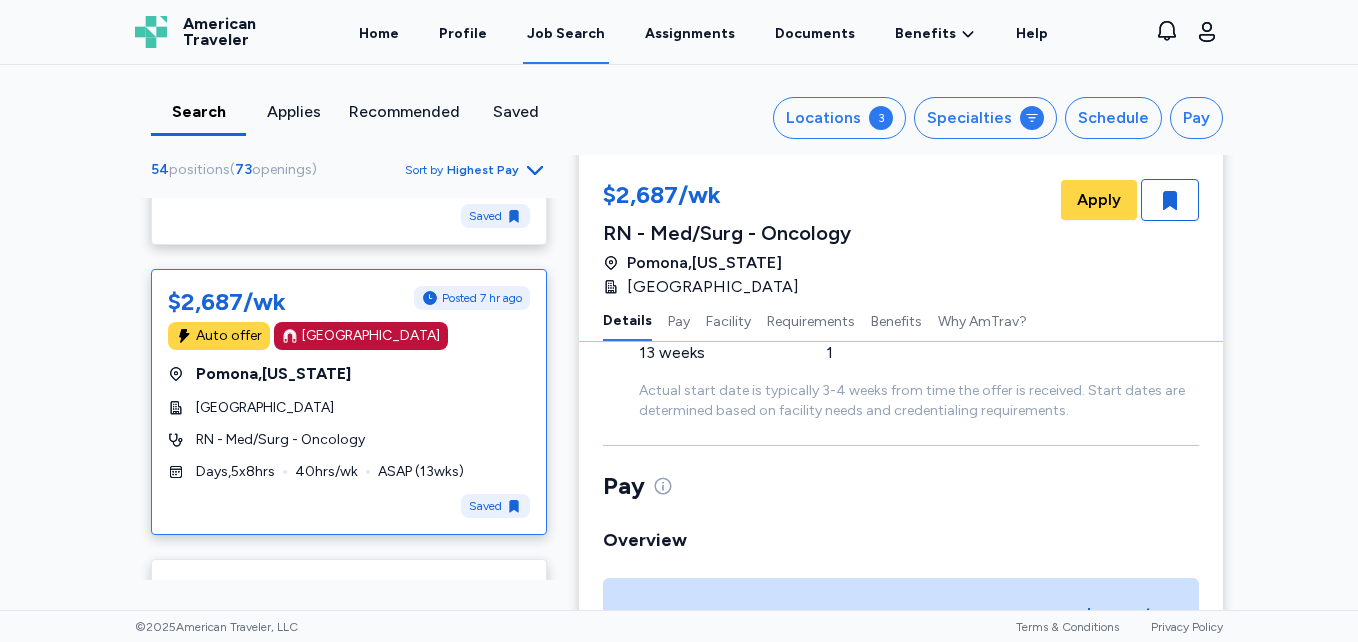 scroll, scrollTop: 0, scrollLeft: 0, axis: both 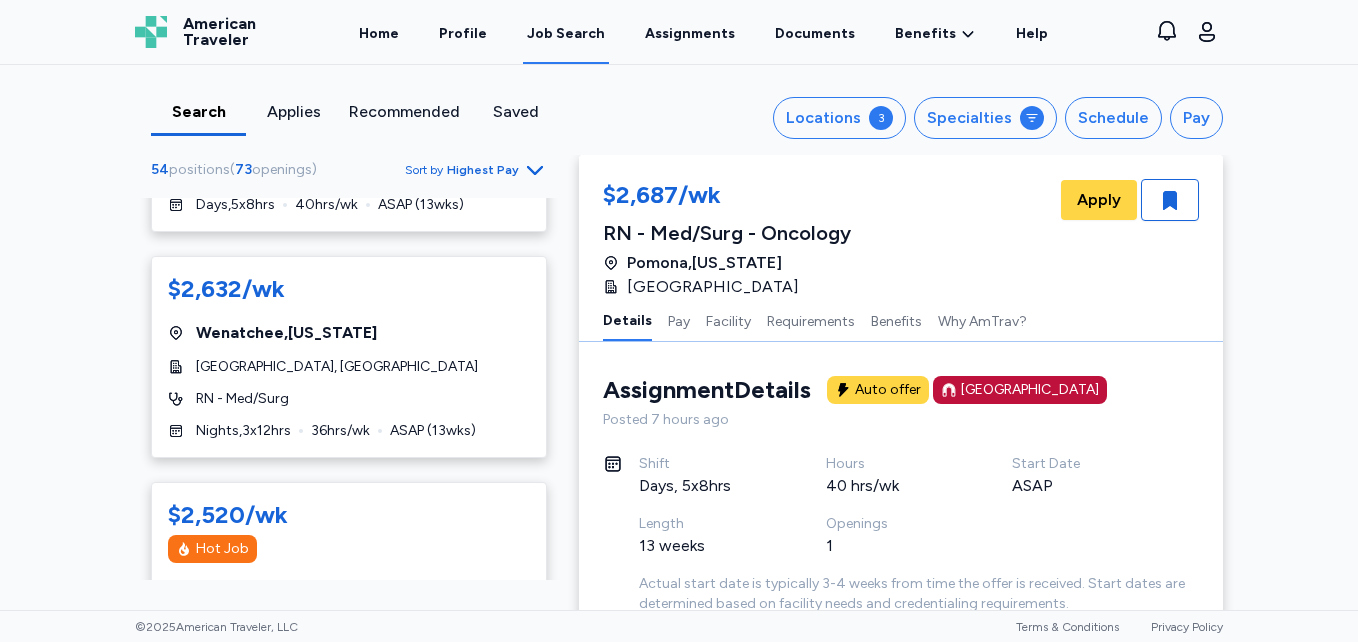click on "[GEOGRAPHIC_DATA], [GEOGRAPHIC_DATA]" at bounding box center [337, 367] 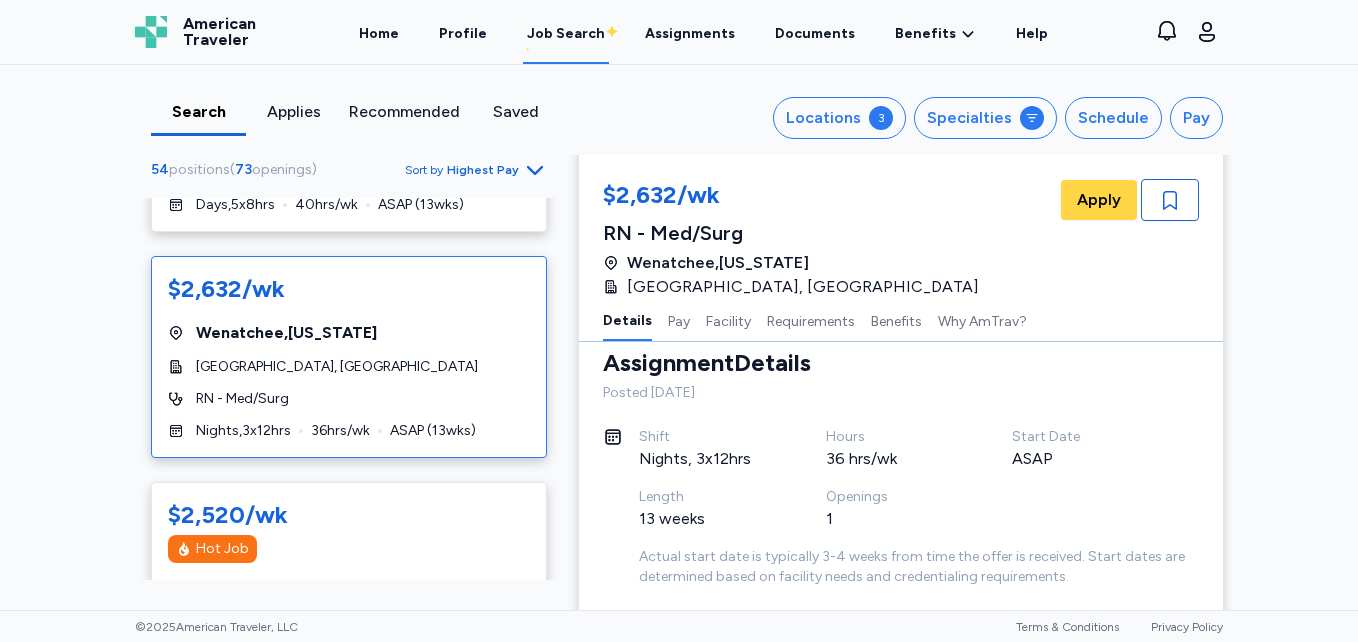 scroll, scrollTop: 32, scrollLeft: 0, axis: vertical 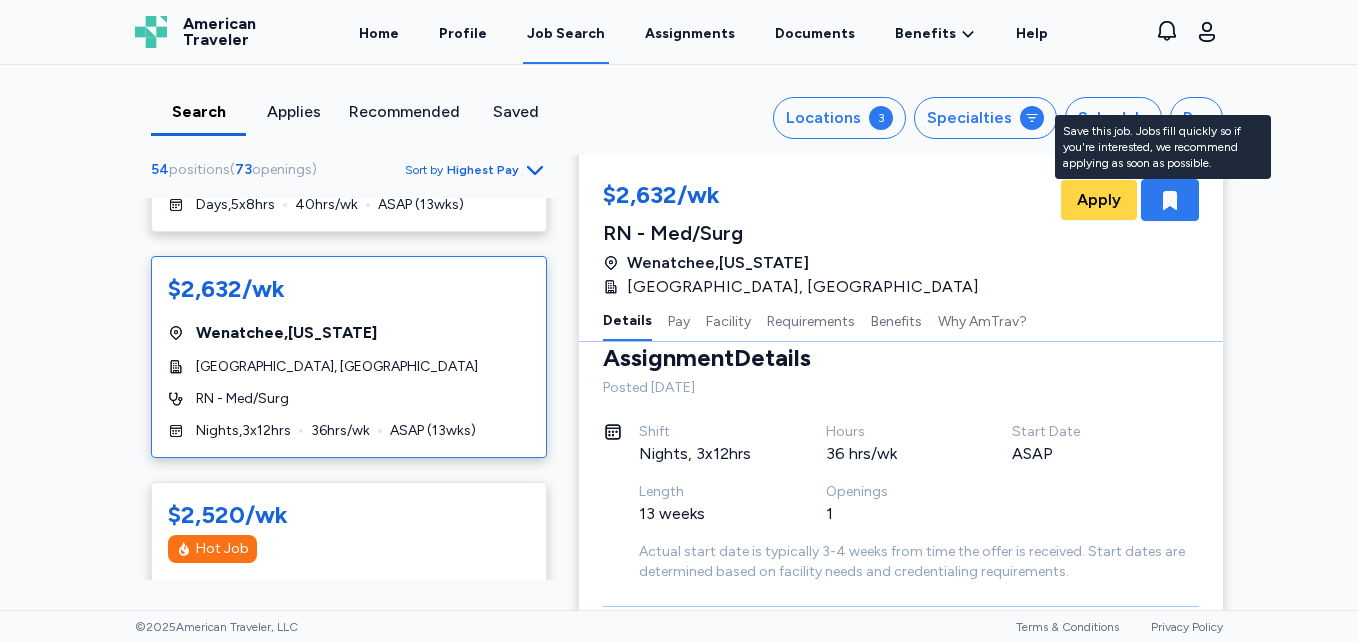 click 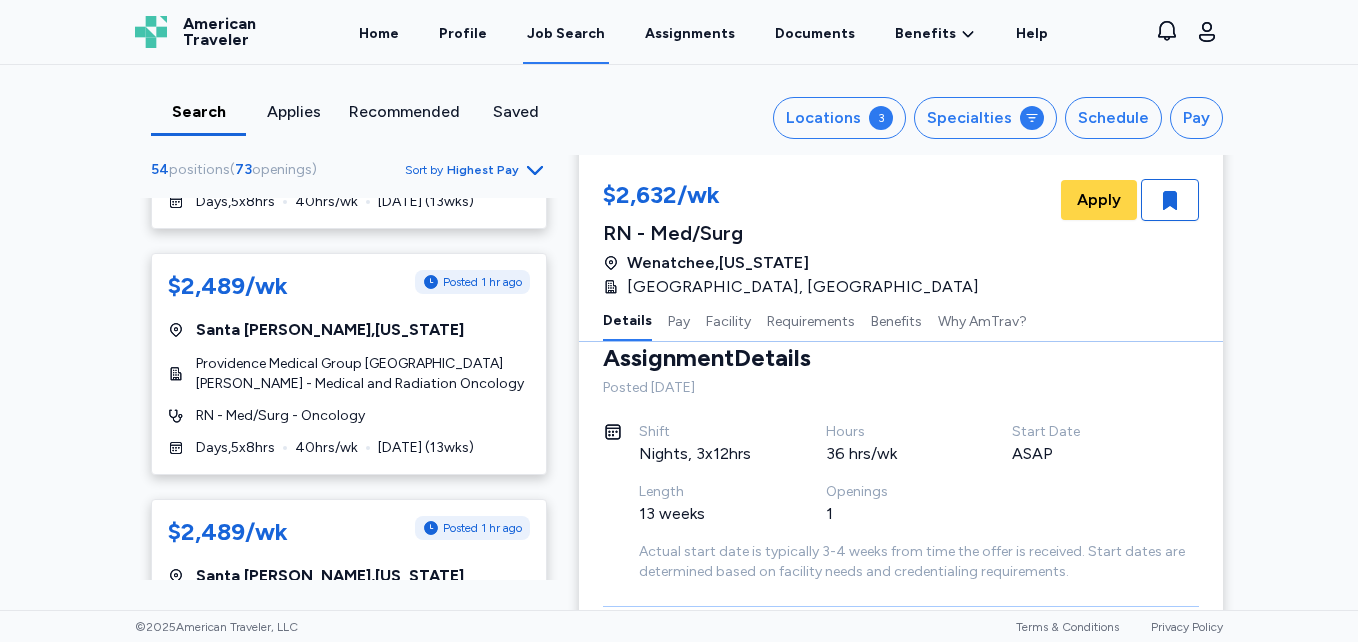 scroll, scrollTop: 3284, scrollLeft: 0, axis: vertical 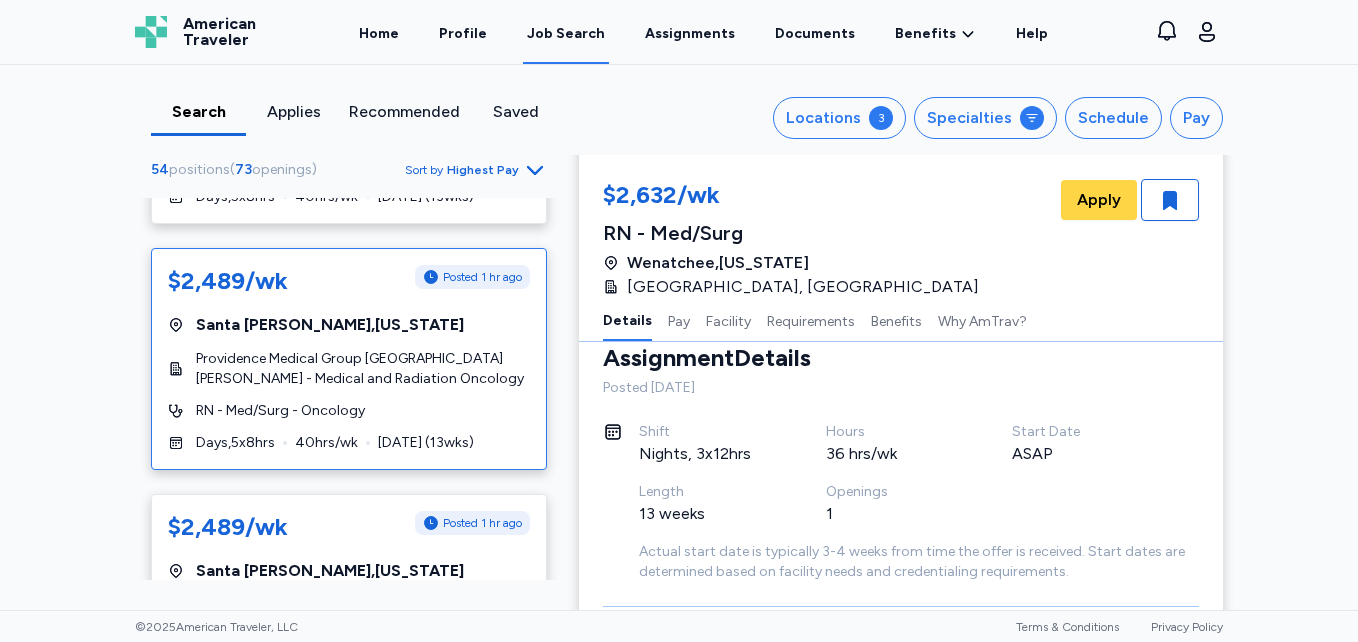 click on "$2,489/wk Posted   1 hr ago [GEOGRAPHIC_DATA] ,  [US_STATE] Providence Medical Group [GEOGRAPHIC_DATA][PERSON_NAME] - Medical and Radiation Oncology RN - Med/Surg - Oncology Days ,  5 x 8 hrs 40  hrs/wk [DATE]   ( 13  wks)" at bounding box center [349, 359] 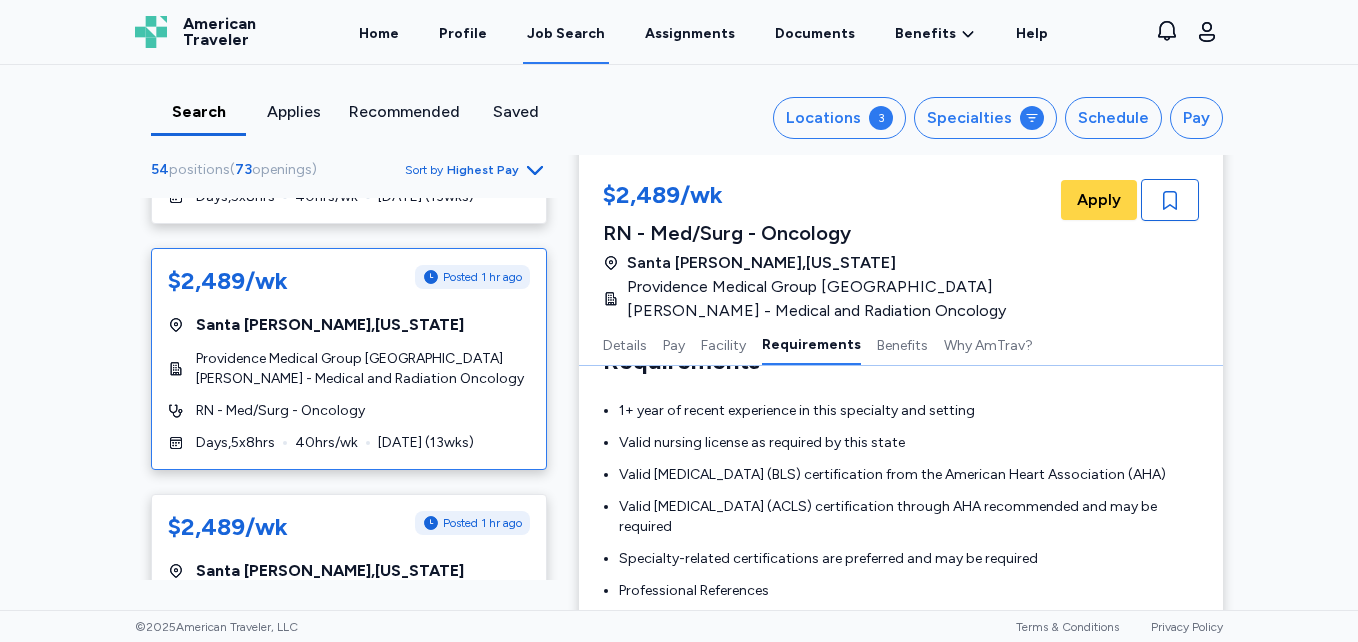scroll, scrollTop: 1782, scrollLeft: 0, axis: vertical 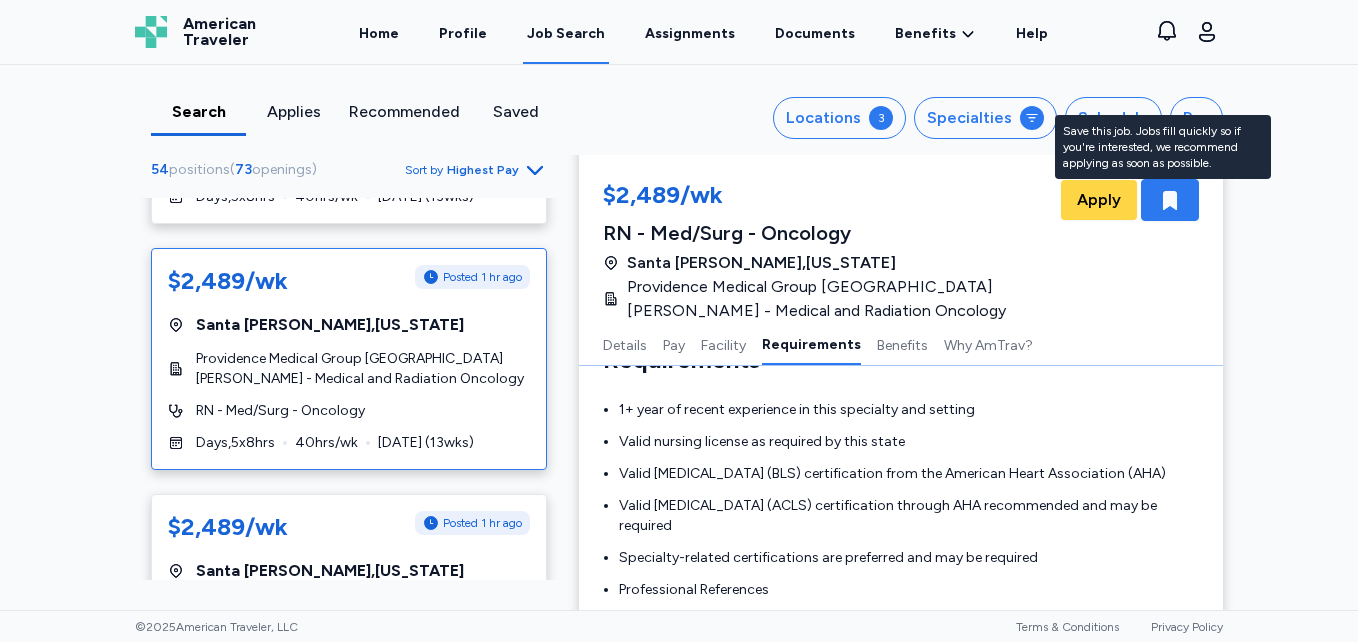click 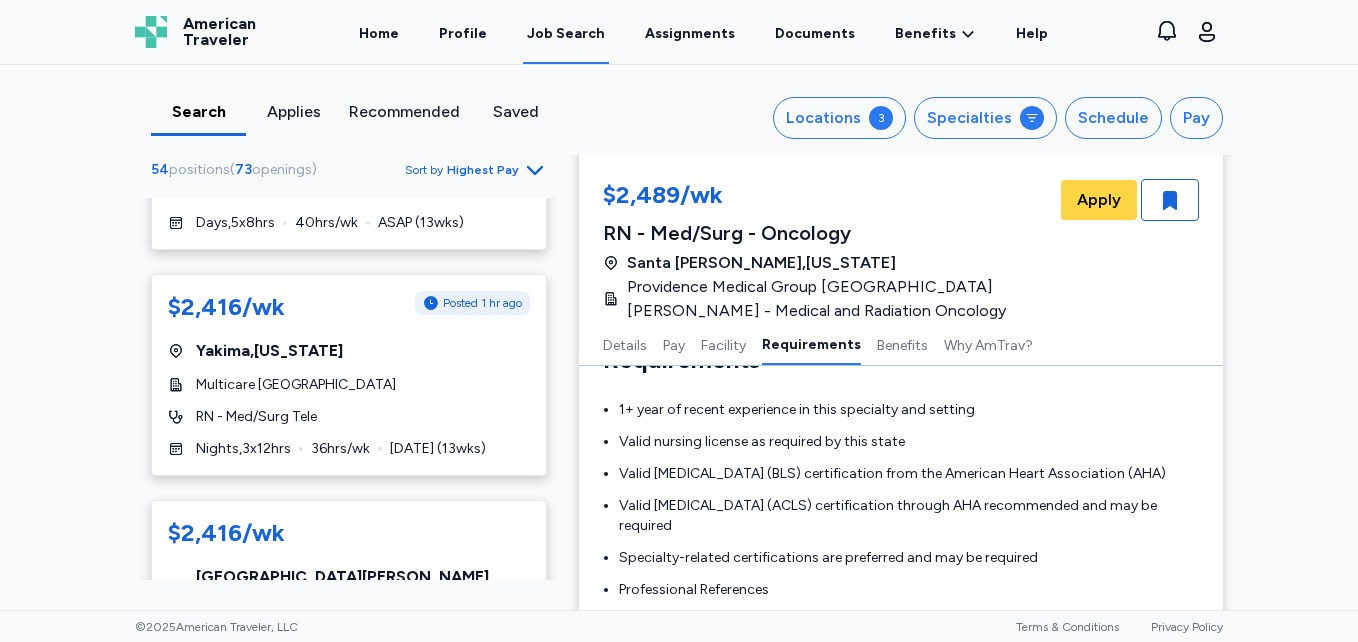 scroll, scrollTop: 4542, scrollLeft: 0, axis: vertical 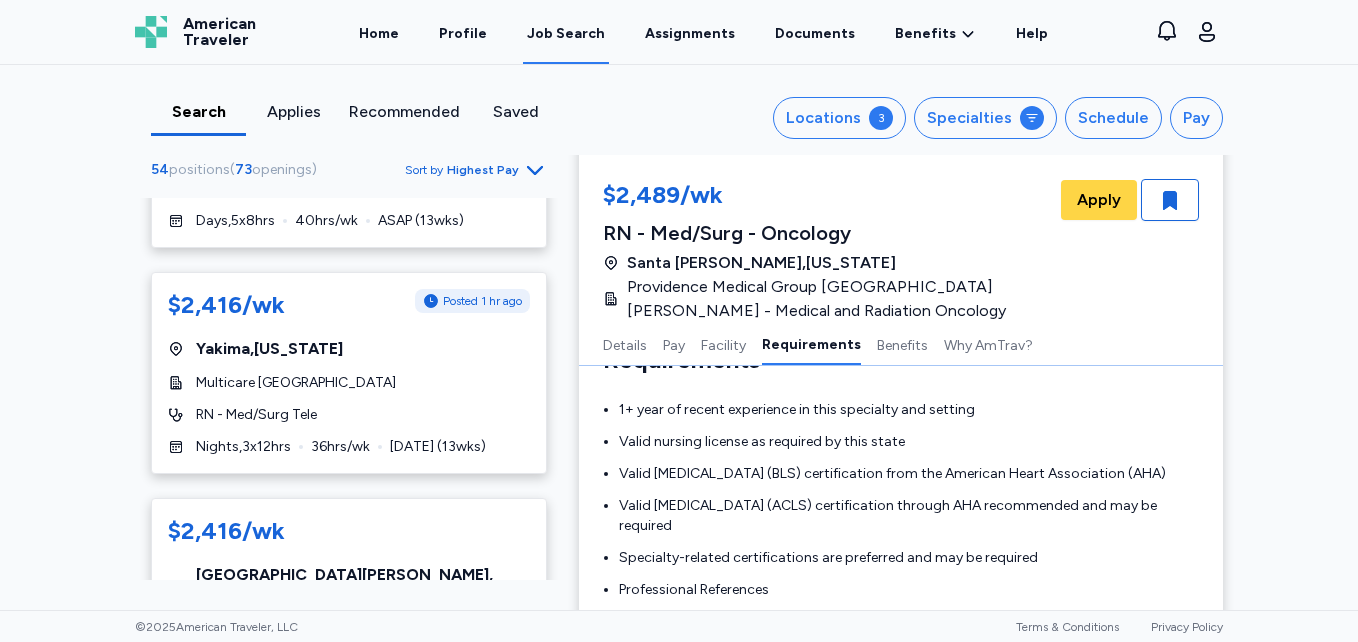 click on "$2,416/wk Posted   1 hr ago [GEOGRAPHIC_DATA] ,  [US_STATE] Multicare [GEOGRAPHIC_DATA] RN - Med/Surg Tele Nights ,  3 x 12 hrs 36  hrs/wk [DATE]   ( 13  wks)" at bounding box center (349, 373) 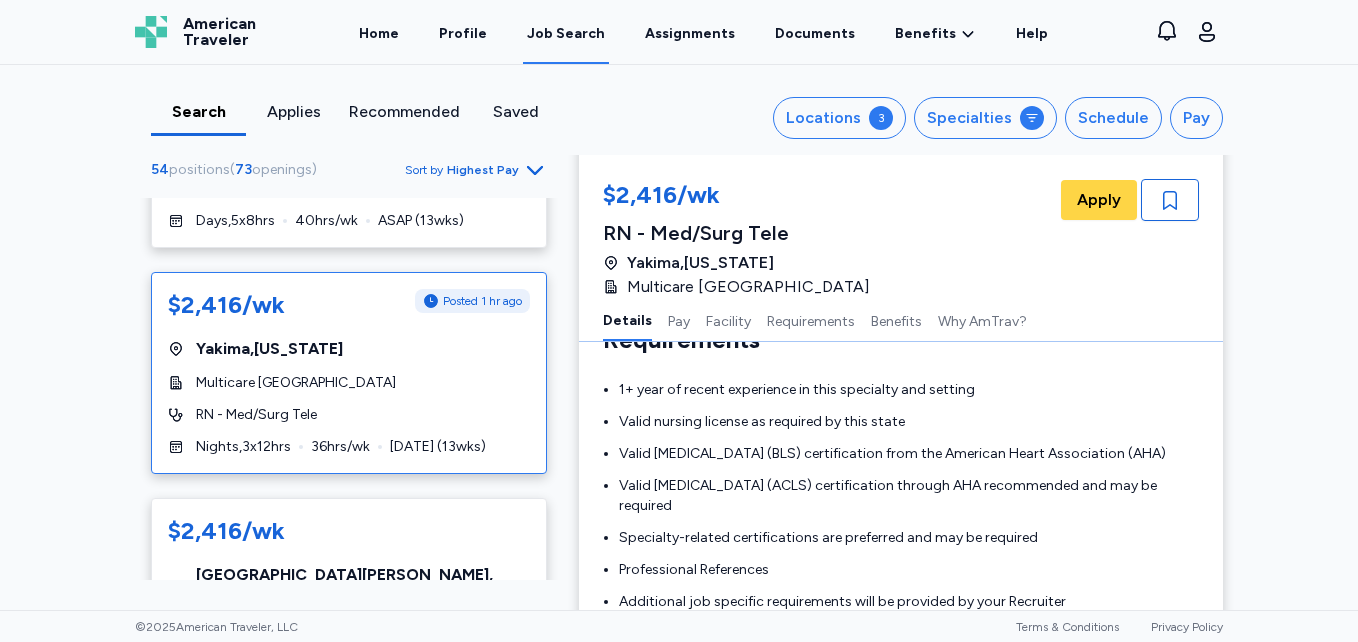scroll, scrollTop: 0, scrollLeft: 0, axis: both 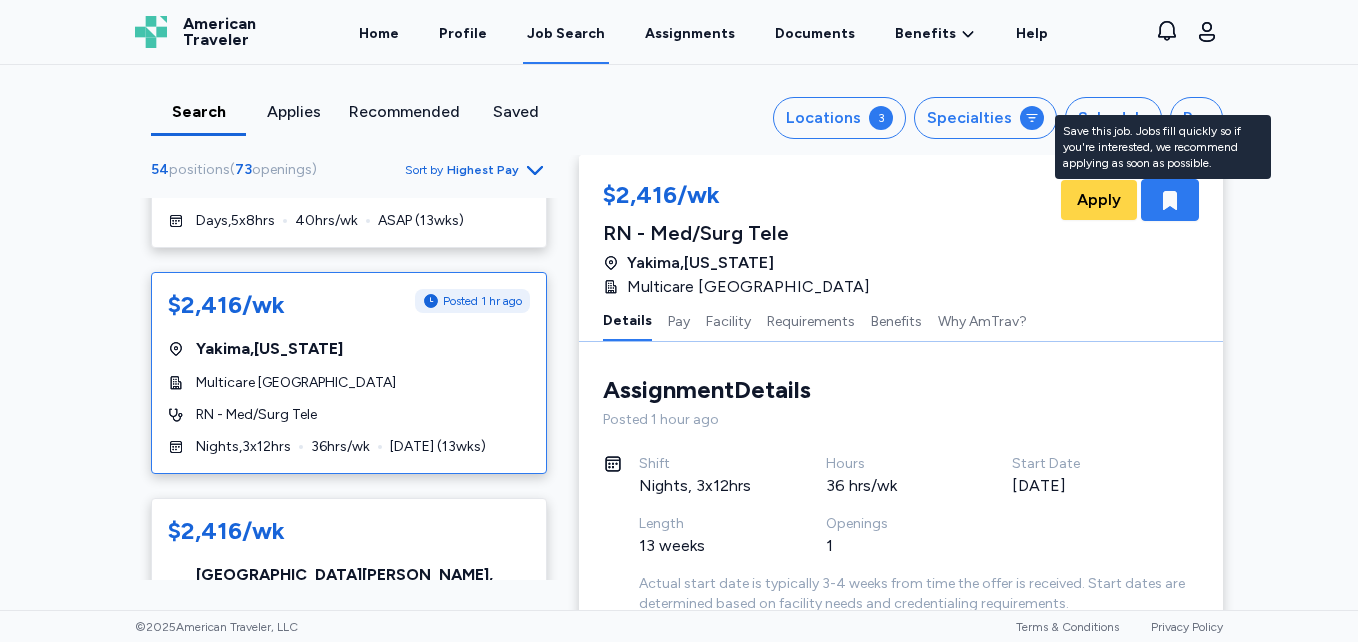 click at bounding box center [1170, 200] 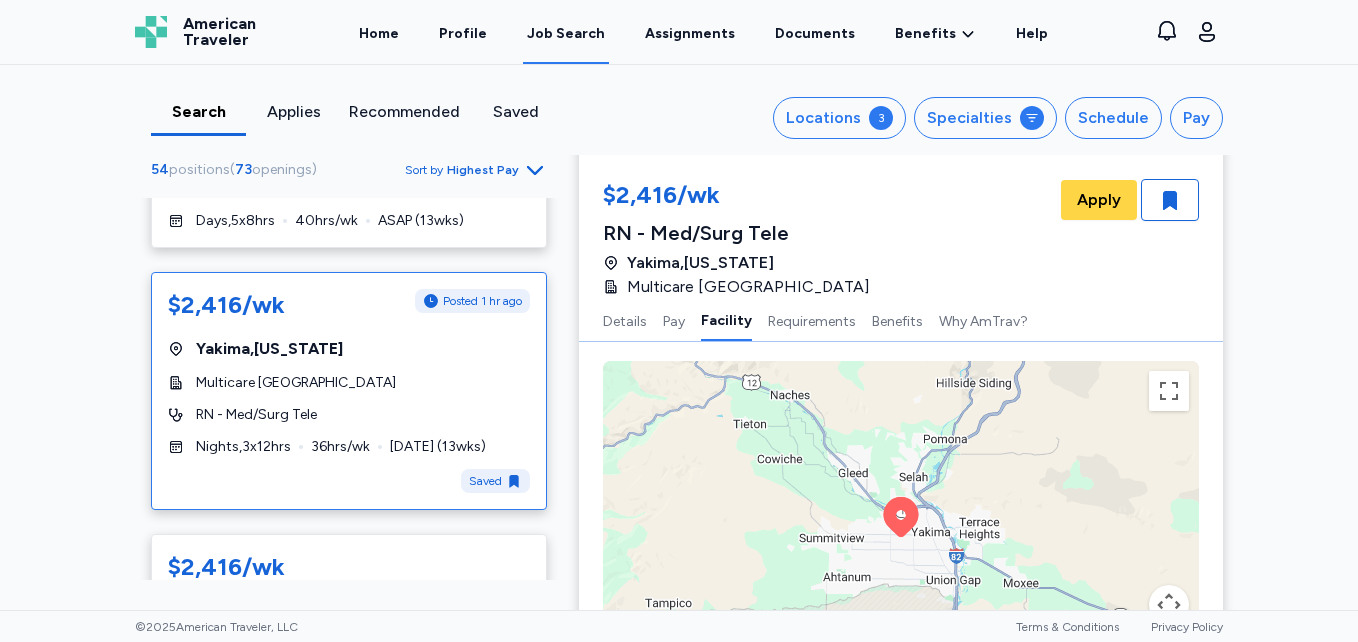 scroll, scrollTop: 1074, scrollLeft: 0, axis: vertical 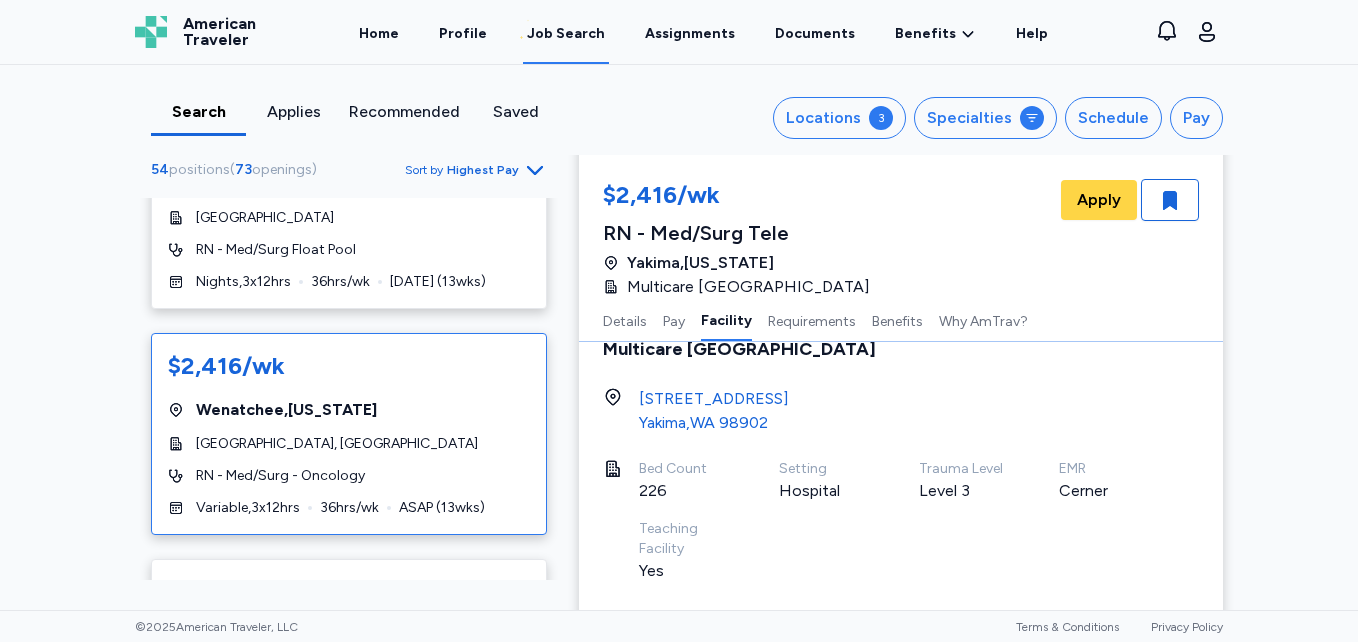 click on "$2,416/wk [GEOGRAPHIC_DATA] ,  [US_STATE][GEOGRAPHIC_DATA], [GEOGRAPHIC_DATA] RN - Med/Surg - Oncology Variable ,  3 x 12 hrs 36  hrs/wk ASAP   ( 13  wks)" at bounding box center [349, 434] 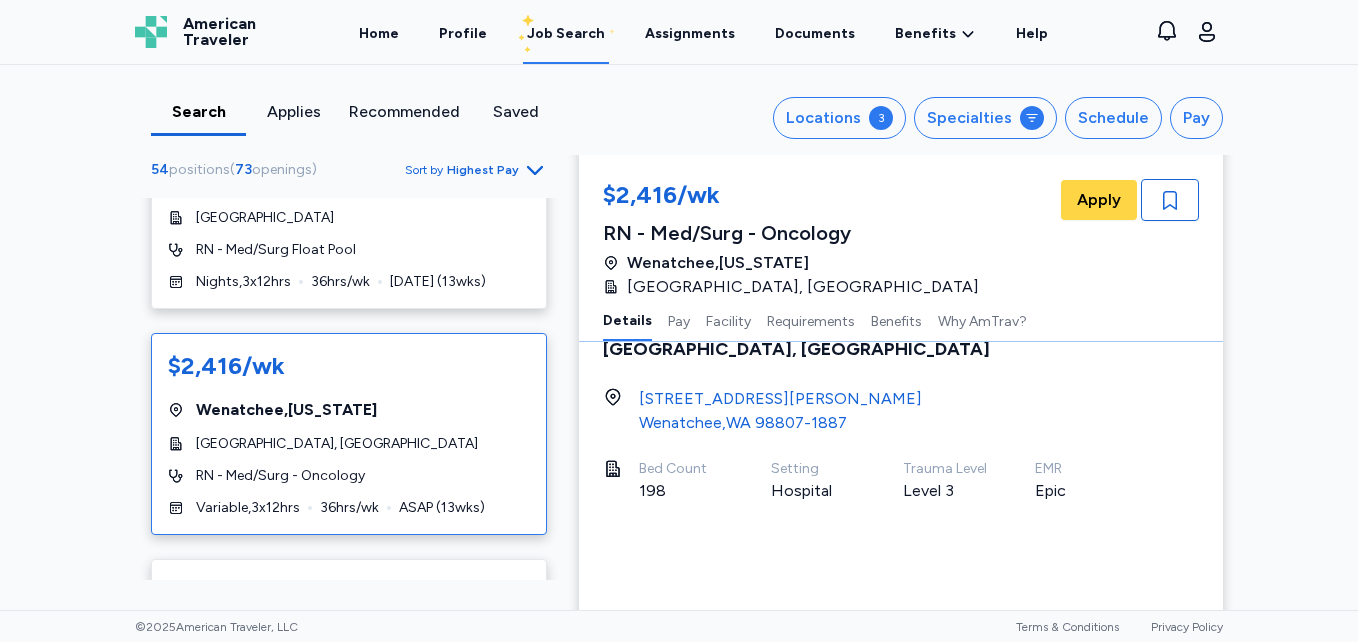 scroll, scrollTop: 2, scrollLeft: 0, axis: vertical 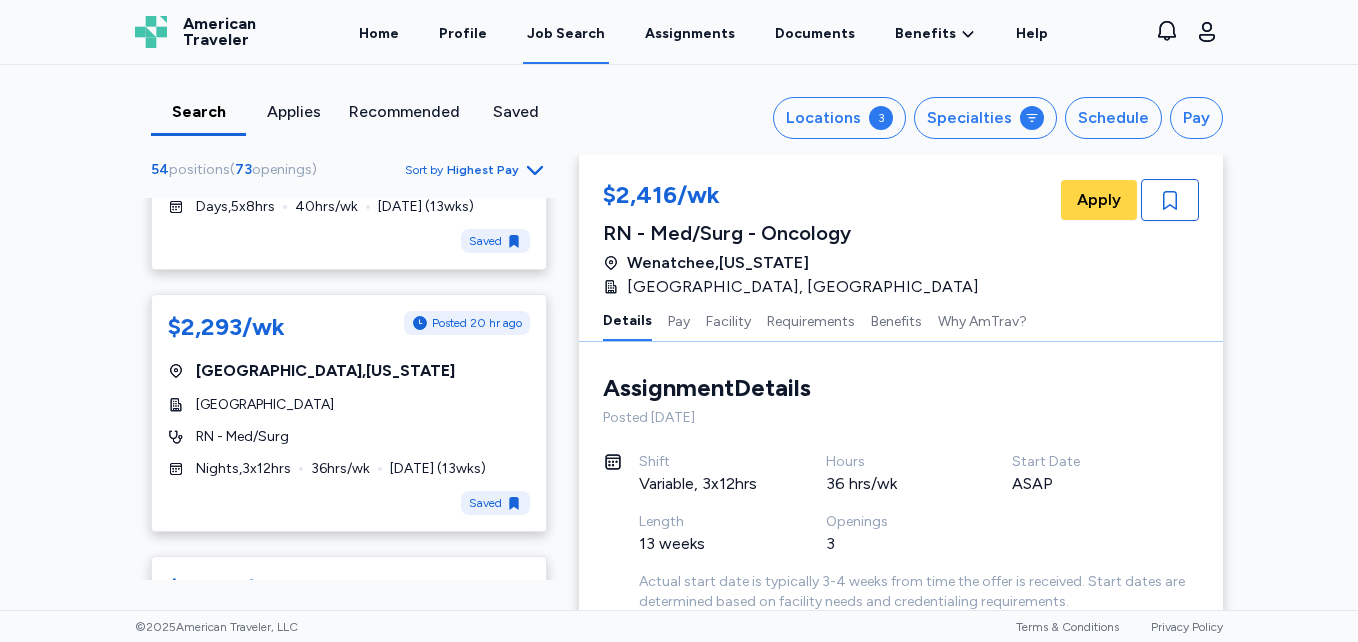 click on "$2,293/wk Posted   20 hr ago [GEOGRAPHIC_DATA] ,  [US_STATE][GEOGRAPHIC_DATA] RN - Med/Surg Nights ,  3 x 12 hrs 36  hrs/wk [DATE]   ( 13  wks) Saved" at bounding box center (349, 413) 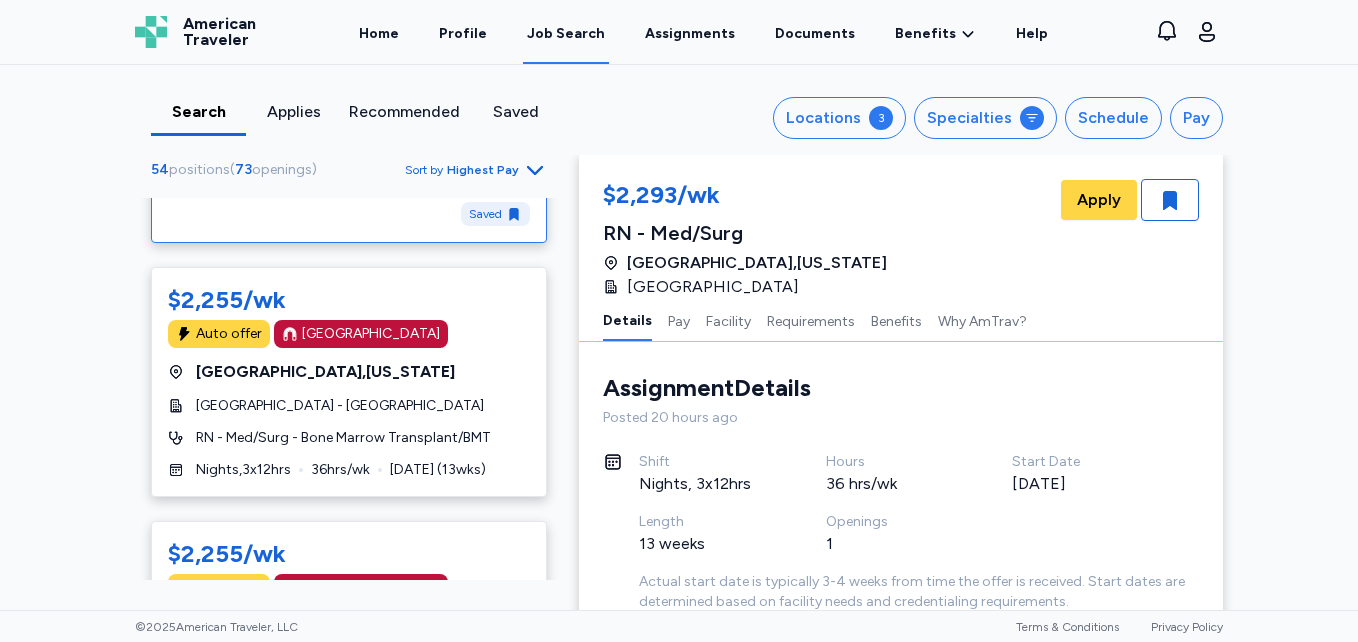 scroll, scrollTop: 6528, scrollLeft: 0, axis: vertical 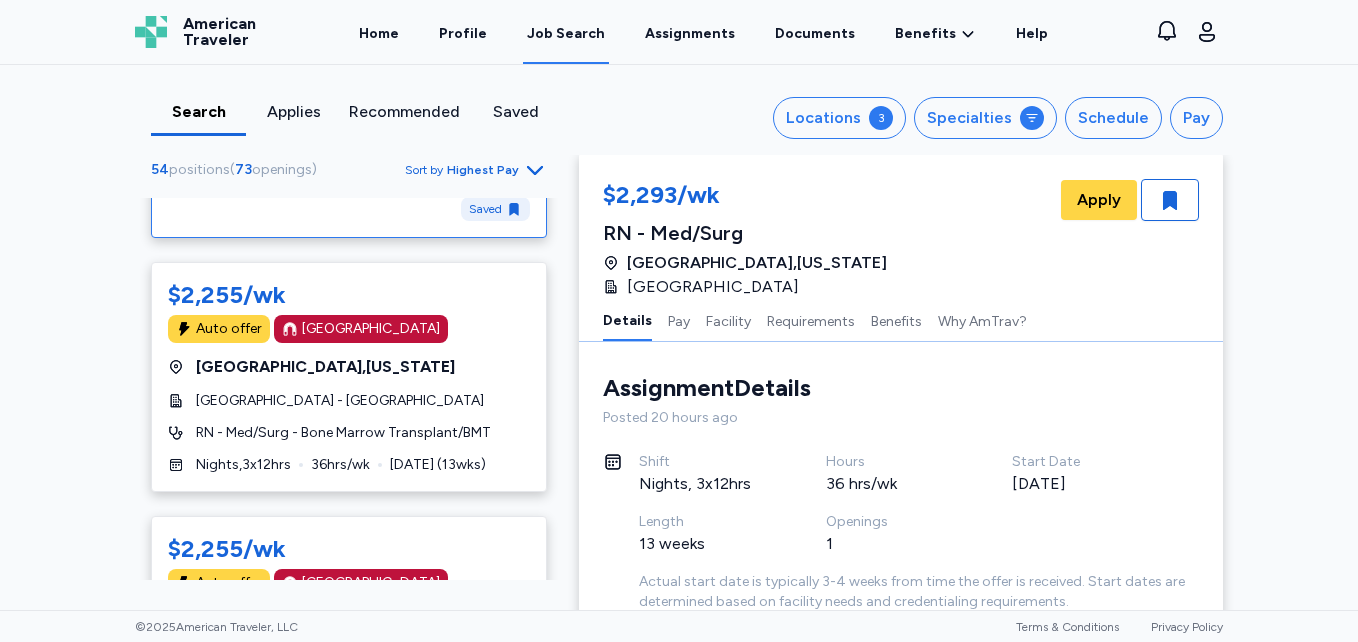 click on "RN - Med/Surg - Bone Marrow Transplant/BMT" at bounding box center [343, 433] 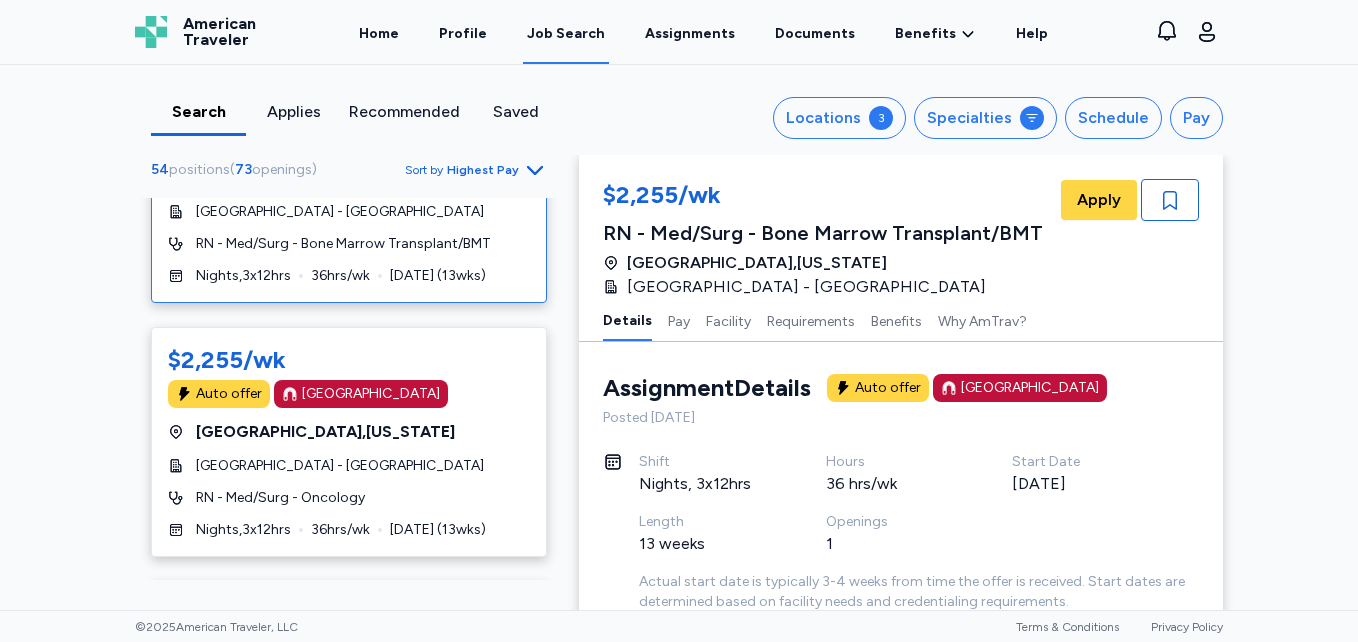 scroll, scrollTop: 6719, scrollLeft: 0, axis: vertical 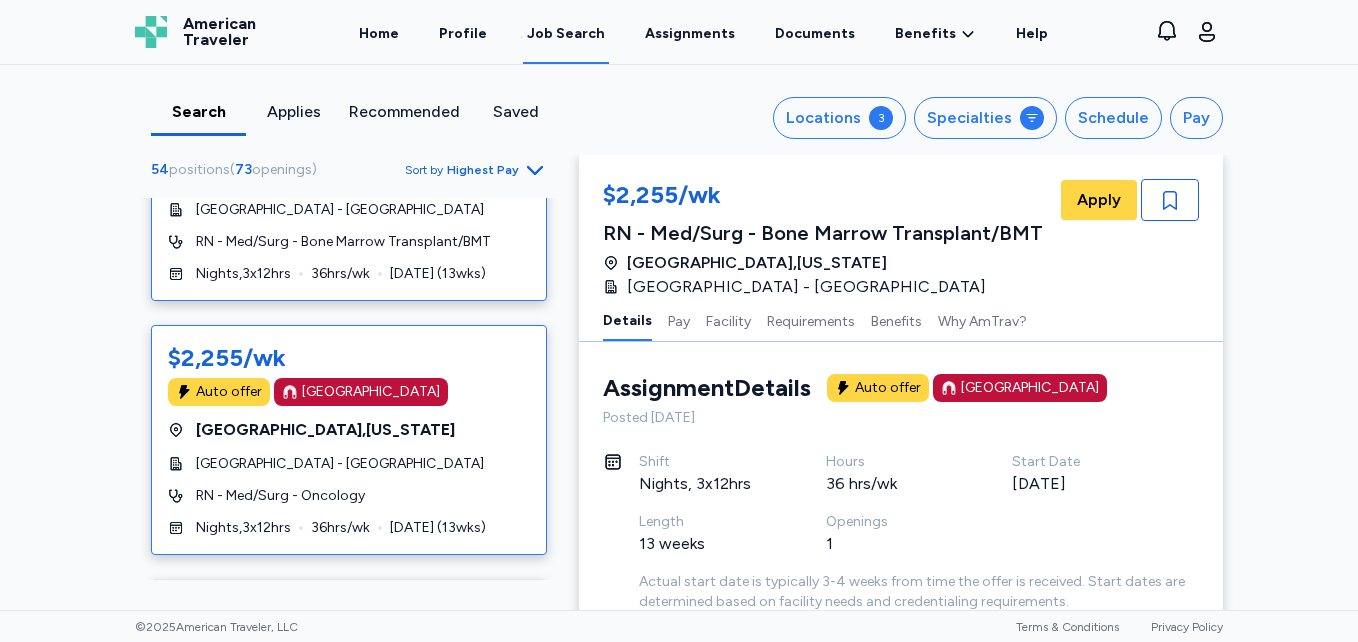 click on "[GEOGRAPHIC_DATA] - [GEOGRAPHIC_DATA]" at bounding box center [349, 464] 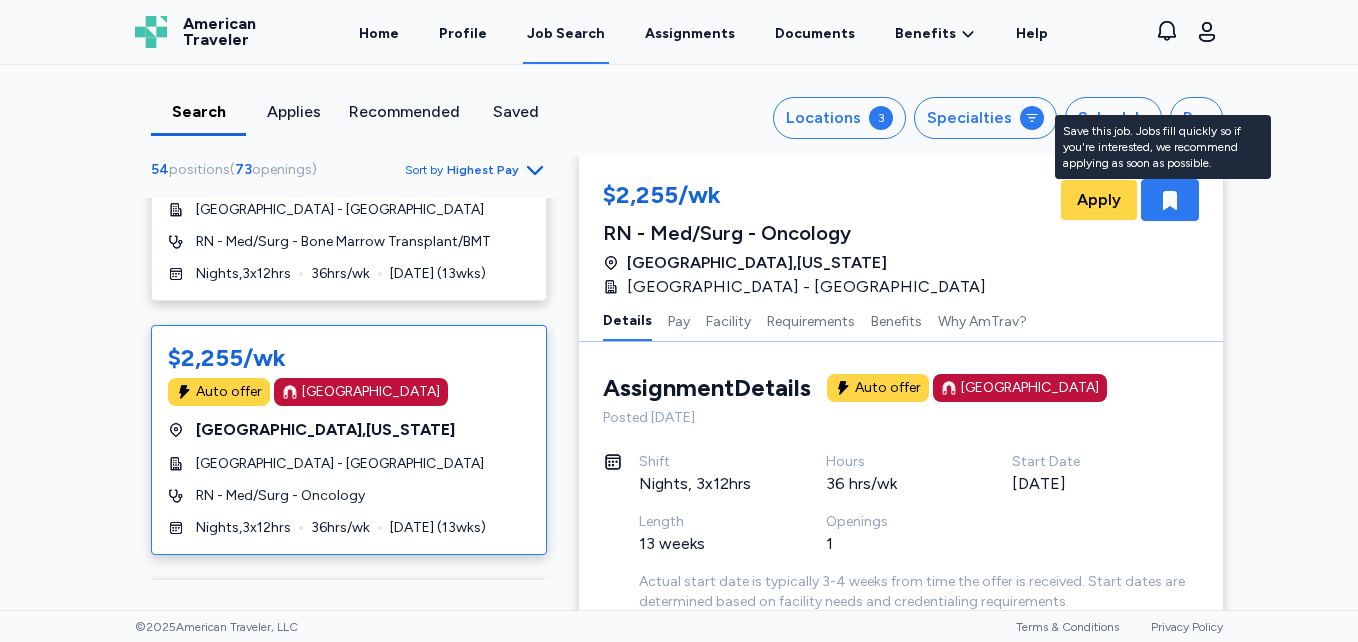 click at bounding box center [1170, 200] 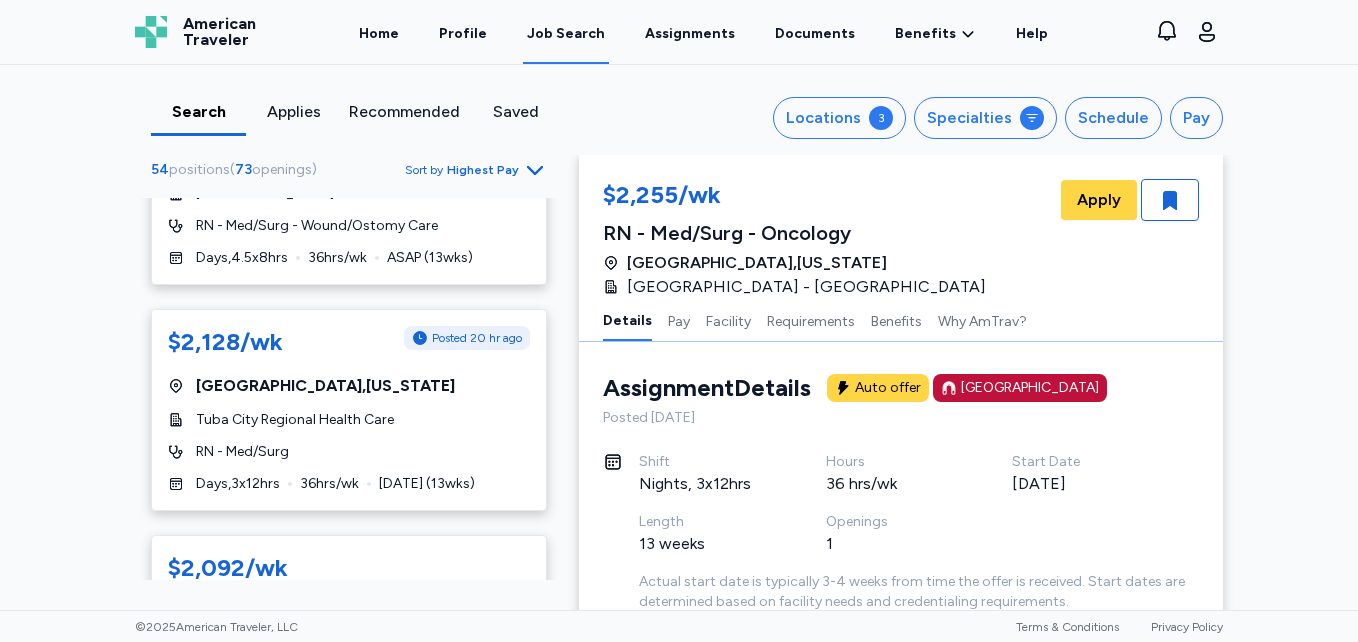 scroll, scrollTop: 7252, scrollLeft: 0, axis: vertical 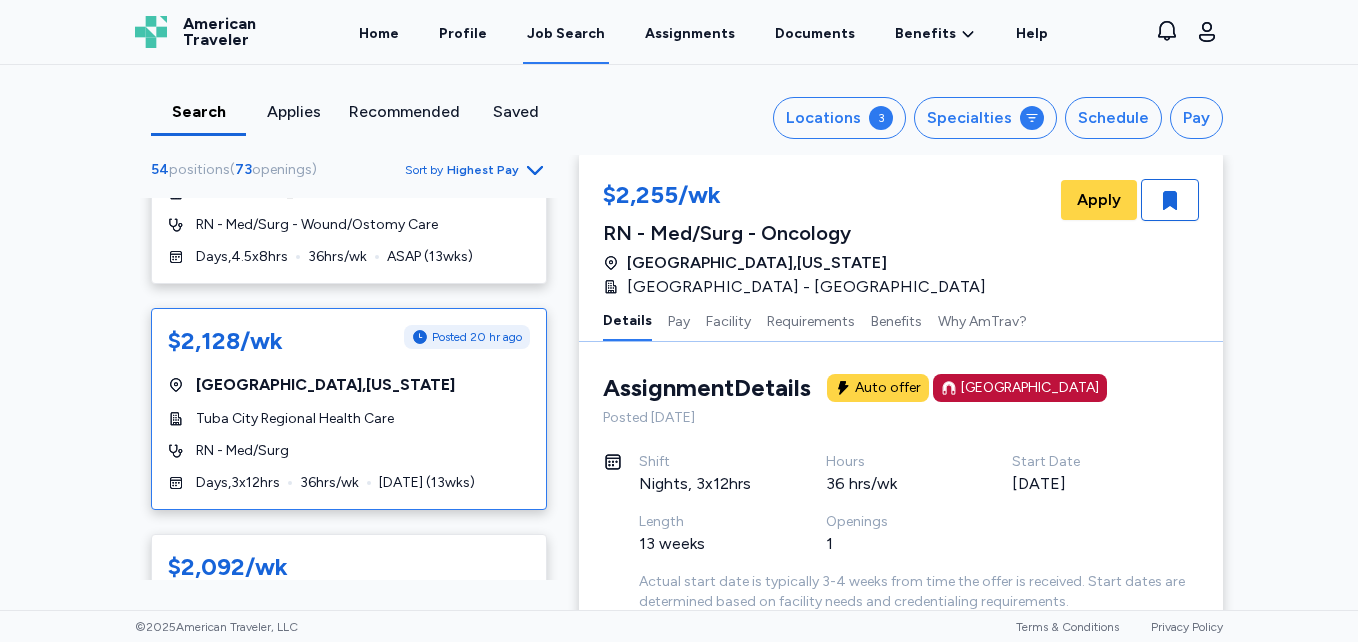 click on "Tuba City Regional Health Care" at bounding box center (295, 419) 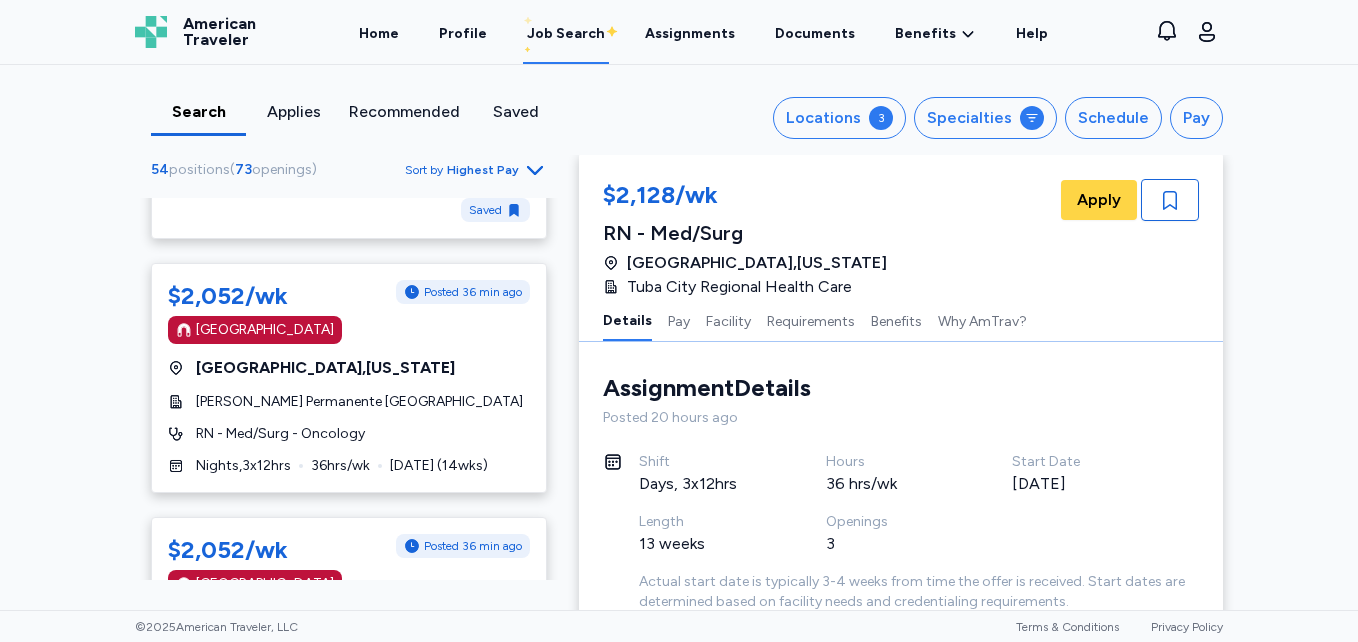 scroll, scrollTop: 8464, scrollLeft: 0, axis: vertical 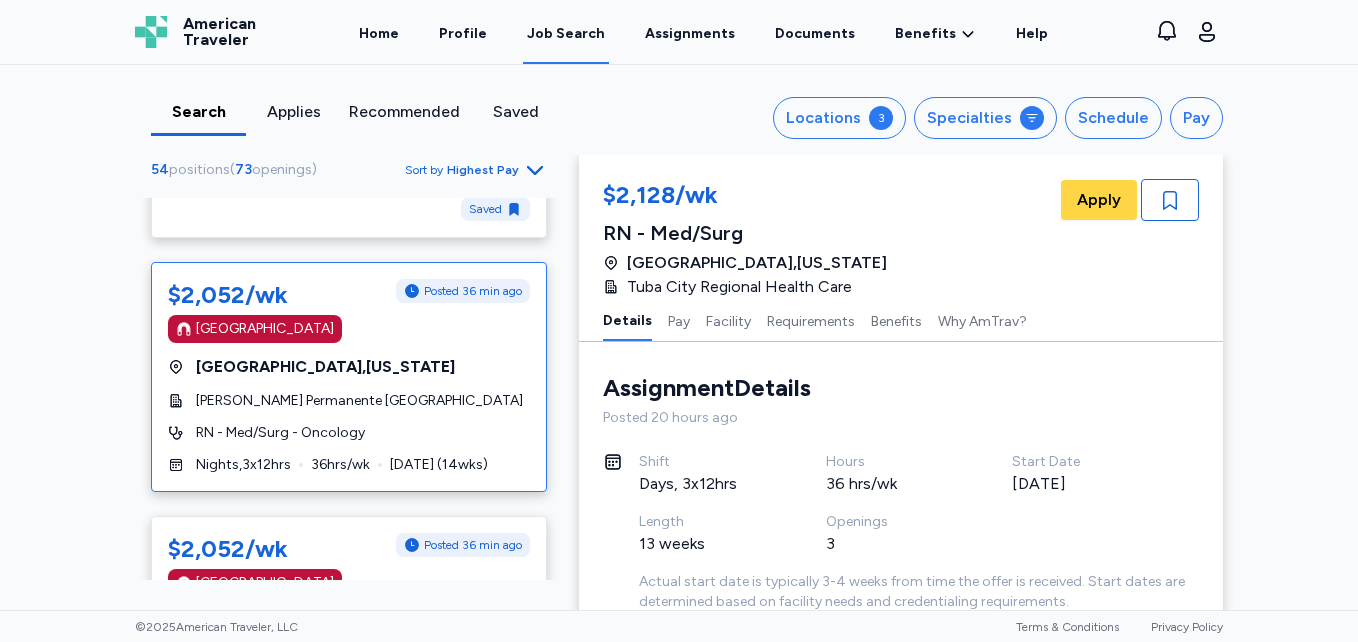 click on "[PERSON_NAME] Permanente [GEOGRAPHIC_DATA]" at bounding box center [359, 401] 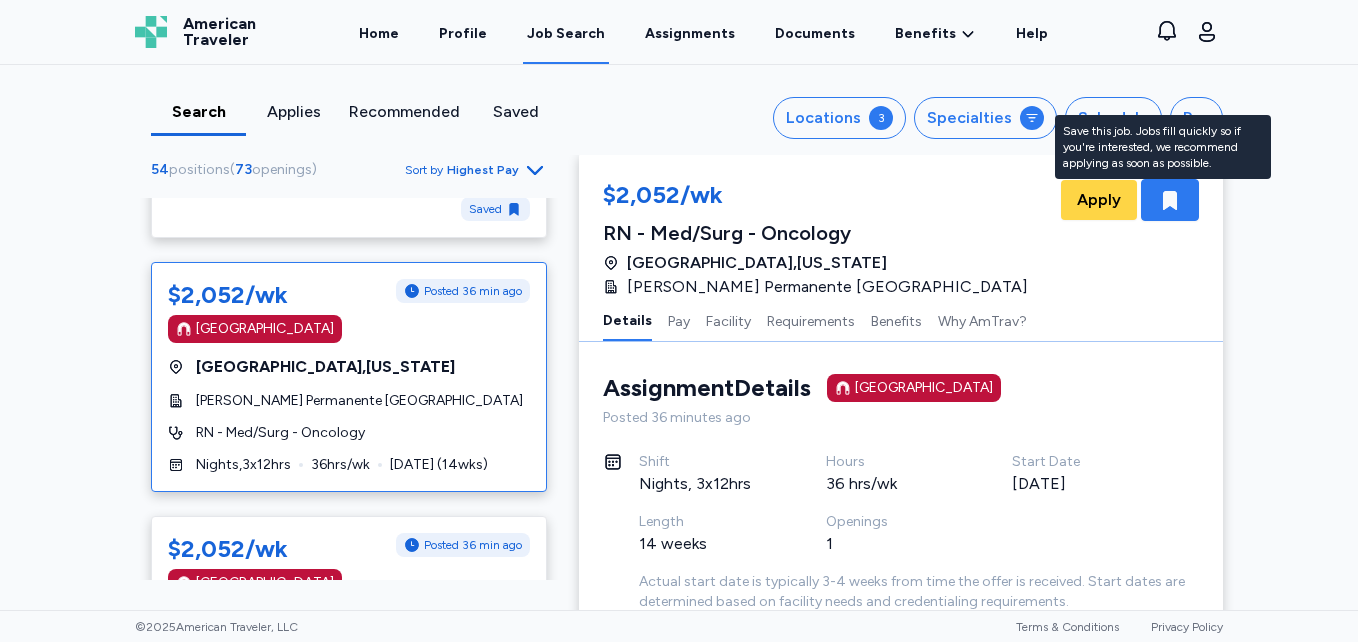 click 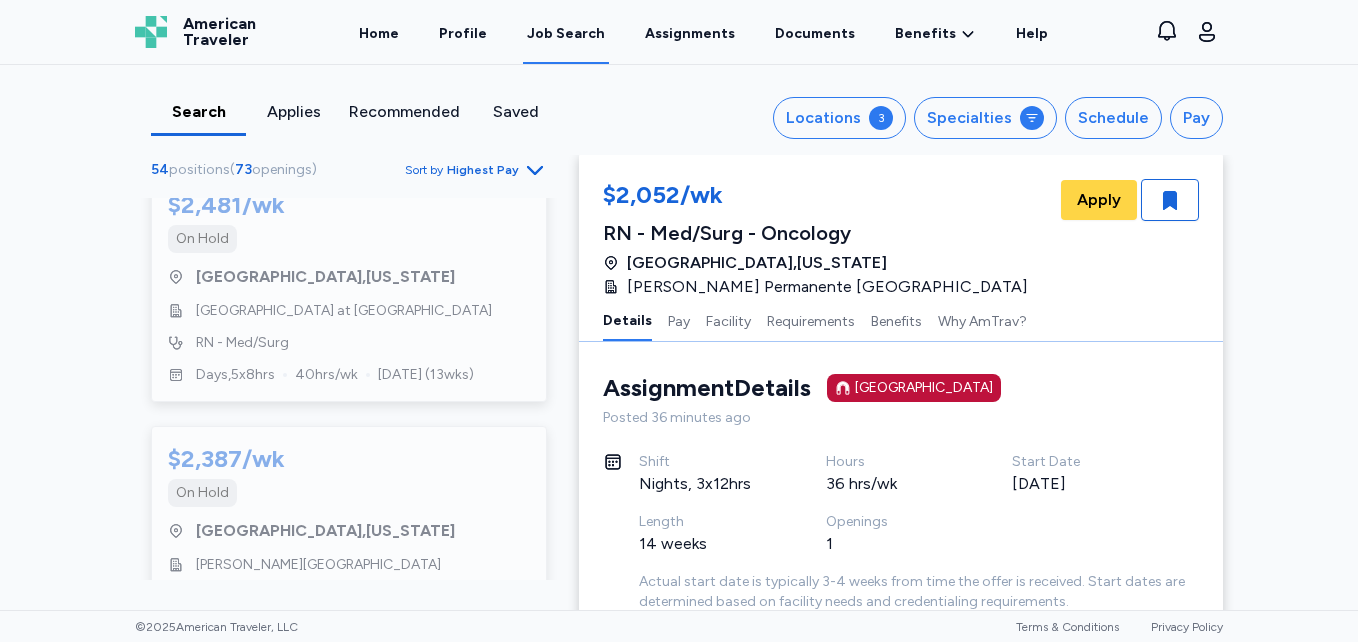 scroll, scrollTop: 11795, scrollLeft: 0, axis: vertical 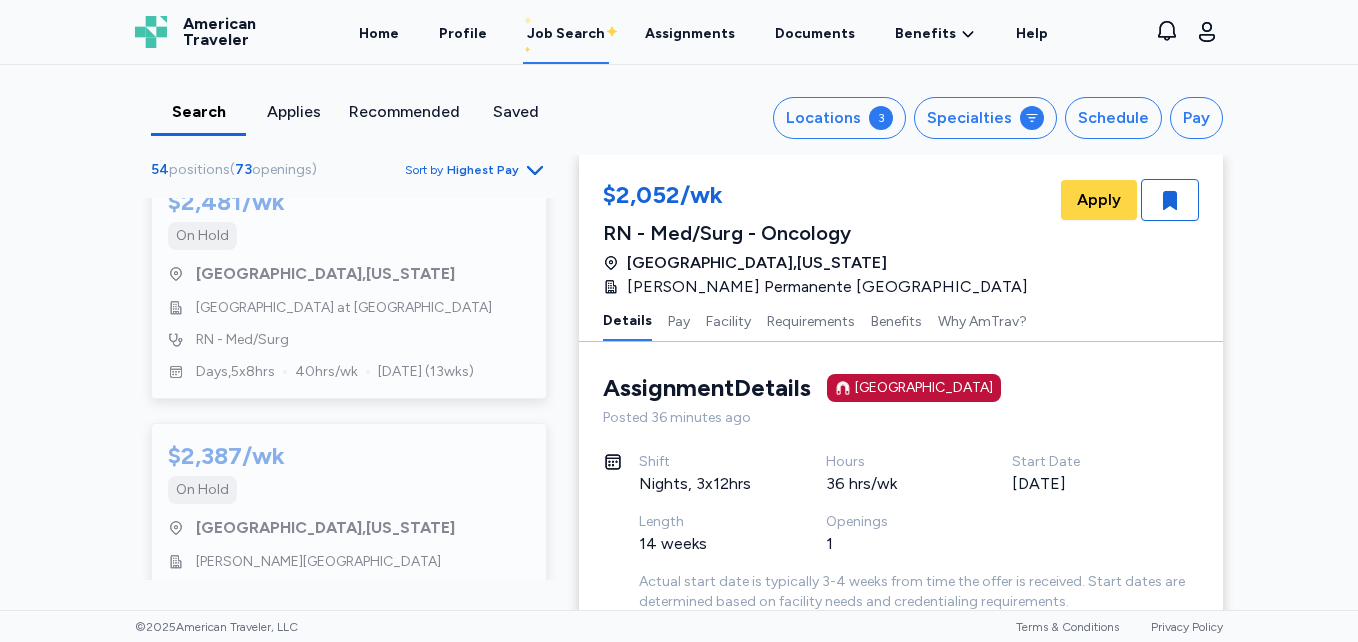 click on "Applies" at bounding box center [293, 112] 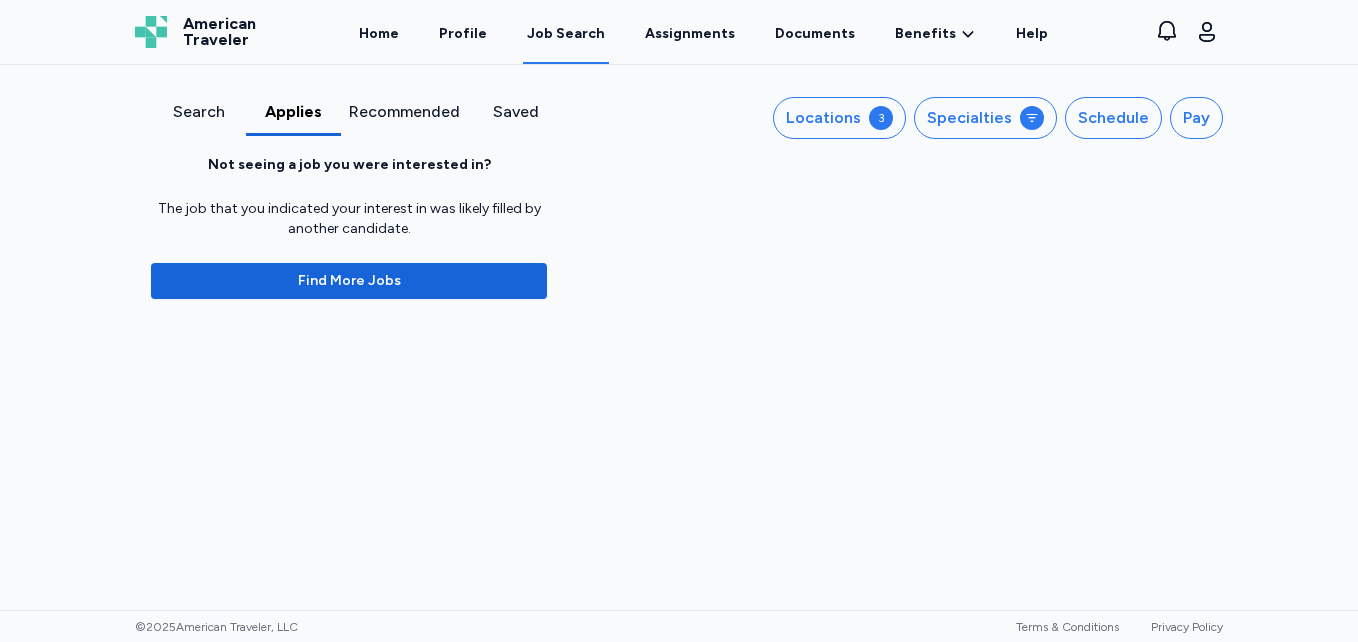 scroll, scrollTop: 0, scrollLeft: 0, axis: both 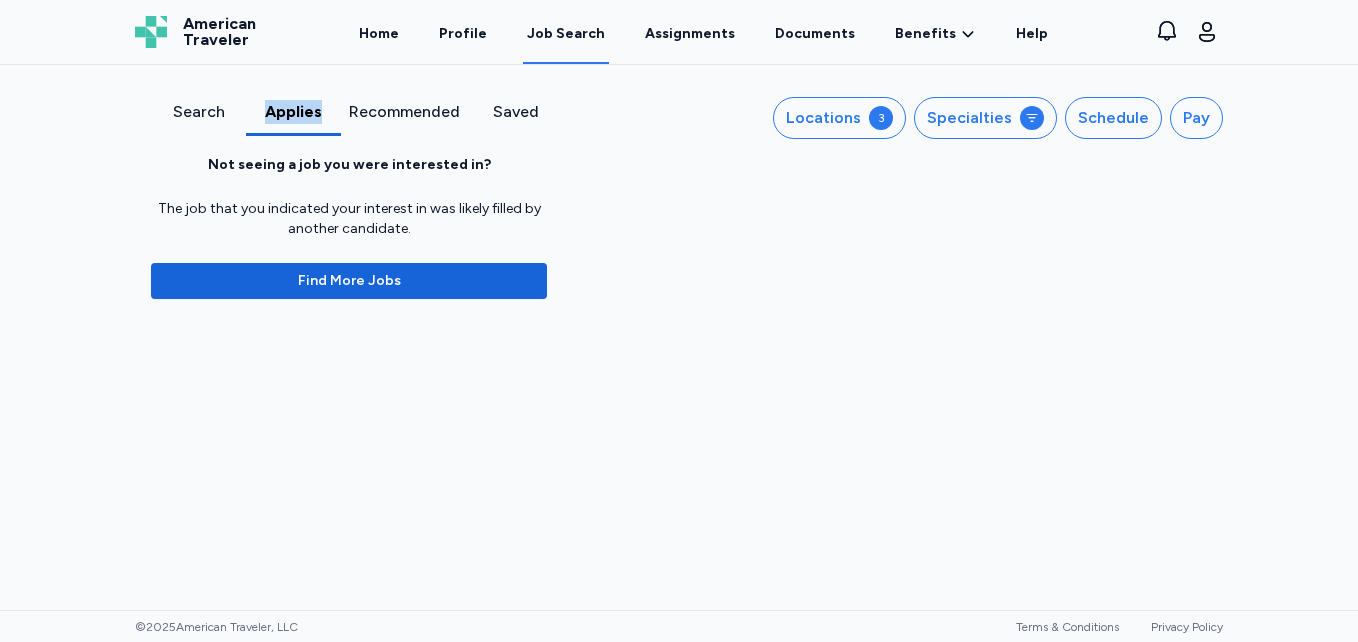 click on "Applies" at bounding box center [293, 112] 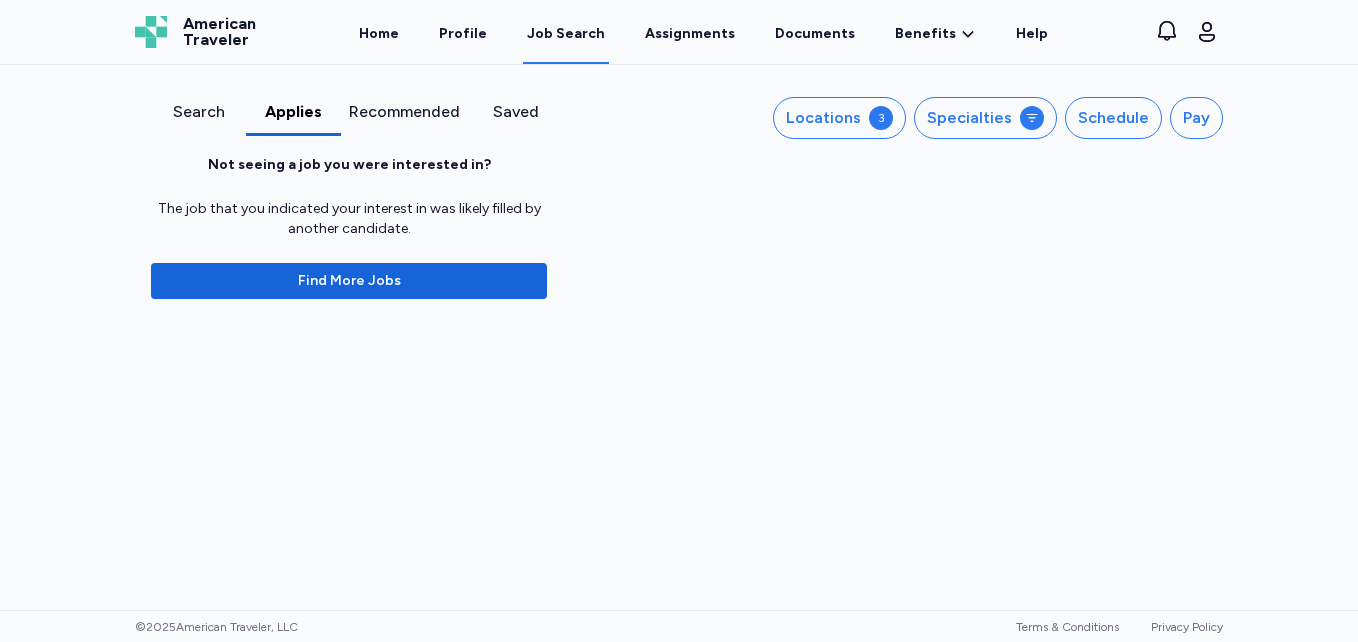 click on "Search" at bounding box center [198, 112] 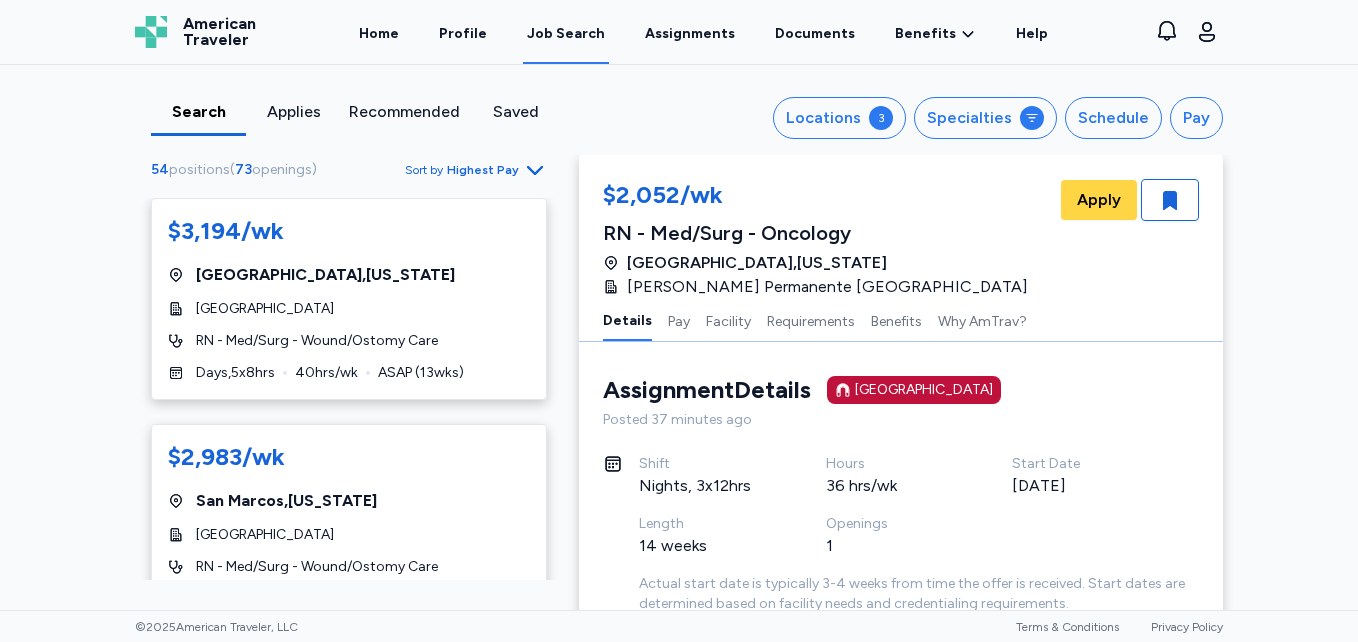 click on "Applies" at bounding box center [293, 112] 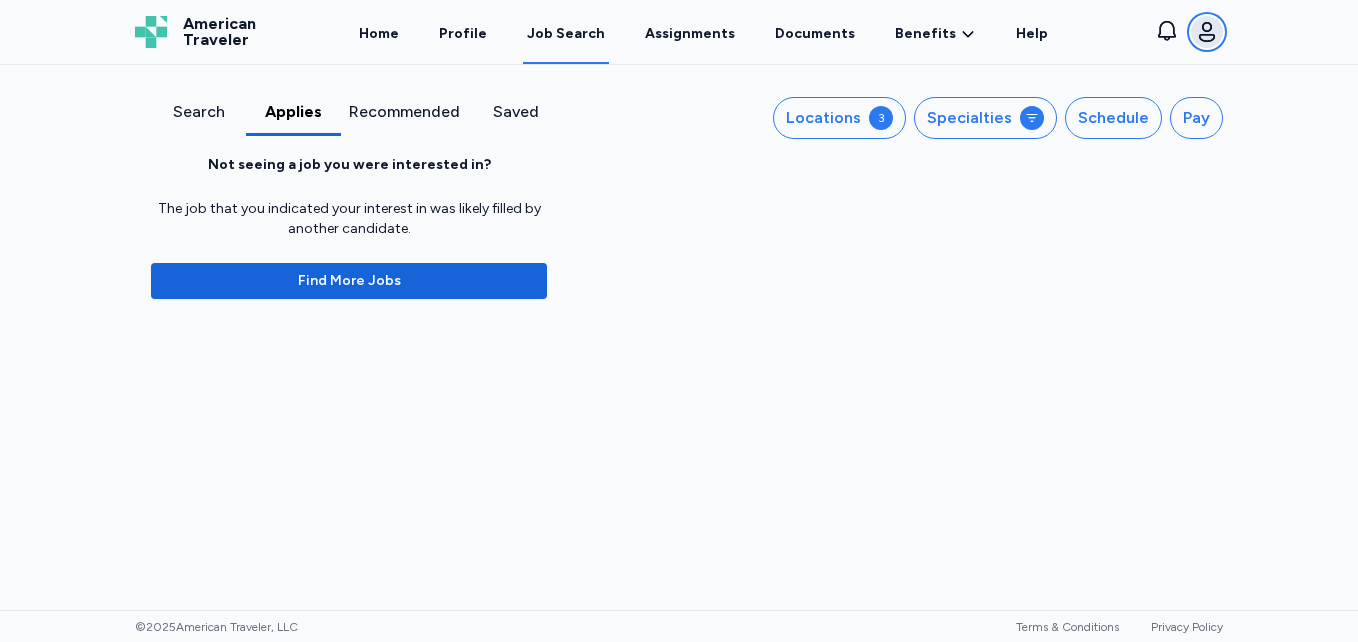 click 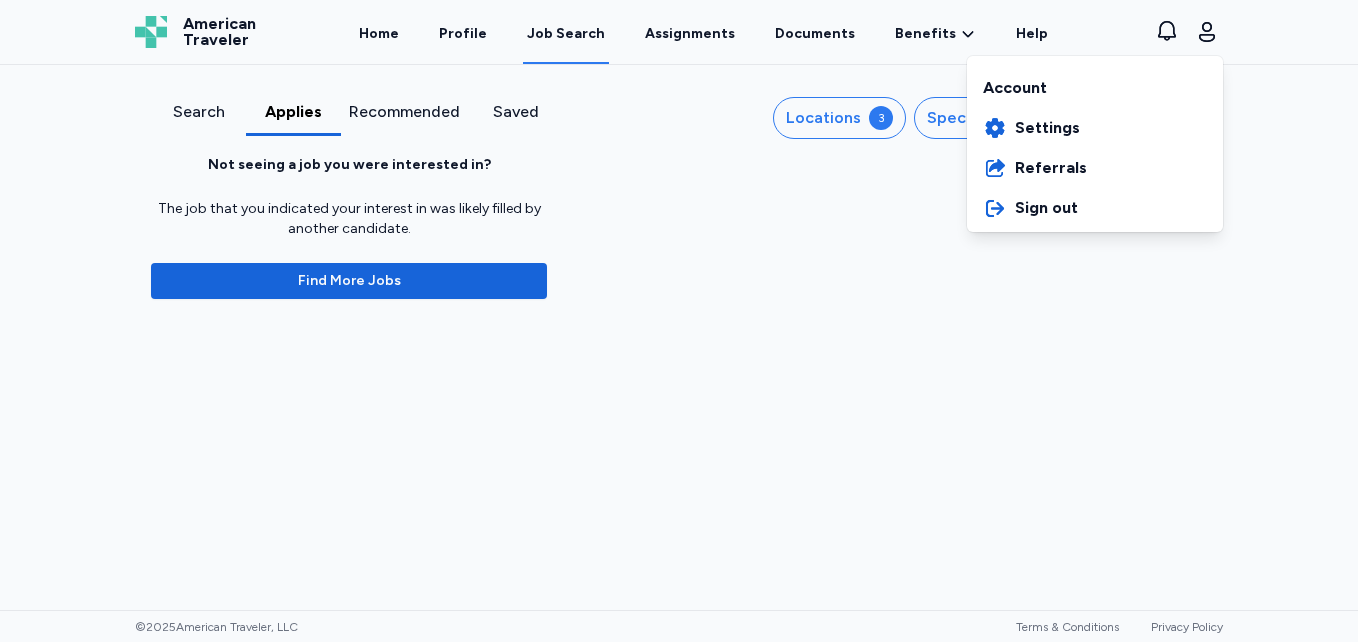 click on "Open sidebar Job Search American Traveler American Traveler Home Profile Job Search Assignments Documents Benefits Benefits Overview Referral Bonus Social Media Bonus Help View notifications Open user menu Account Settings Referrals Sign out Search Applies Recommended Saved Locations 3 Specialties Schedule Pay Not seeing a job you were interested in? The job that you indicated your interest in was likely filled by another candidate. Find More Jobs ©  2025  American Traveler, LLC Terms & Conditions Privacy Policy" at bounding box center (679, 321) 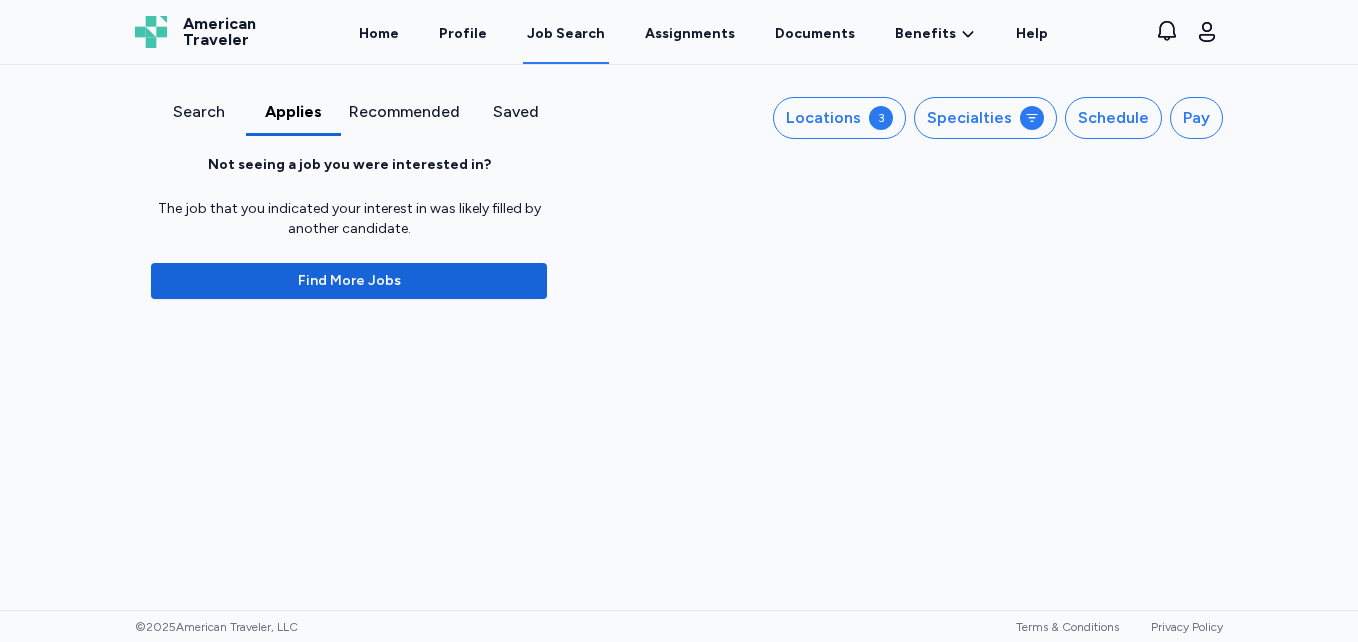 click on "Recommended" at bounding box center [404, 112] 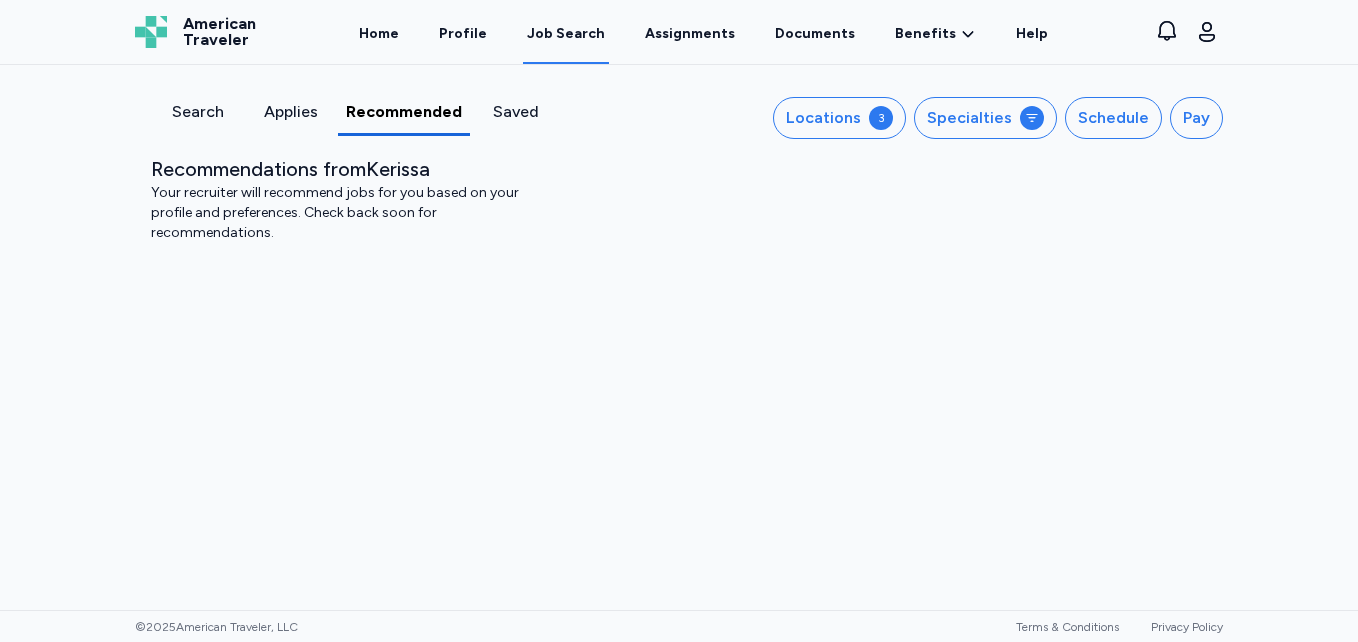 click on "Saved" at bounding box center [516, 112] 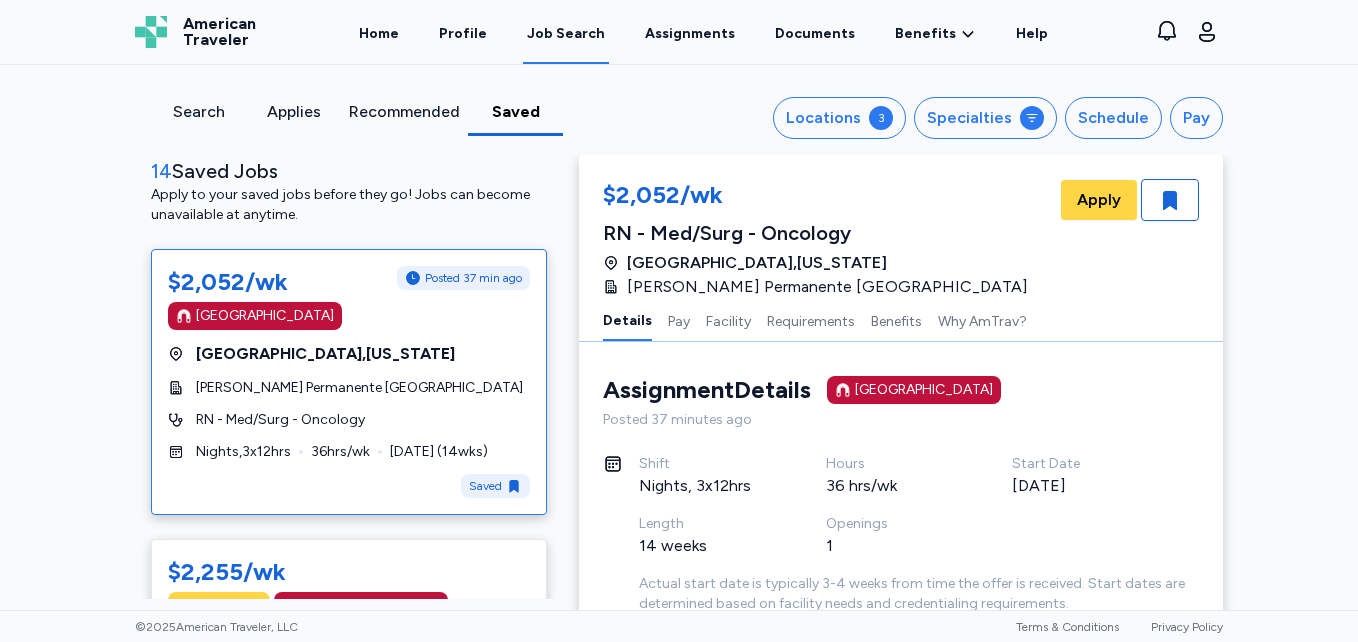 click on "Applies" at bounding box center (293, 112) 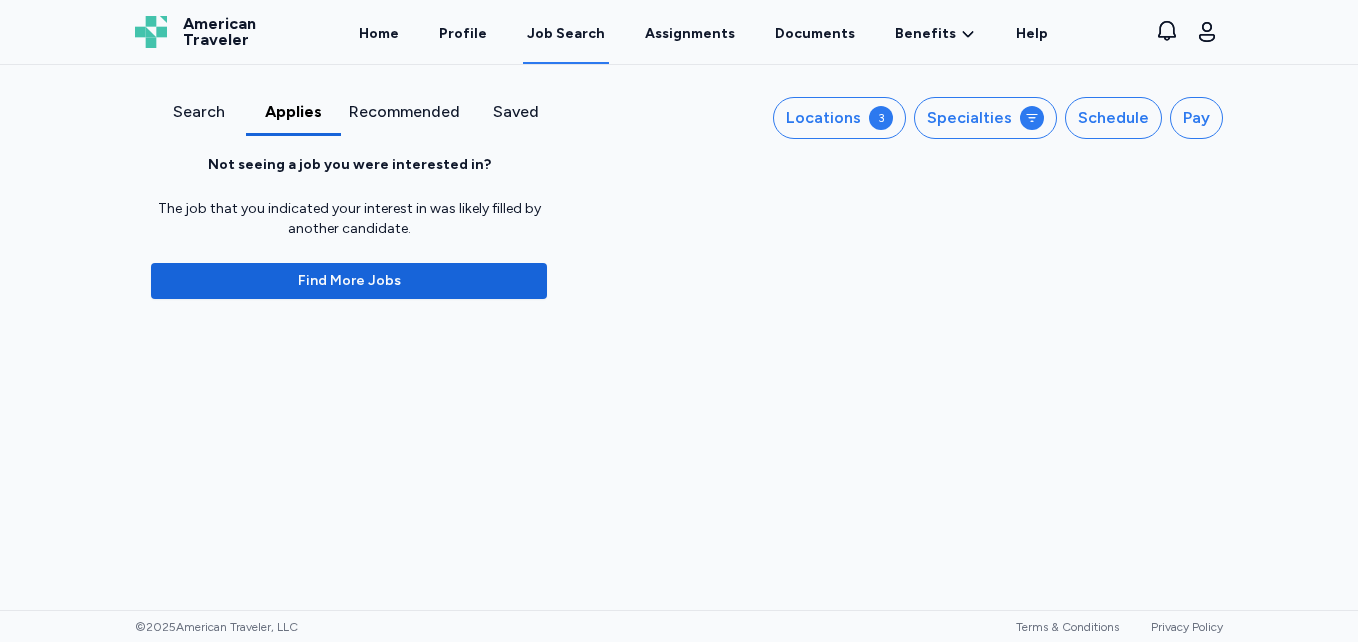 click on "Saved" at bounding box center (515, 112) 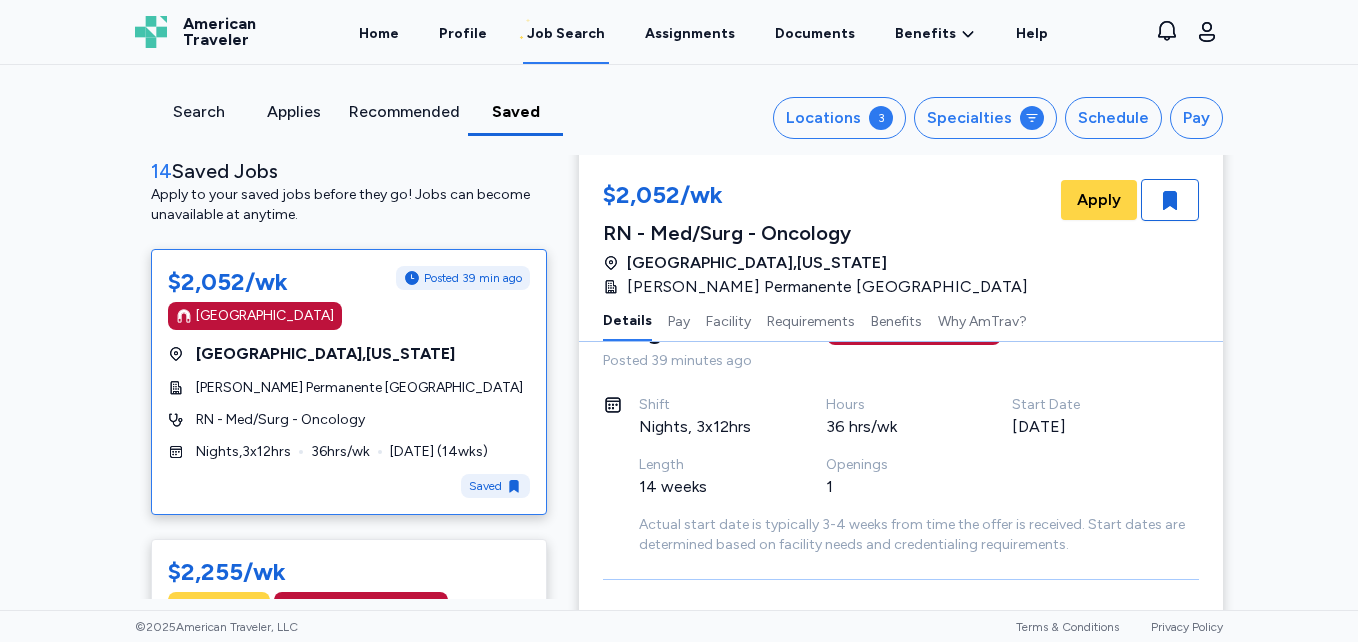 scroll, scrollTop: 0, scrollLeft: 0, axis: both 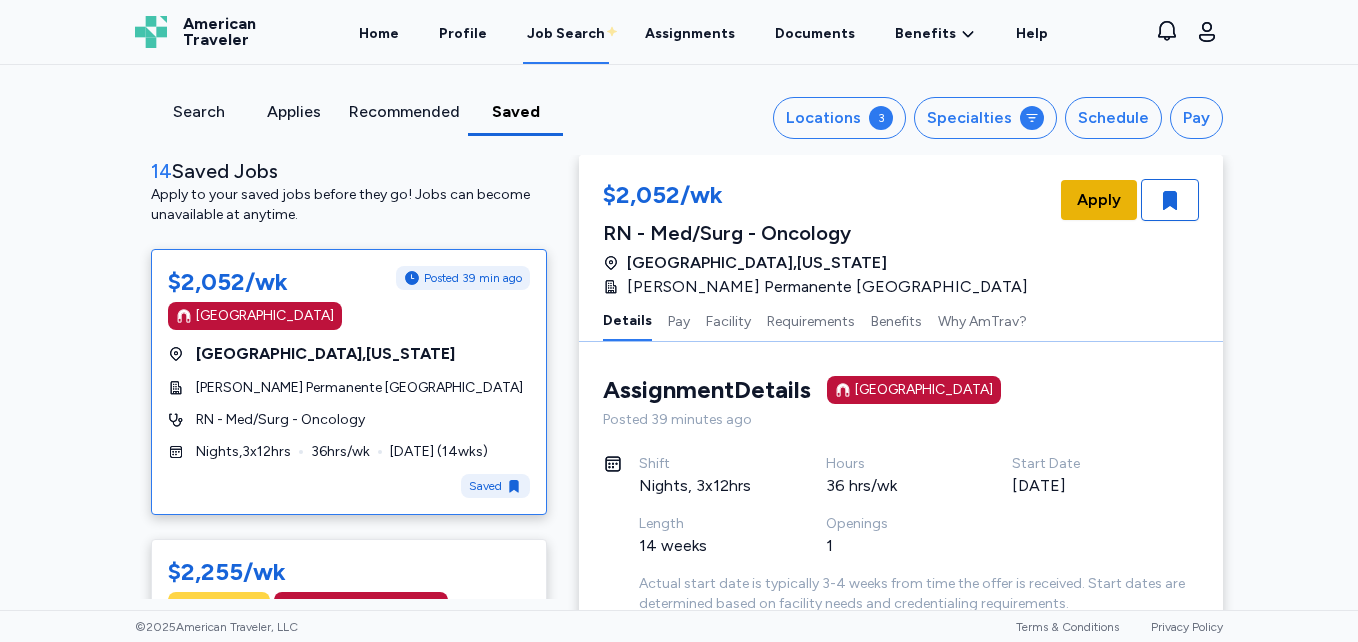 click on "Apply" at bounding box center (1099, 200) 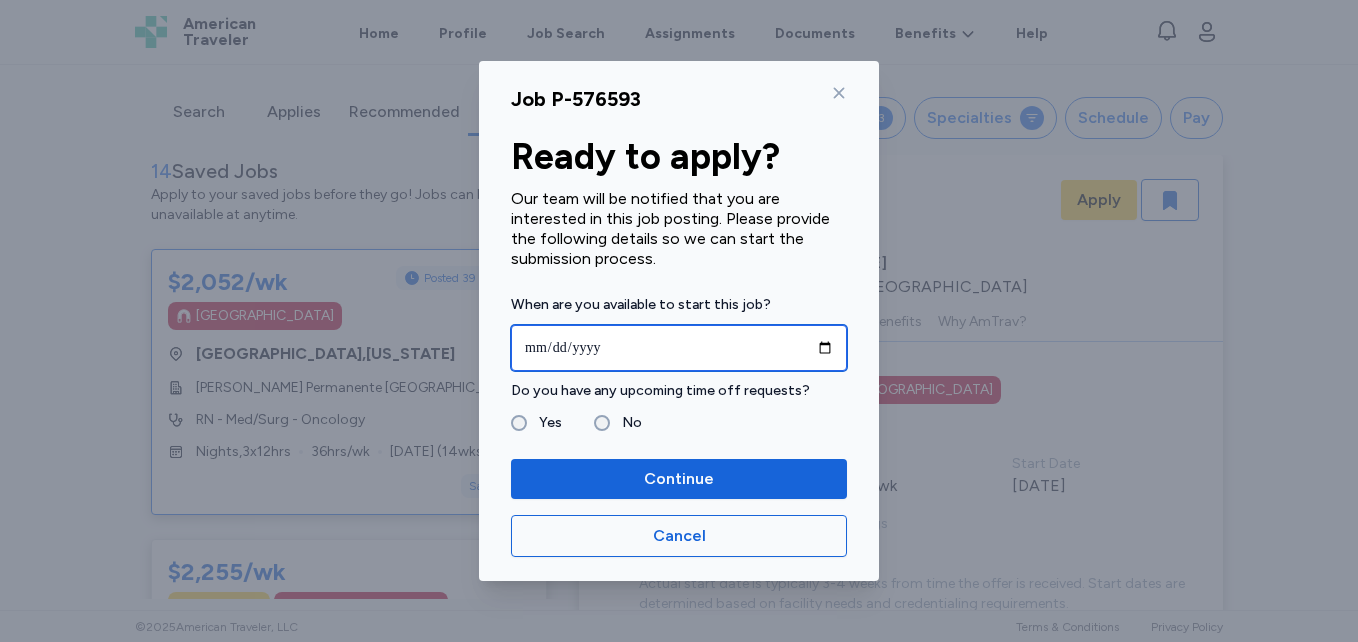 click at bounding box center [679, 348] 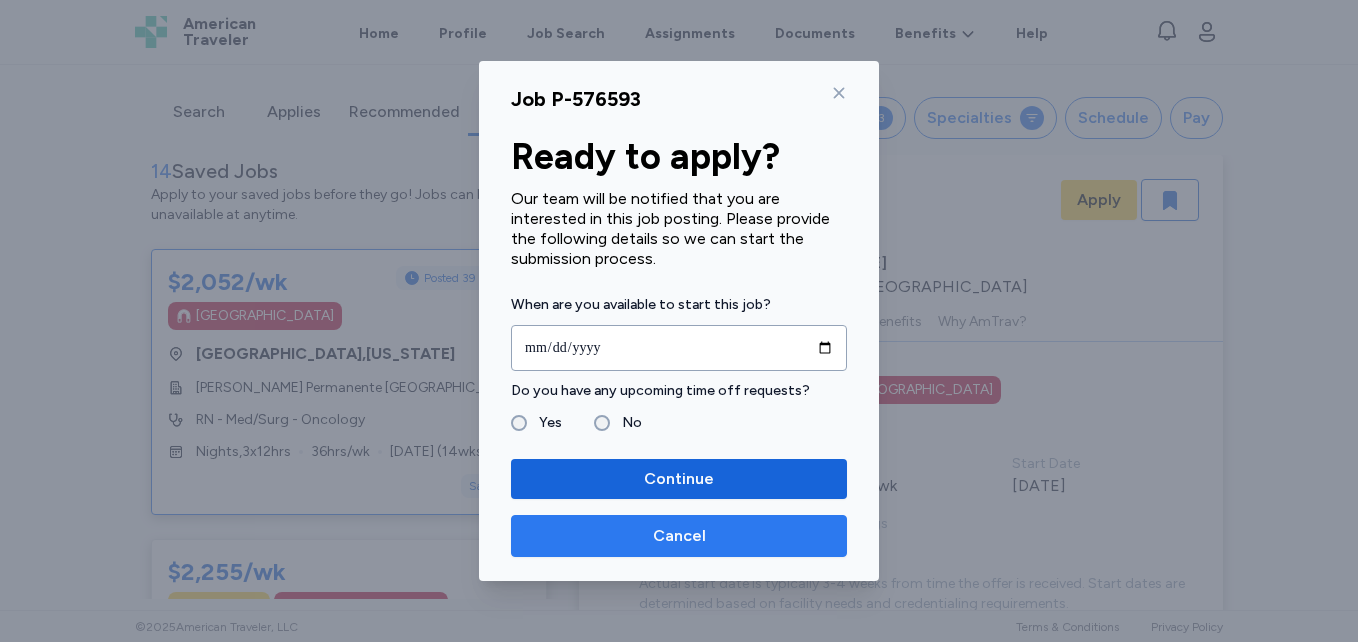 click on "Cancel" at bounding box center (679, 536) 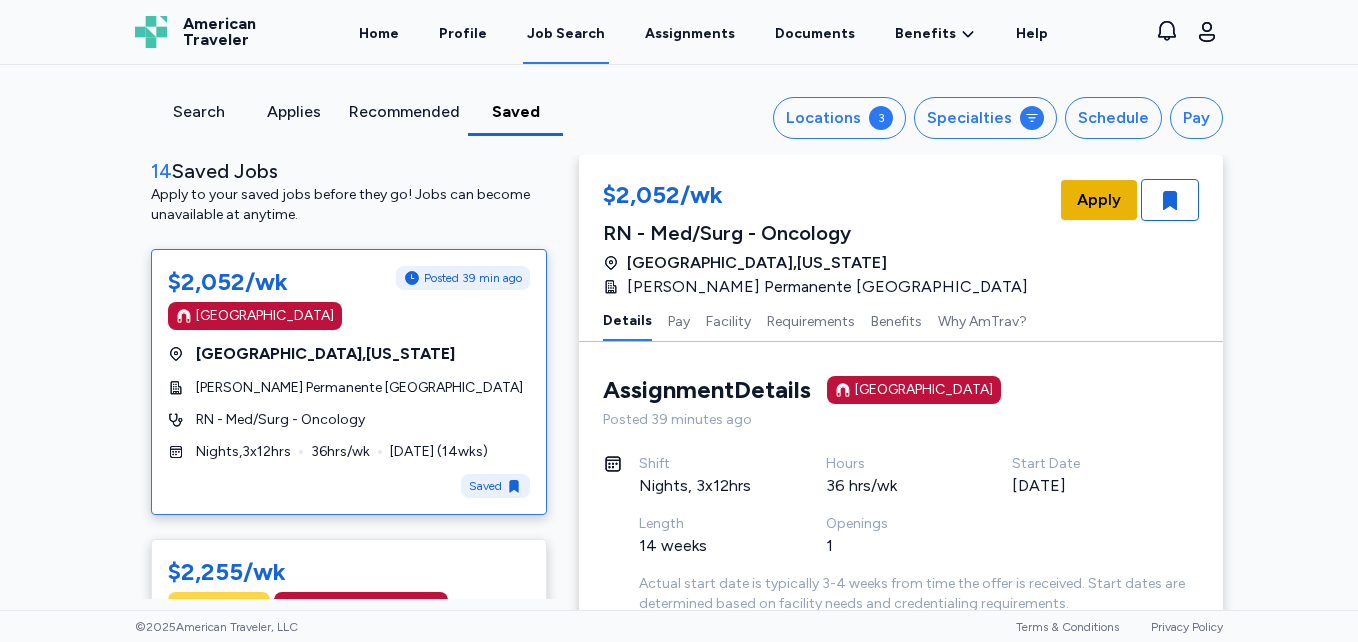 click on "Apply" at bounding box center [1099, 200] 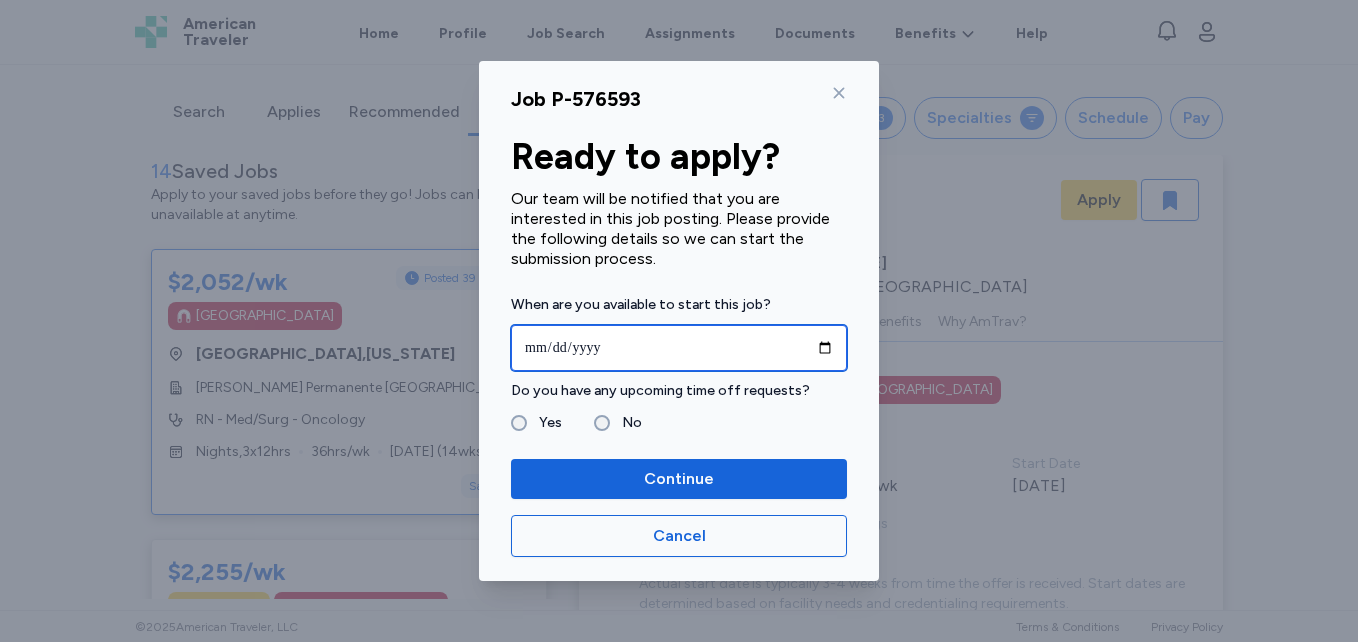click at bounding box center (679, 348) 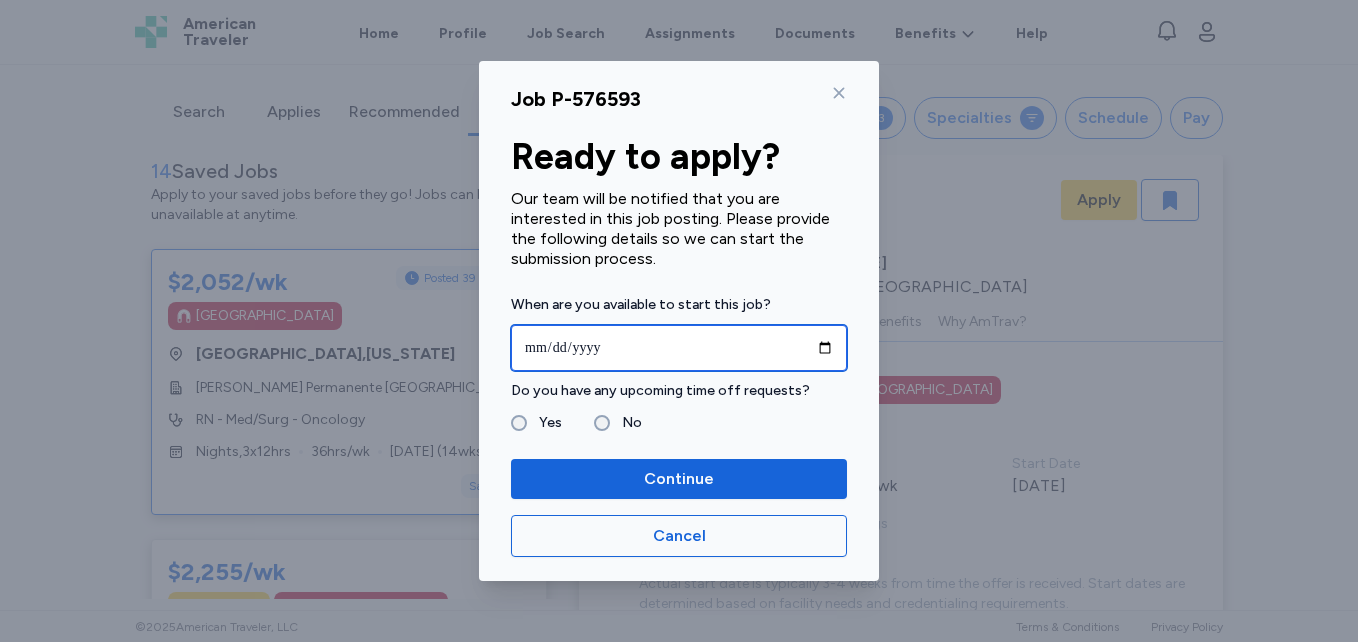 type on "**********" 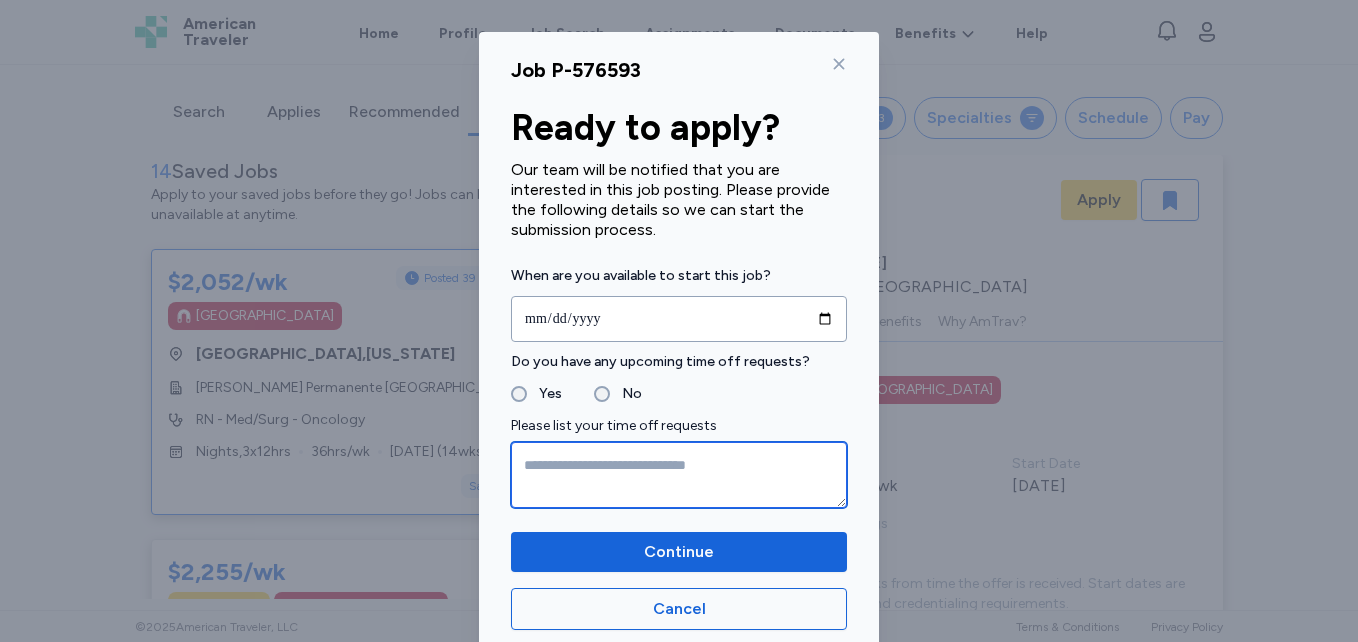 click at bounding box center [679, 475] 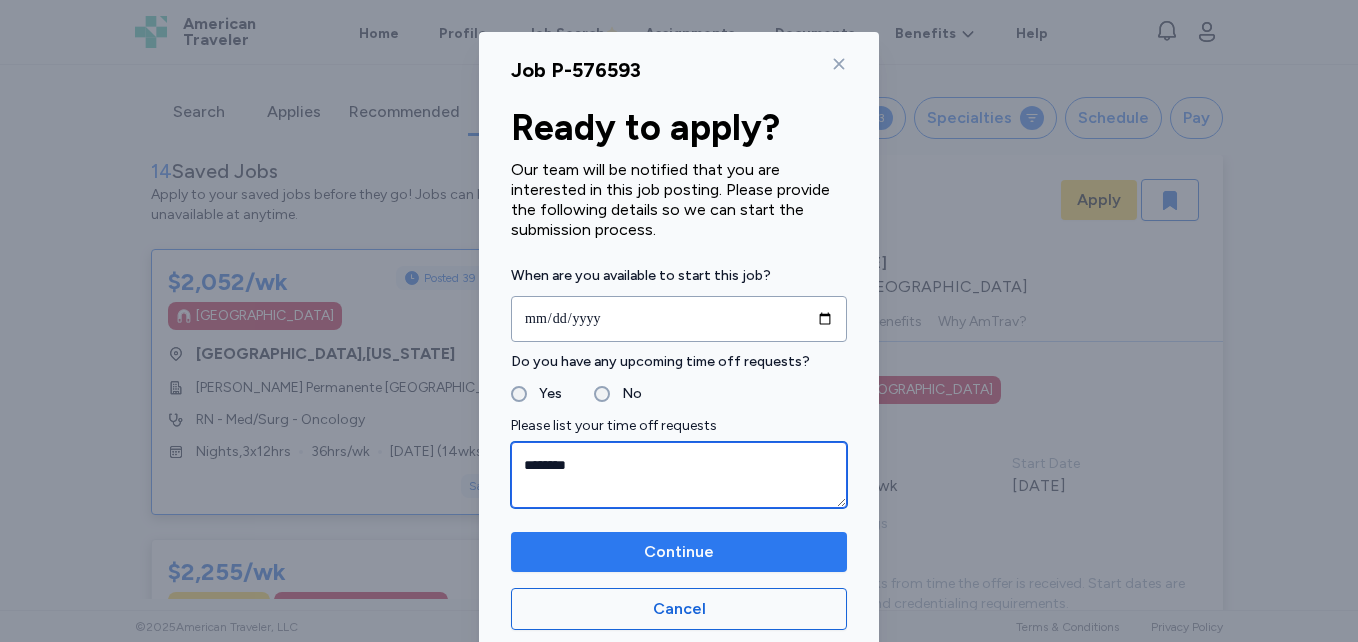 type on "********" 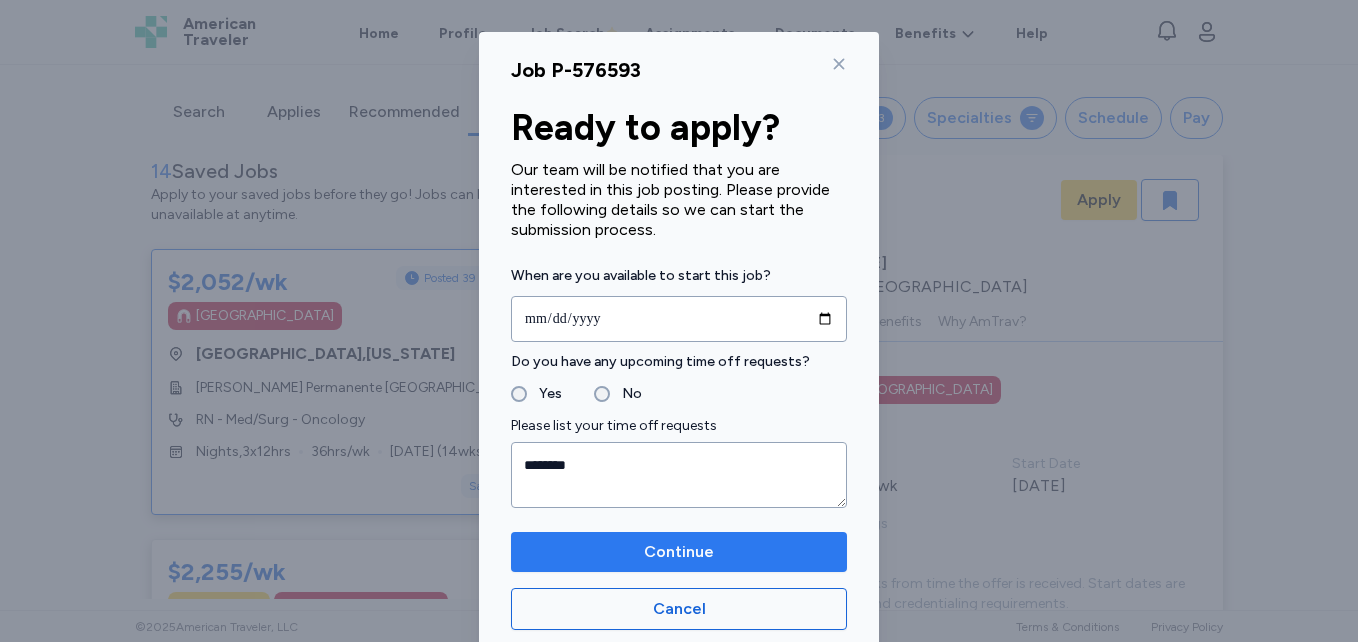 click on "Continue" at bounding box center (679, 552) 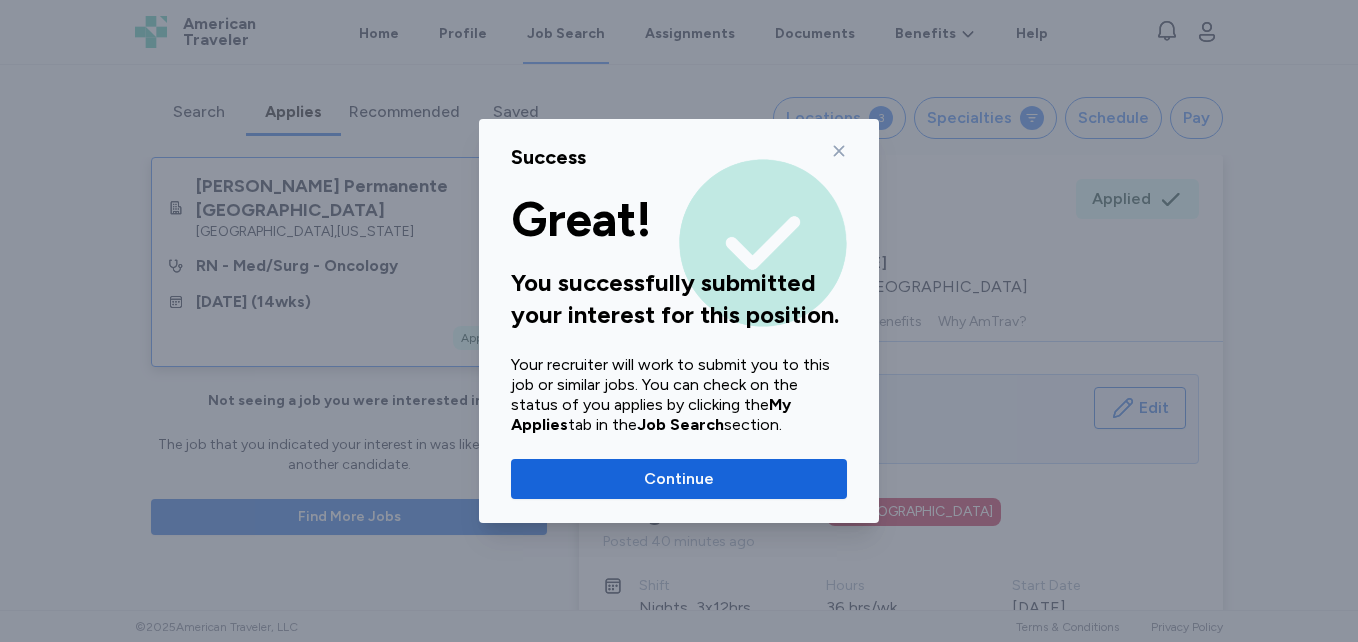 click 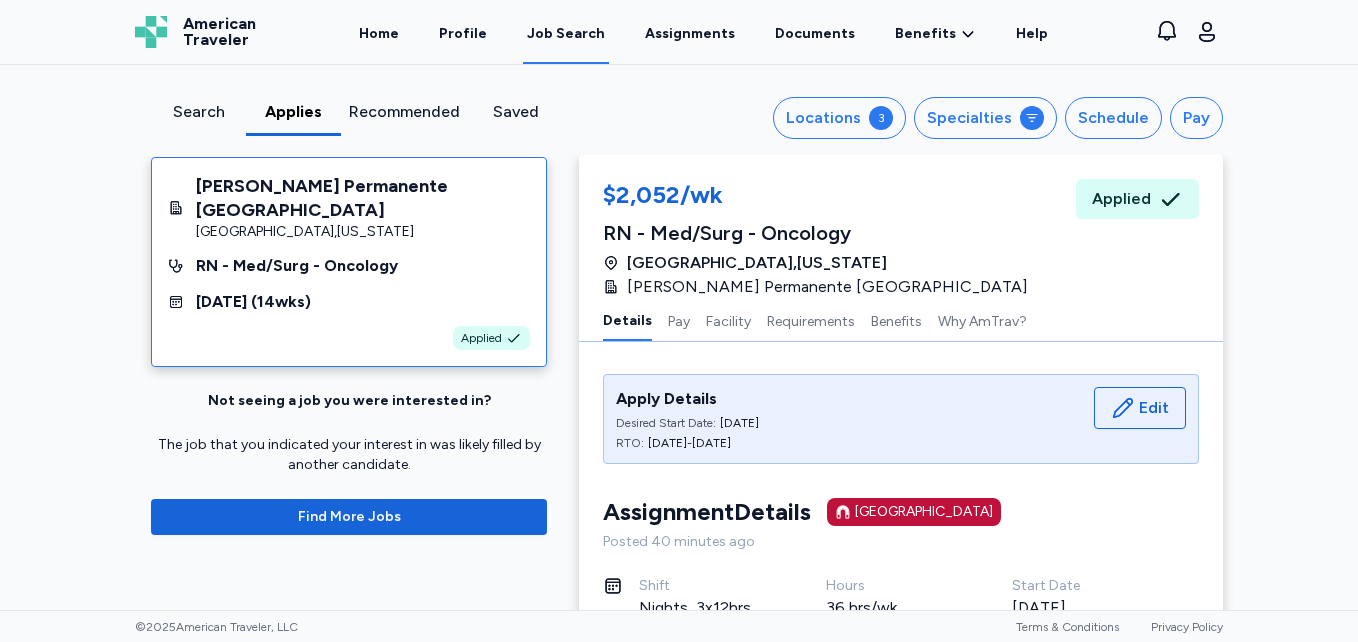 click on "Recommended" at bounding box center (404, 112) 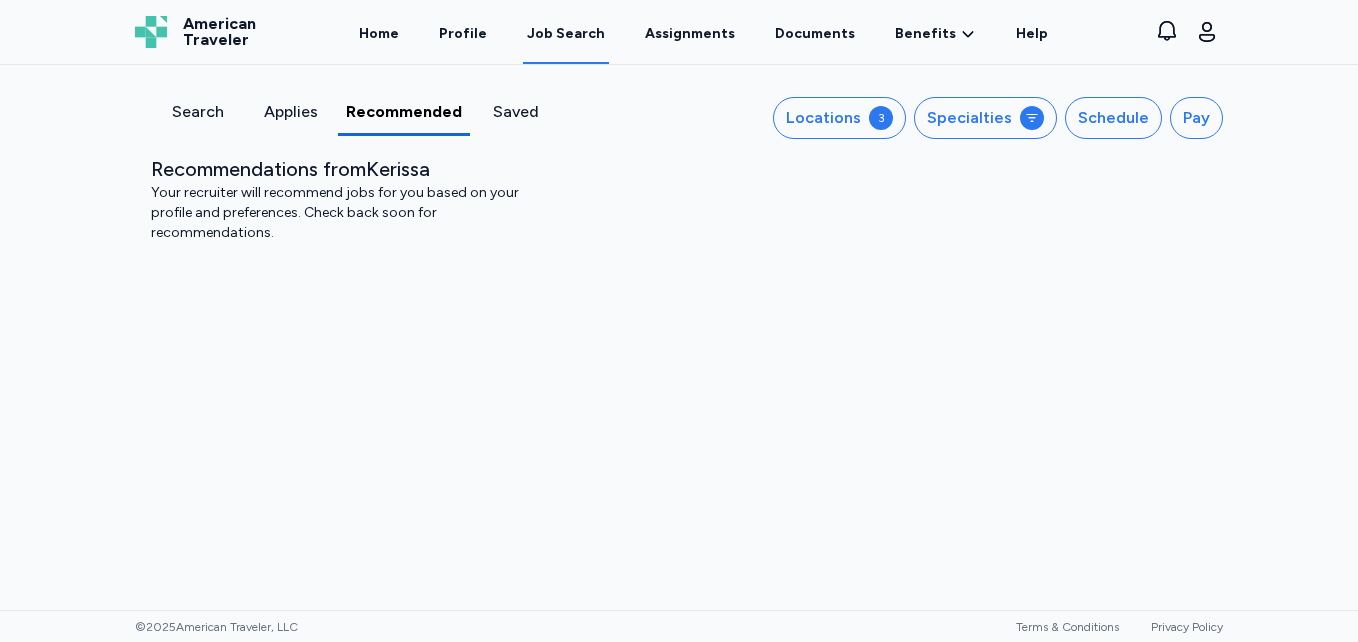 click on "Saved" at bounding box center [516, 112] 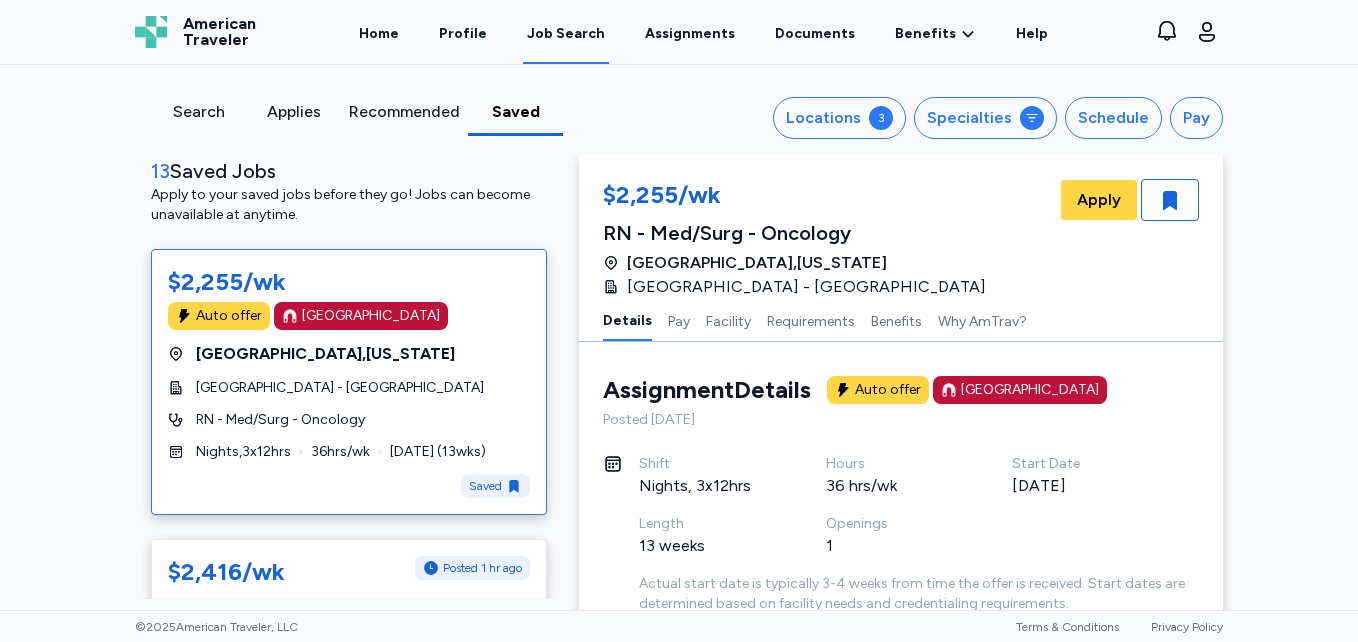 click on "[GEOGRAPHIC_DATA] - [GEOGRAPHIC_DATA]" at bounding box center (349, 388) 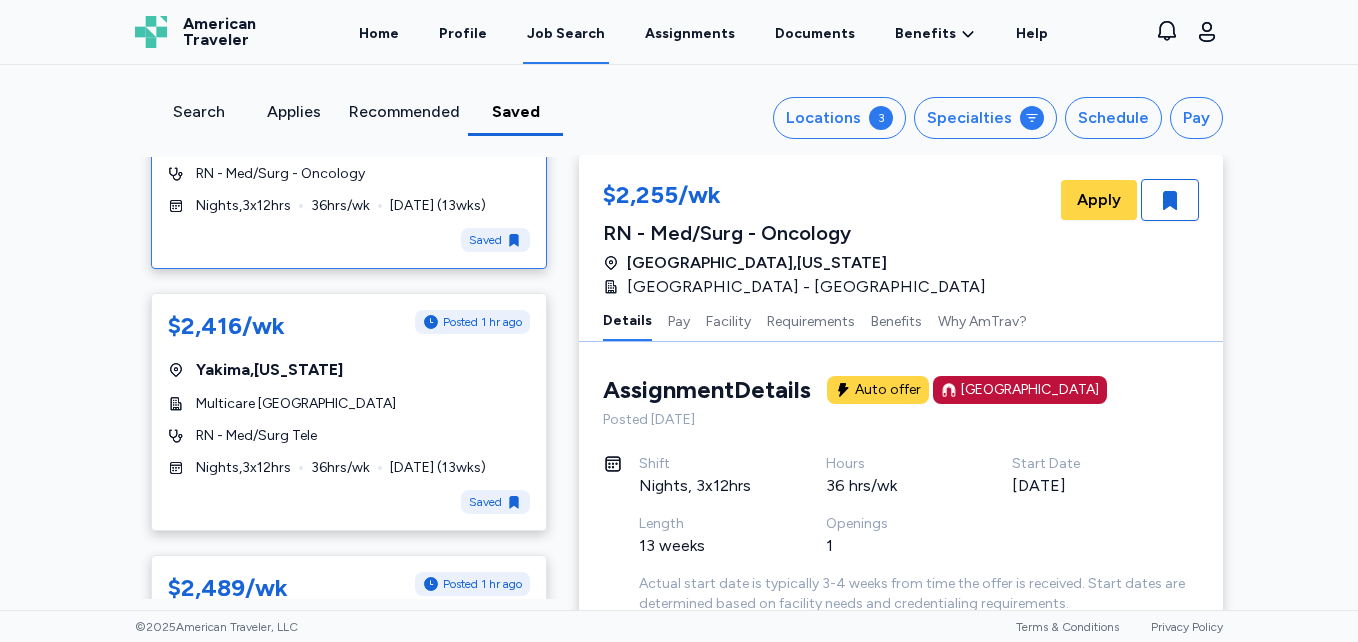 scroll, scrollTop: 247, scrollLeft: 0, axis: vertical 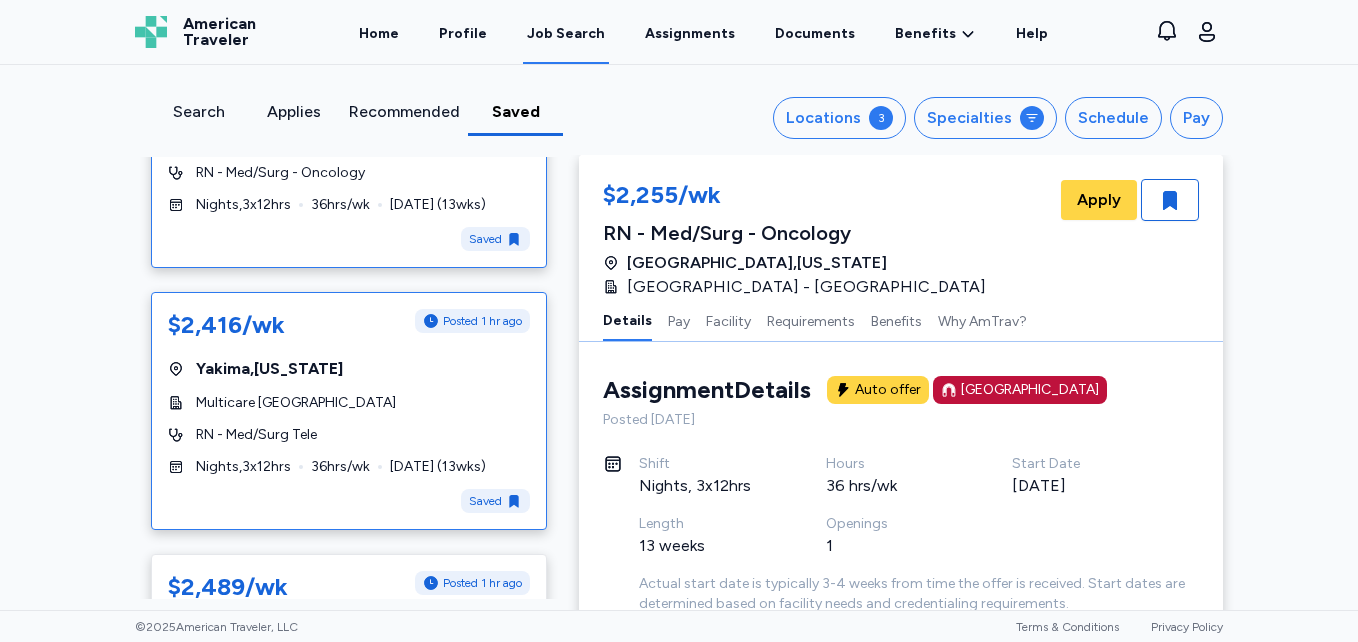 click on "$2,416/wk Posted   1 hr ago [GEOGRAPHIC_DATA] ,  [US_STATE] Multicare [GEOGRAPHIC_DATA] RN - Med/Surg Tele Nights ,  3 x 12 hrs 36  hrs/wk [DATE]   ( 13  wks) Saved" at bounding box center (349, 411) 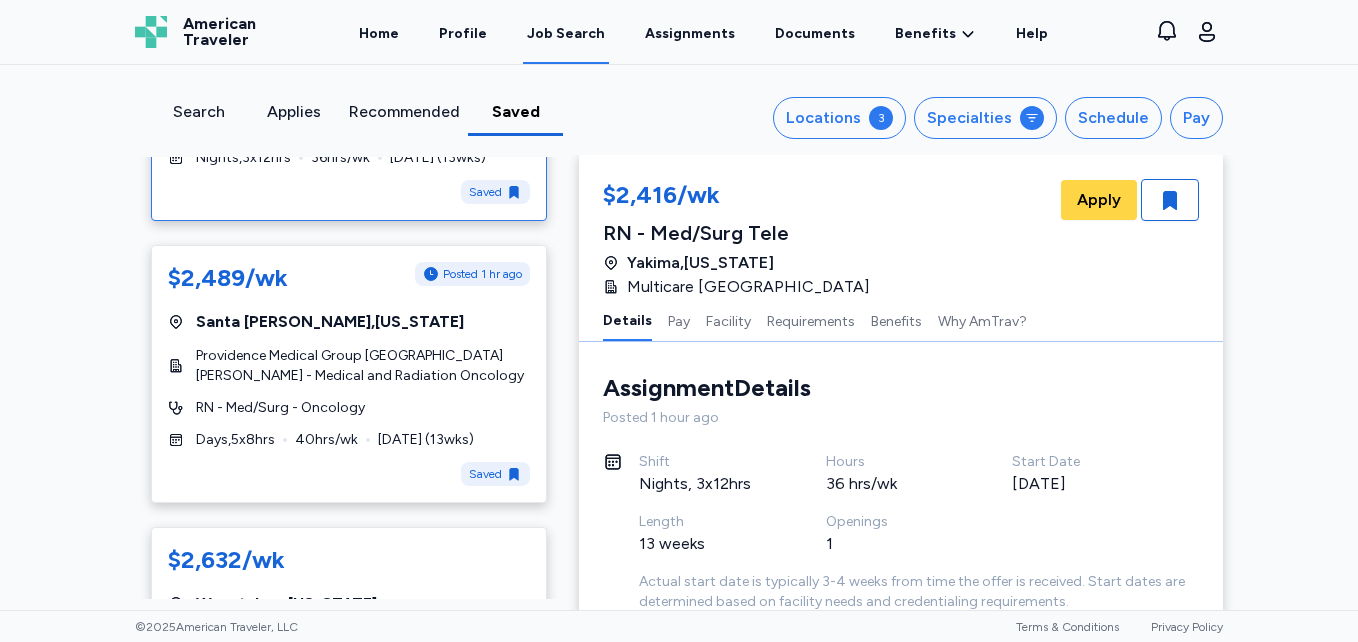 scroll, scrollTop: 557, scrollLeft: 0, axis: vertical 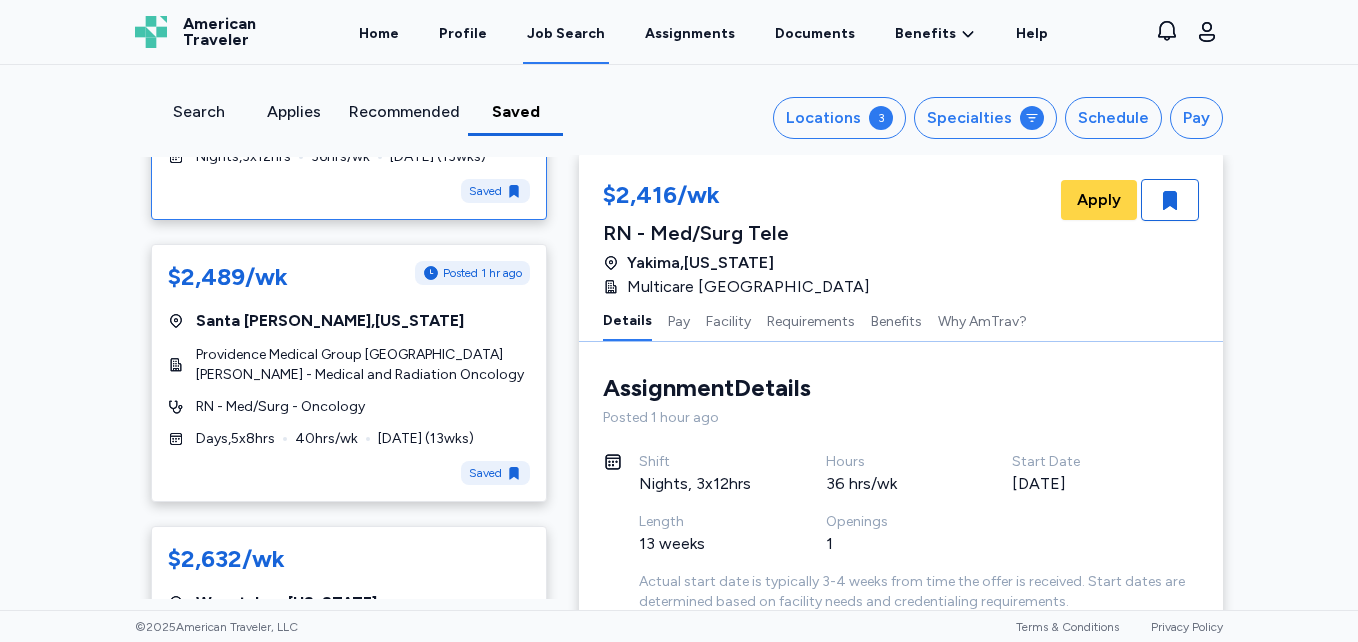 click on "$2,489/wk Posted   1 hr ago [GEOGRAPHIC_DATA] ,  [US_STATE] Providence Medical Group [GEOGRAPHIC_DATA][PERSON_NAME] - Medical and Radiation Oncology RN - Med/Surg - Oncology Days ,  5 x 8 hrs 40  hrs/wk [DATE]   ( 13  wks) Saved" at bounding box center [349, 373] 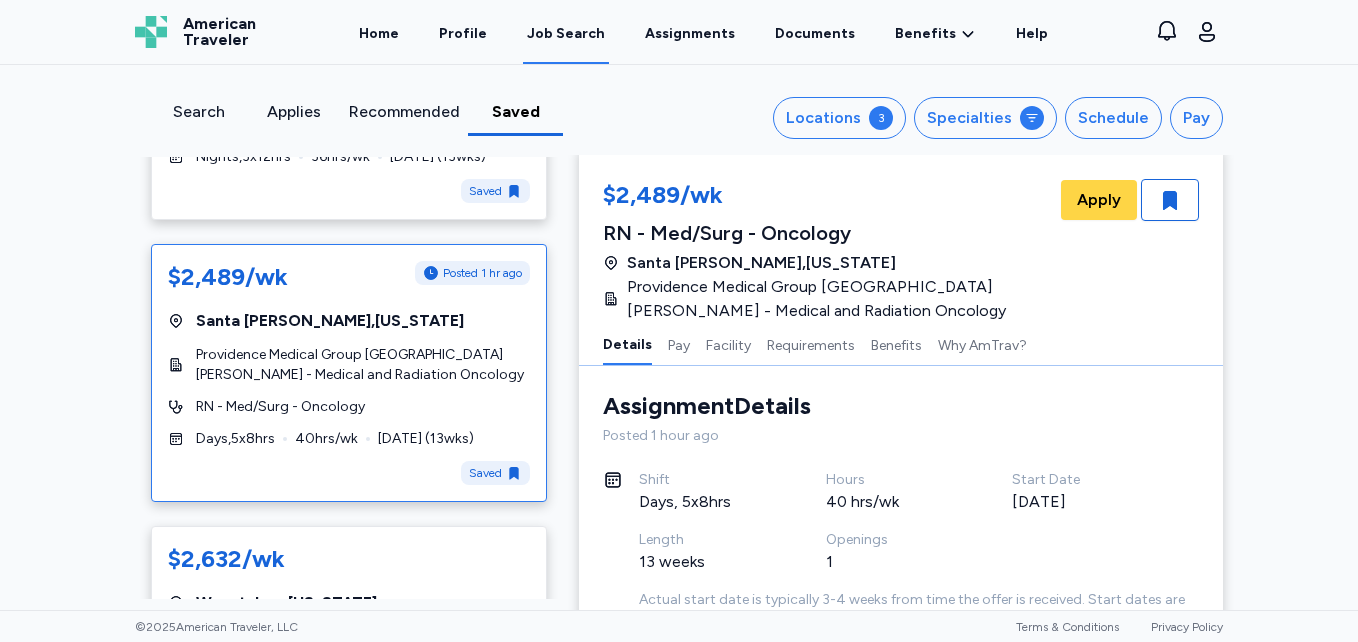 scroll, scrollTop: 0, scrollLeft: 0, axis: both 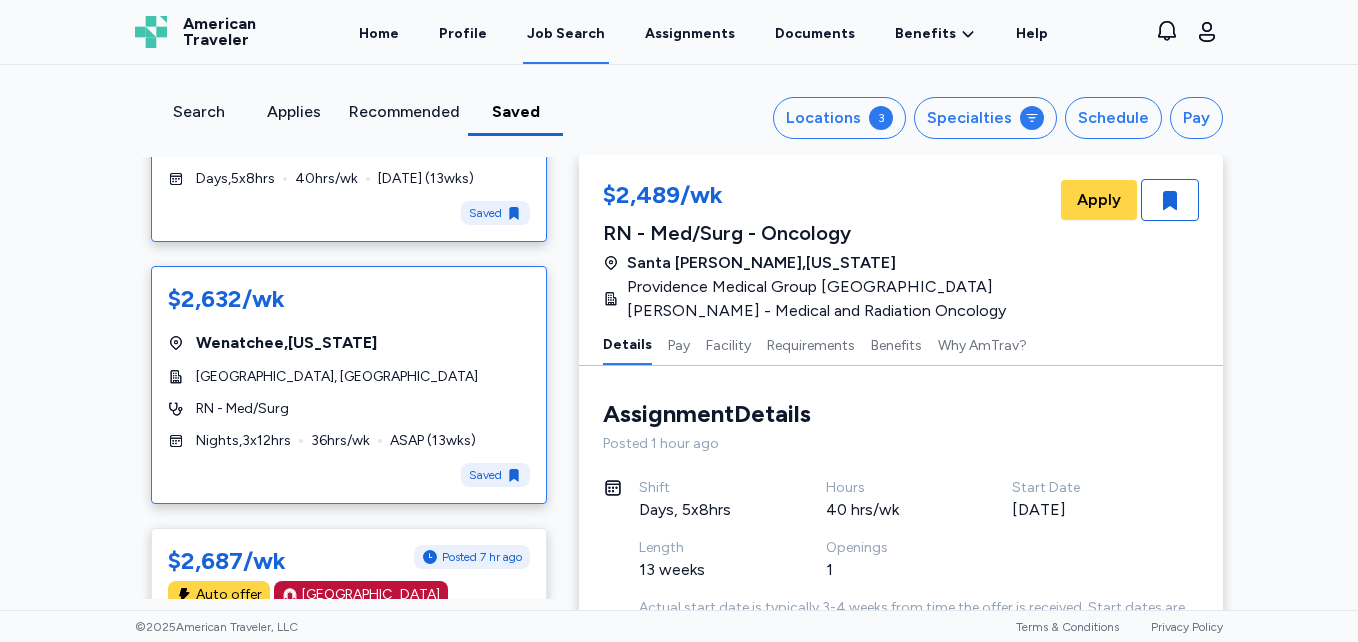 click on "$2,632/wk [GEOGRAPHIC_DATA] ,  [US_STATE][GEOGRAPHIC_DATA], [GEOGRAPHIC_DATA] RN - Med/Surg Nights ,  3 x 12 hrs 36  hrs/wk ASAP   ( 13  wks) Saved" at bounding box center [349, 385] 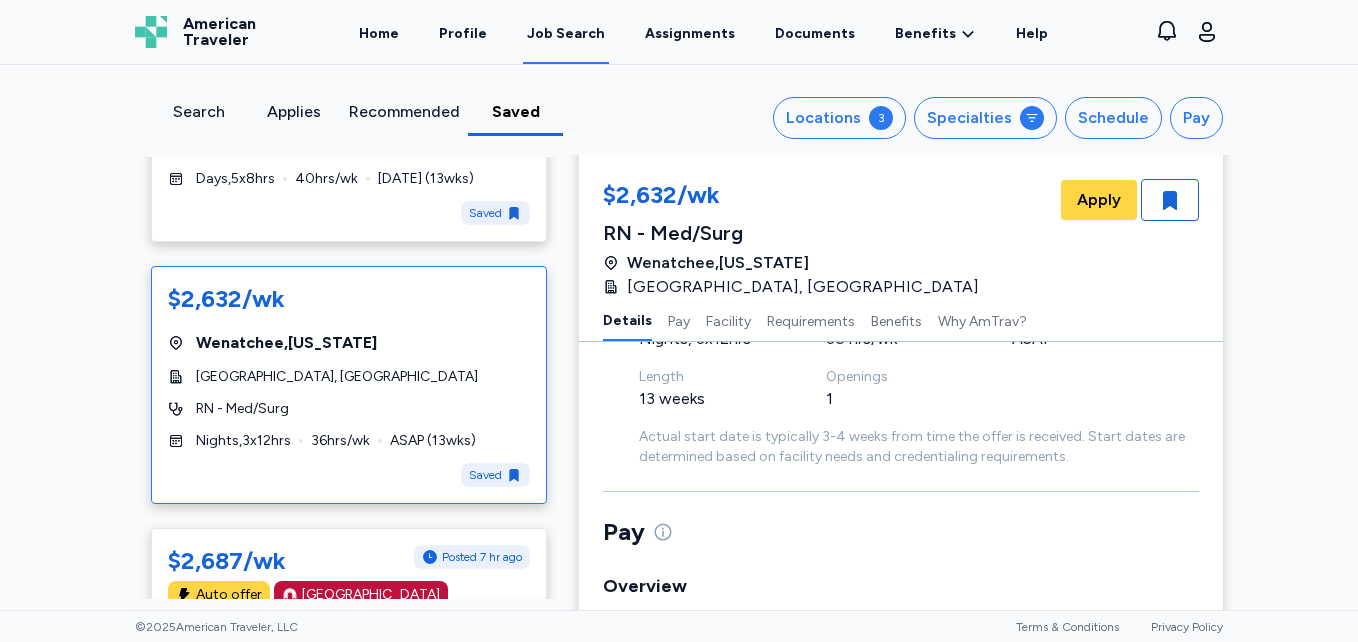 scroll, scrollTop: 0, scrollLeft: 0, axis: both 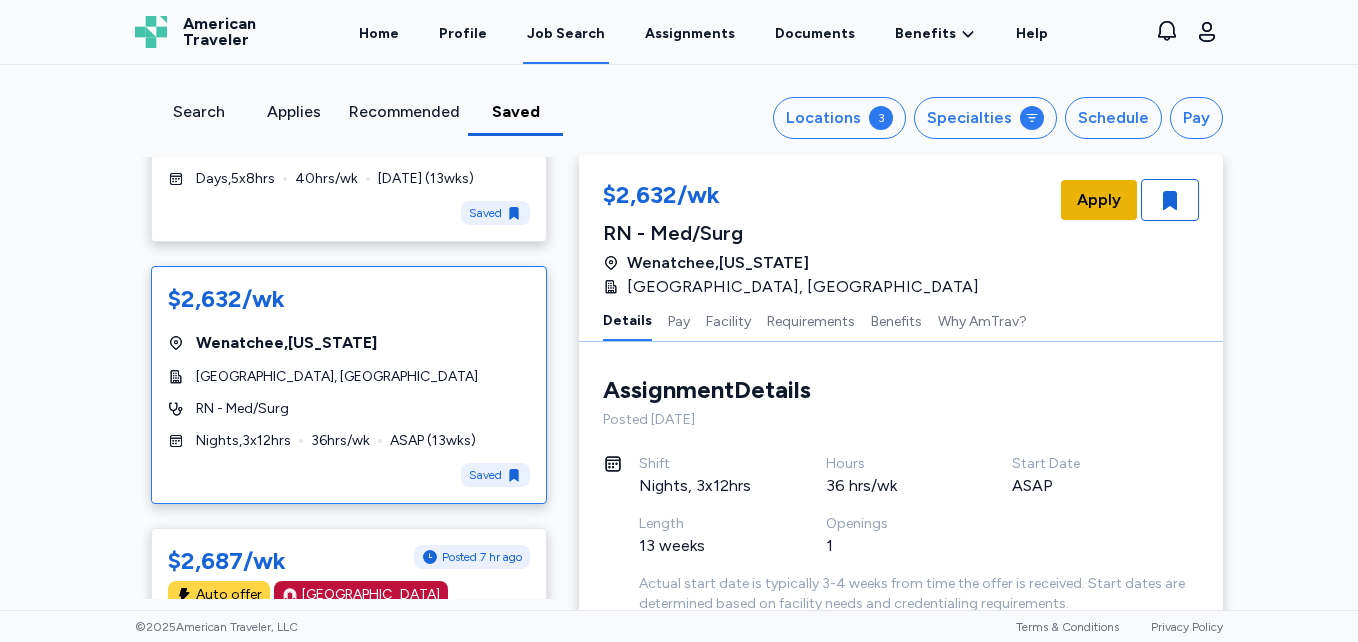click on "Apply" at bounding box center [1099, 200] 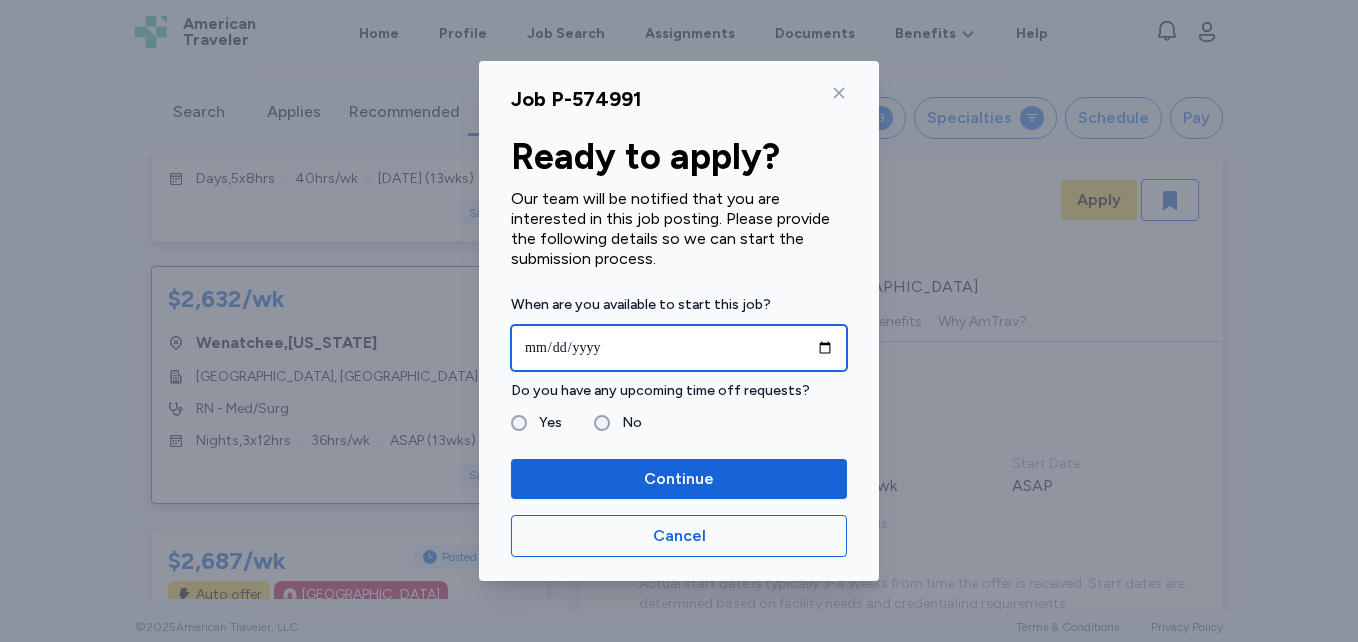 click at bounding box center (679, 348) 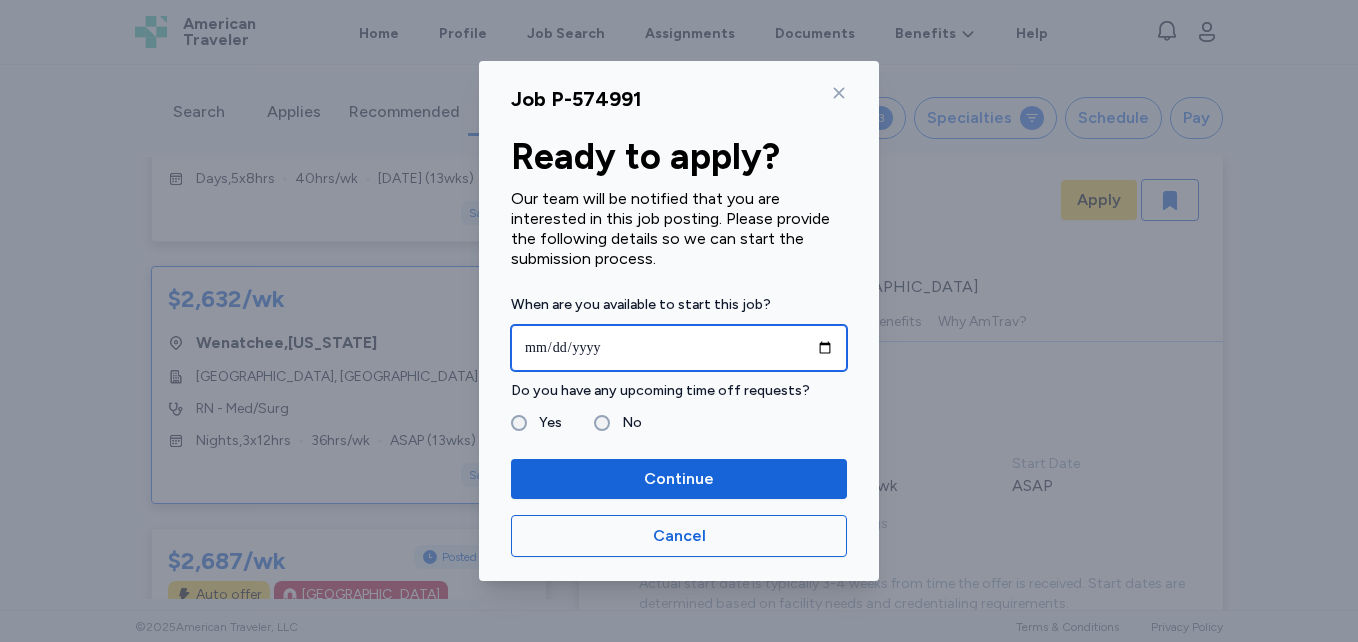 type on "**********" 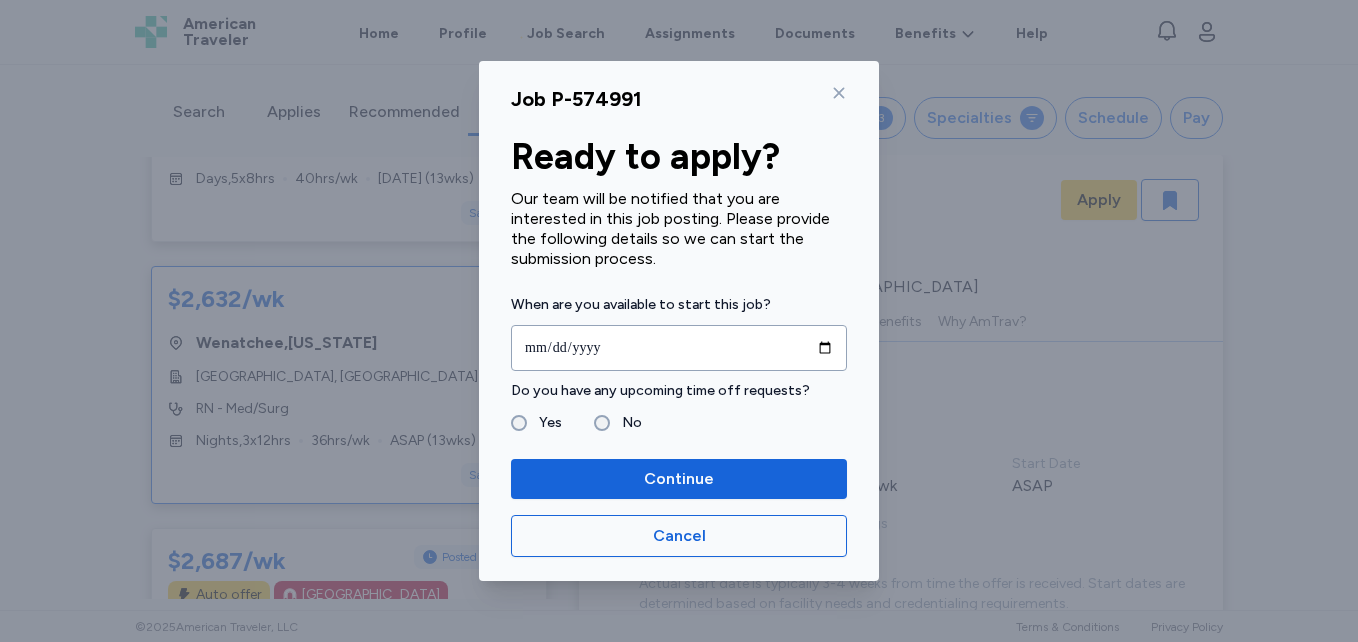 click on "Yes" at bounding box center [536, 423] 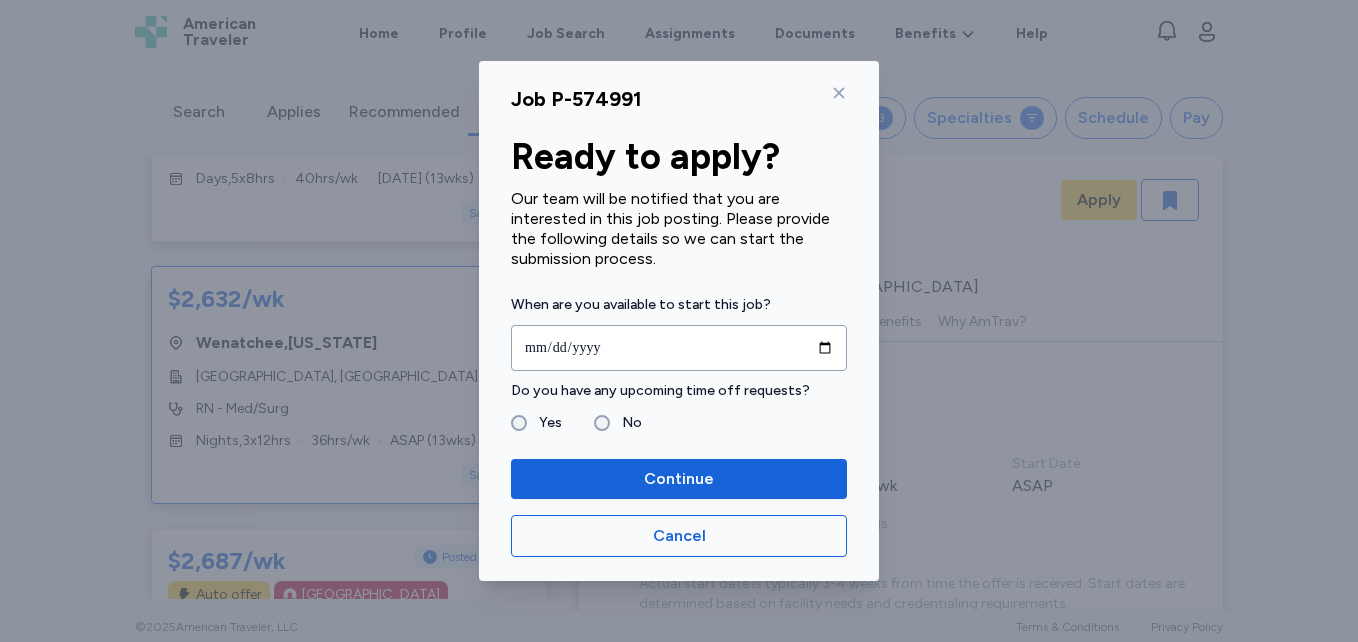 drag, startPoint x: 527, startPoint y: 424, endPoint x: 509, endPoint y: 414, distance: 20.59126 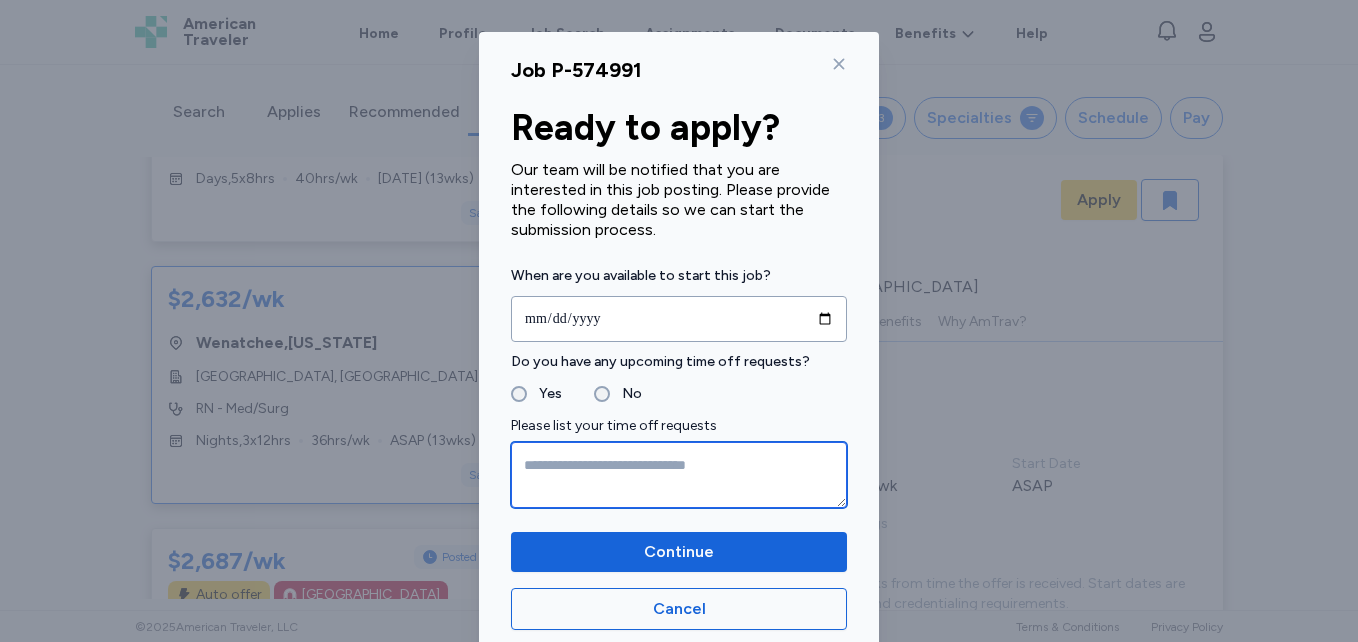 click at bounding box center [679, 475] 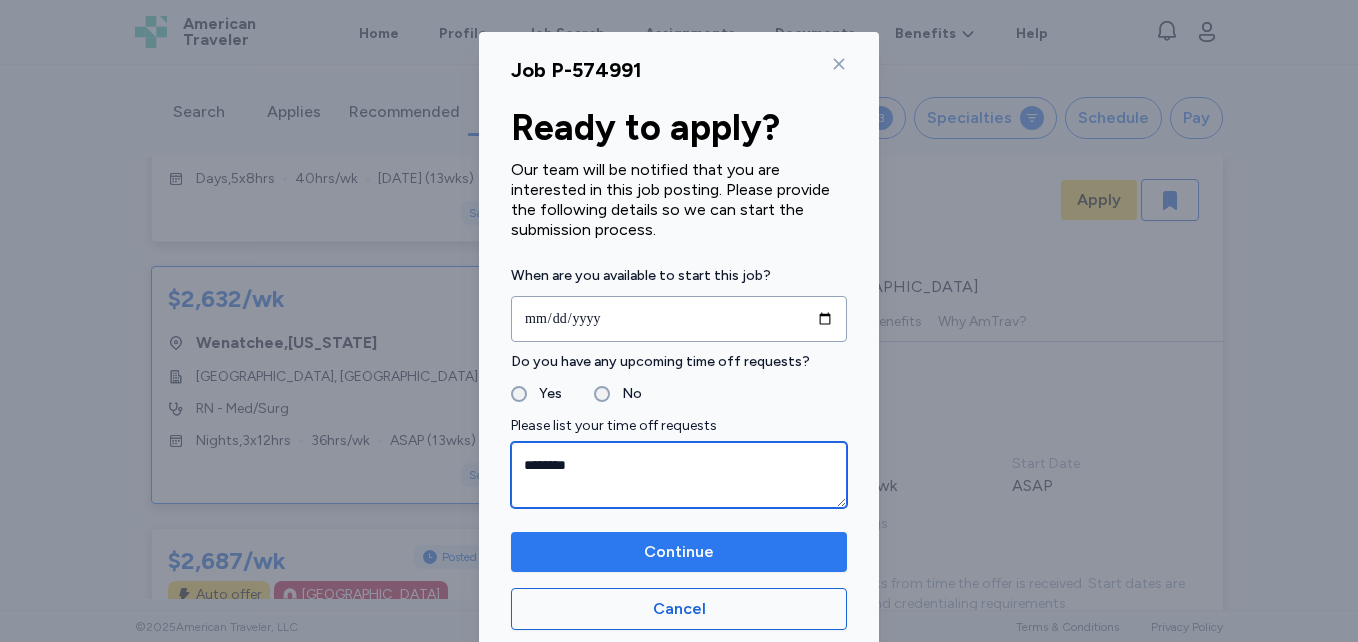 type on "********" 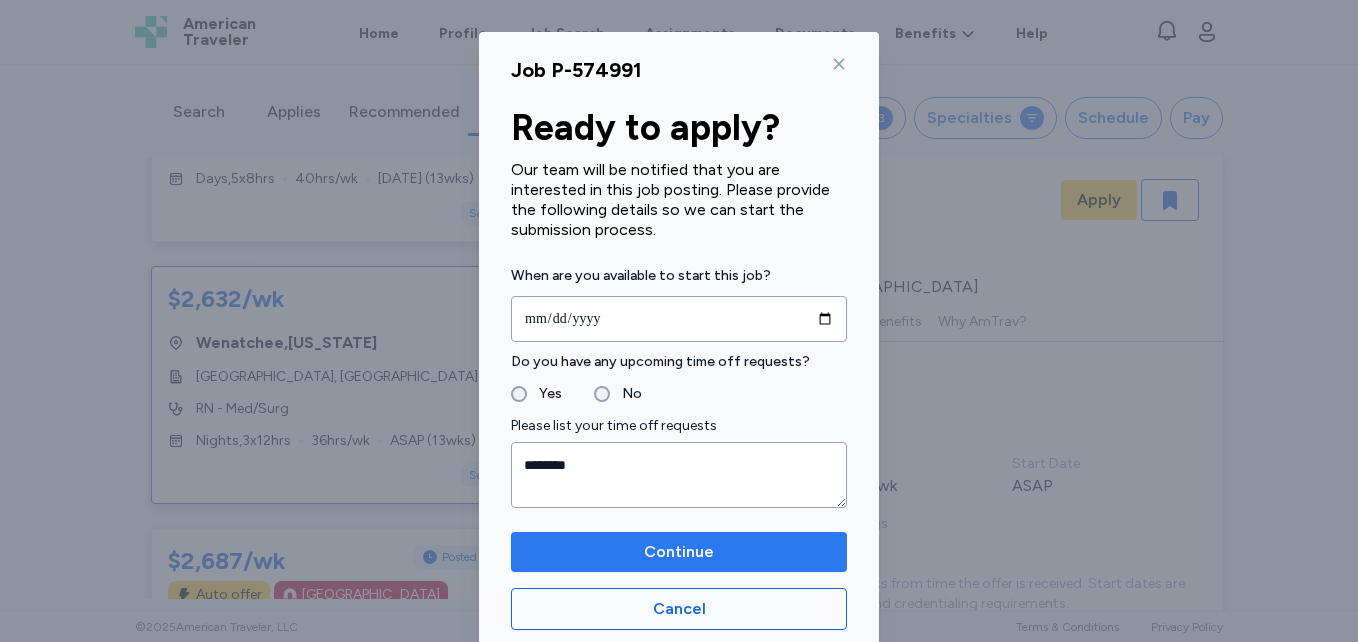 click on "Continue" at bounding box center [679, 552] 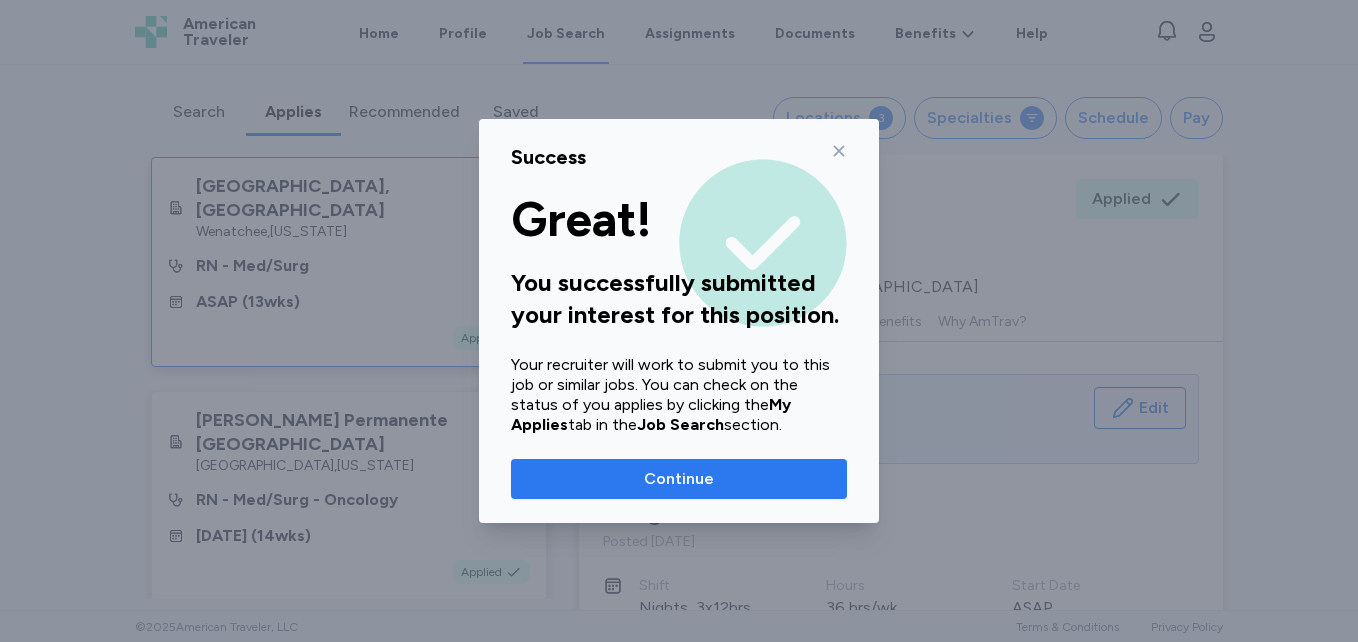 click on "Continue" at bounding box center (679, 479) 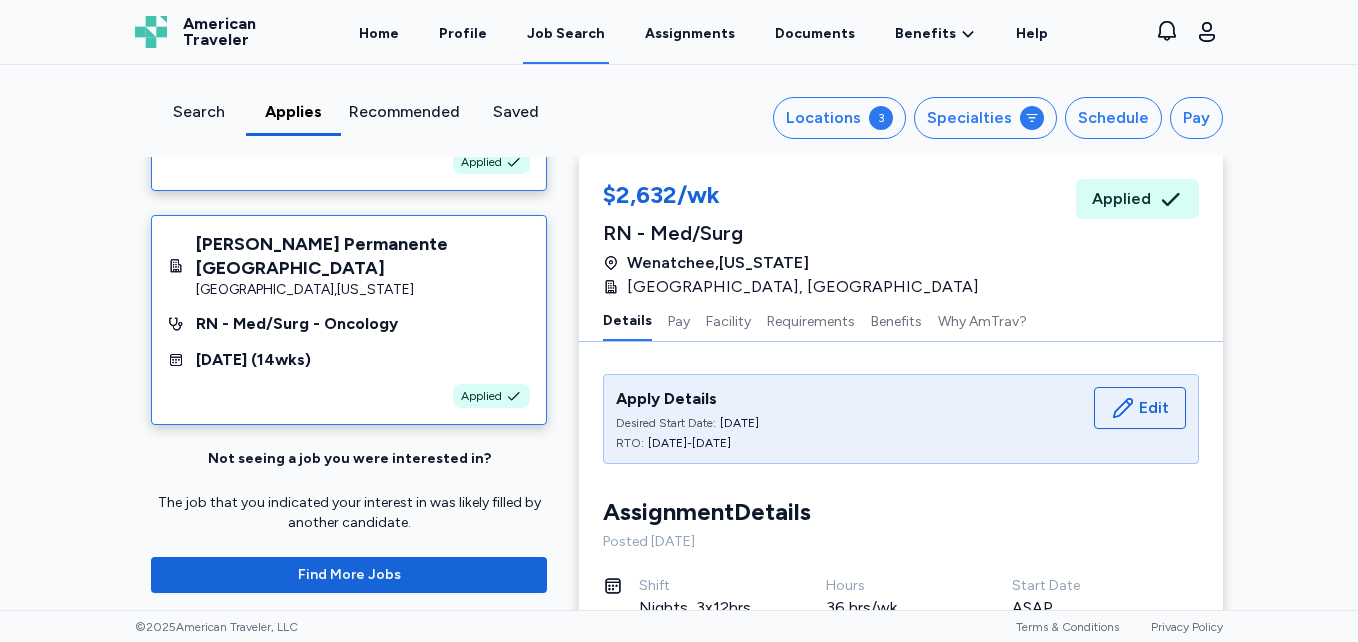 scroll, scrollTop: 186, scrollLeft: 0, axis: vertical 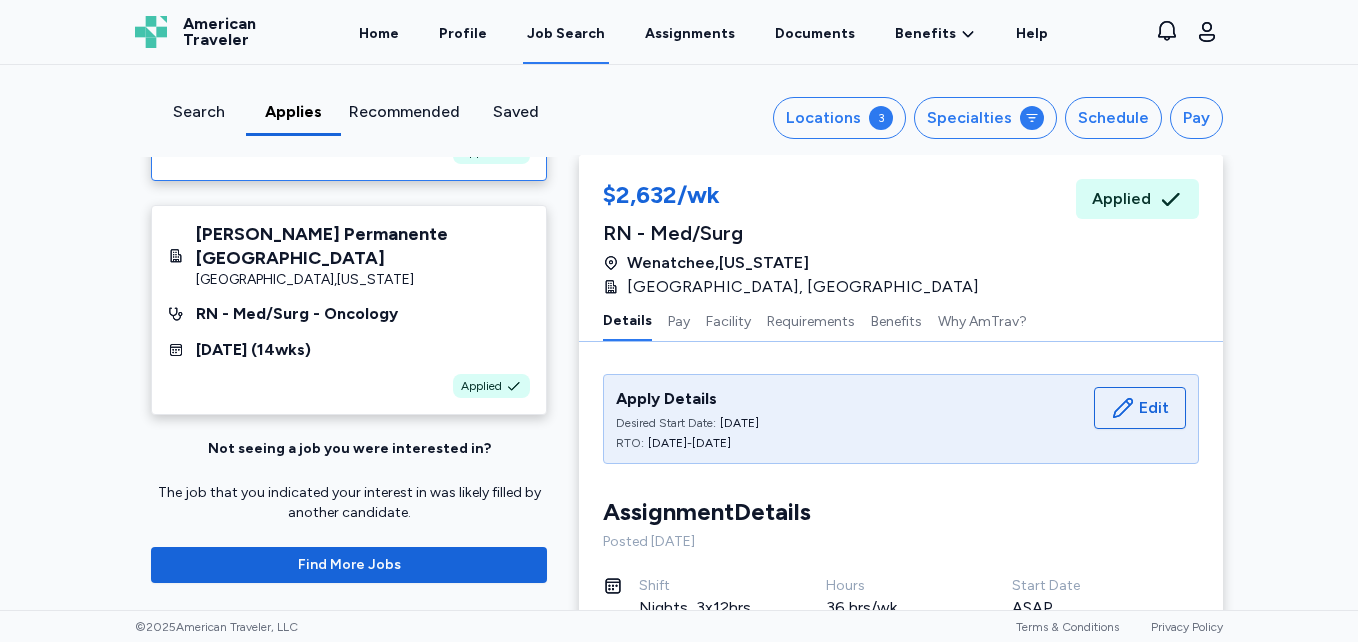 click on "Search Applies Recommended Saved Locations 3 Specialties Schedule Pay" at bounding box center (679, 110) 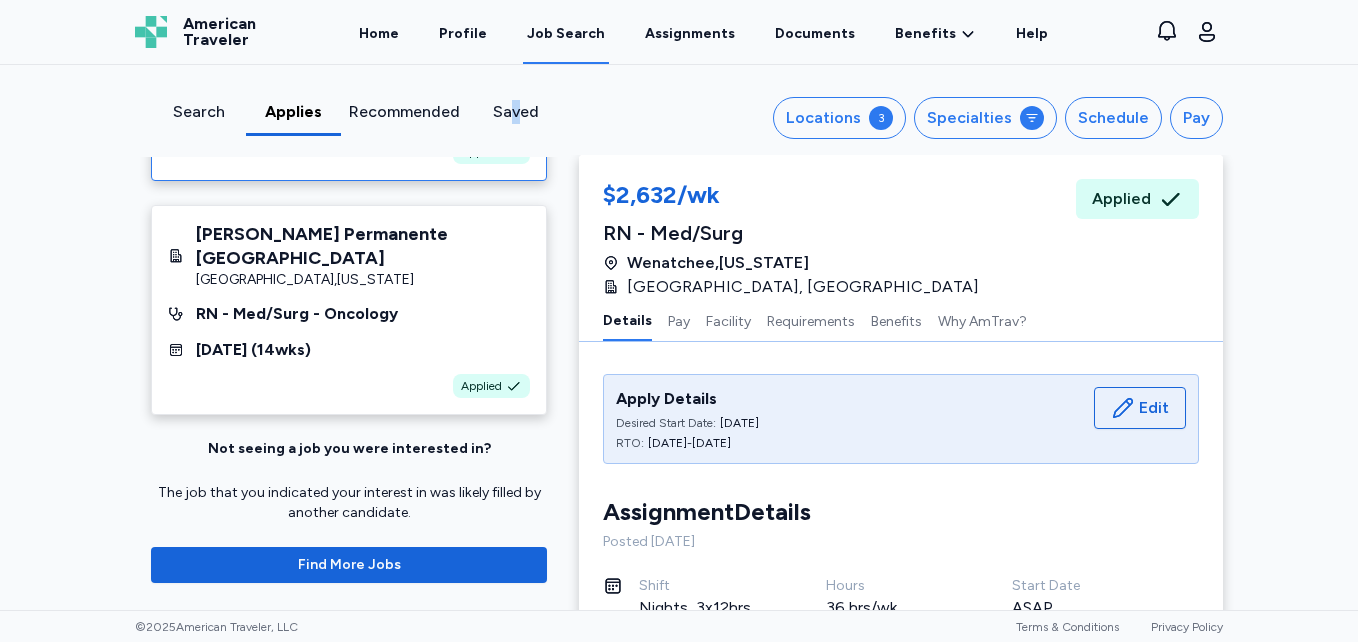 click on "Saved" at bounding box center (515, 112) 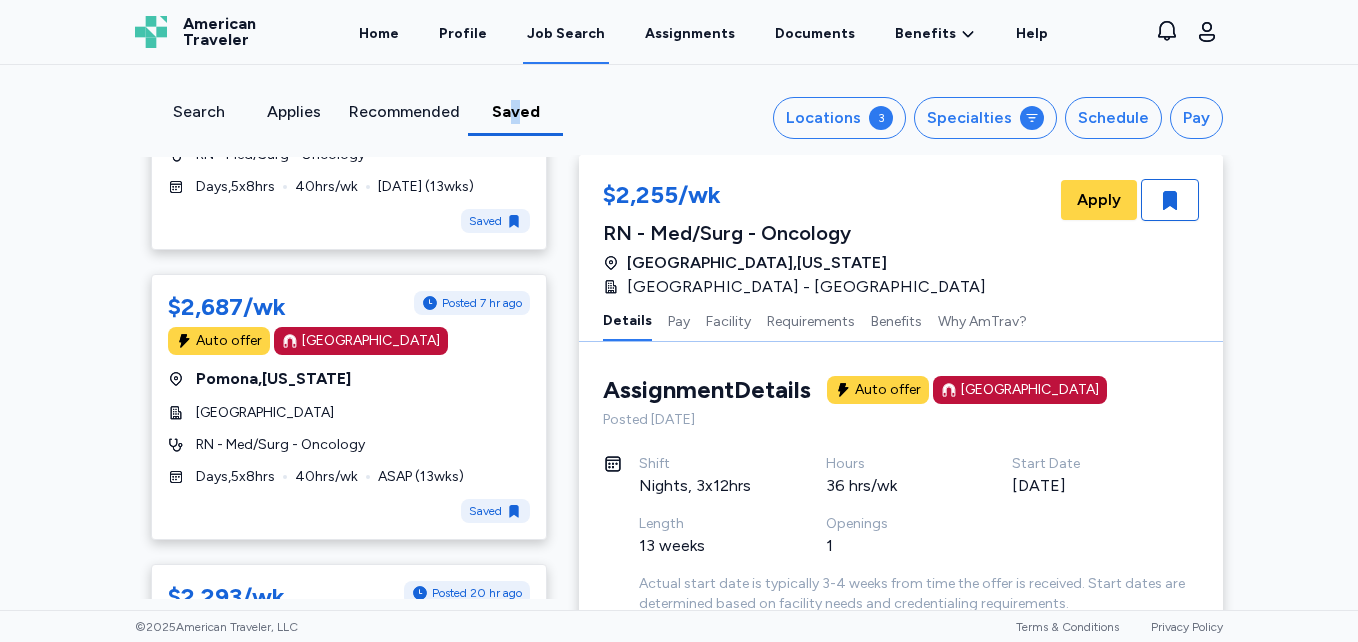 scroll, scrollTop: 820, scrollLeft: 0, axis: vertical 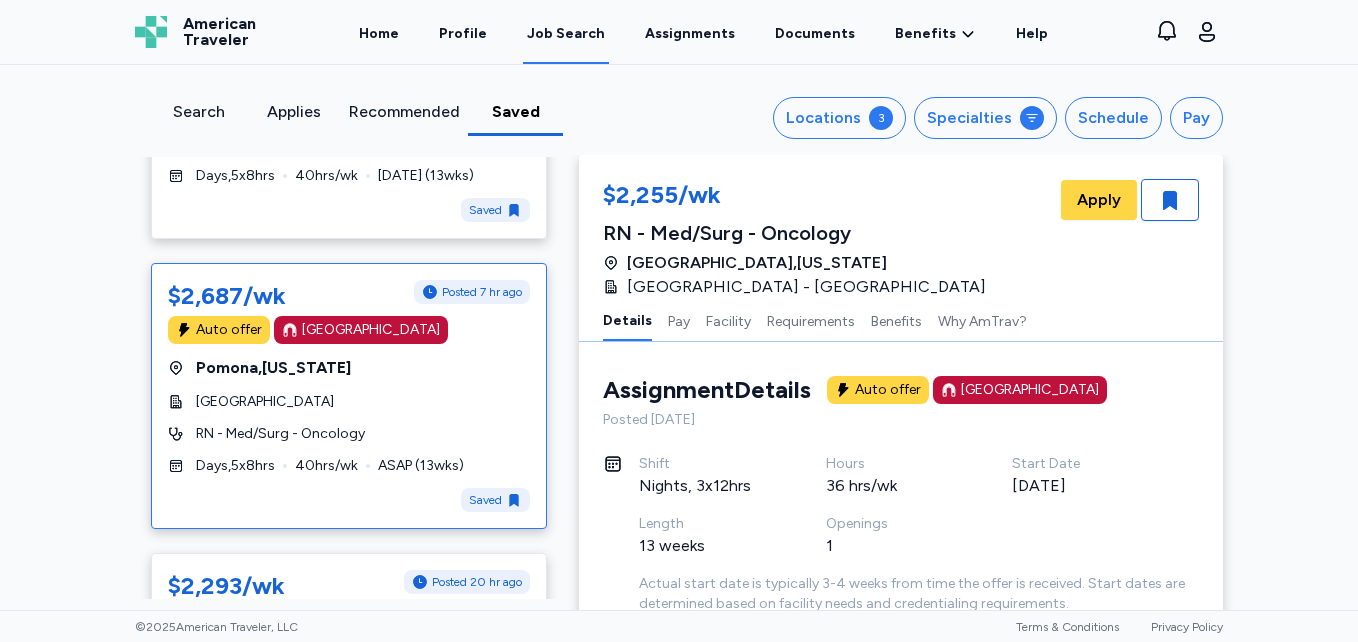 click on "$2,687/wk Posted   7 hr ago Auto offer [GEOGRAPHIC_DATA] [GEOGRAPHIC_DATA] ,  [US_STATE] [GEOGRAPHIC_DATA] RN - Med/Surg - Oncology Days ,  5 x 8 hrs 40  hrs/wk ASAP   ( 13  wks) Saved" at bounding box center [349, 396] 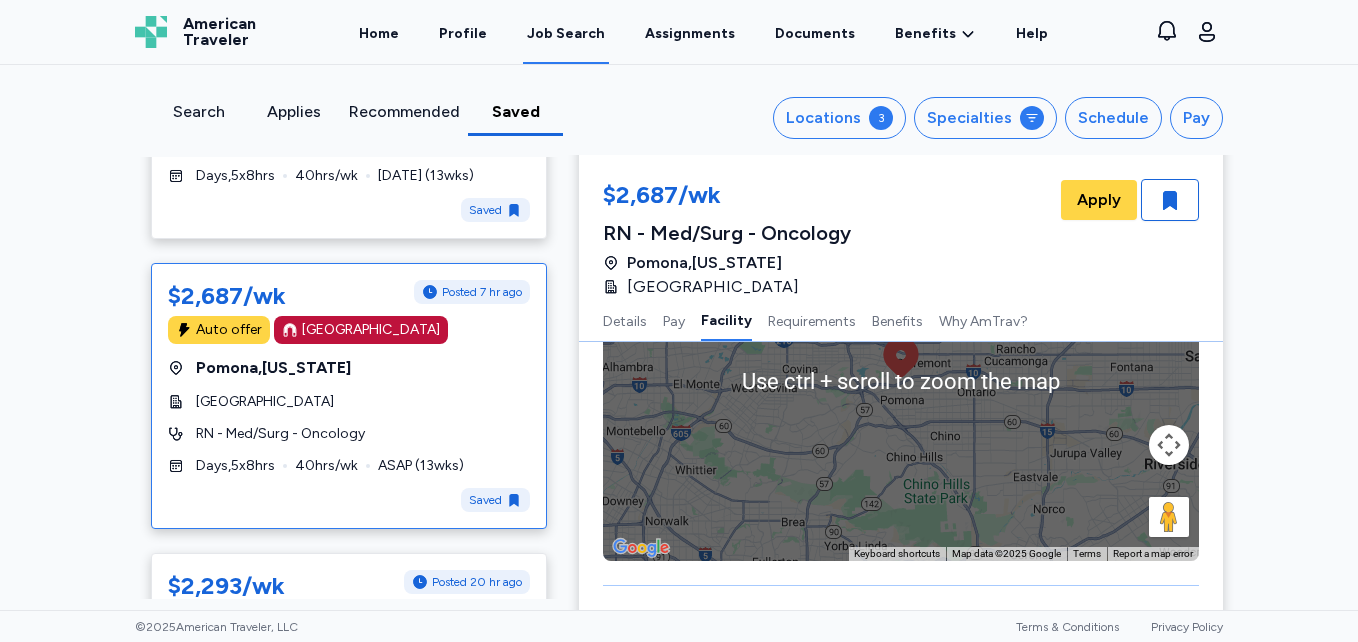 scroll, scrollTop: 1497, scrollLeft: 0, axis: vertical 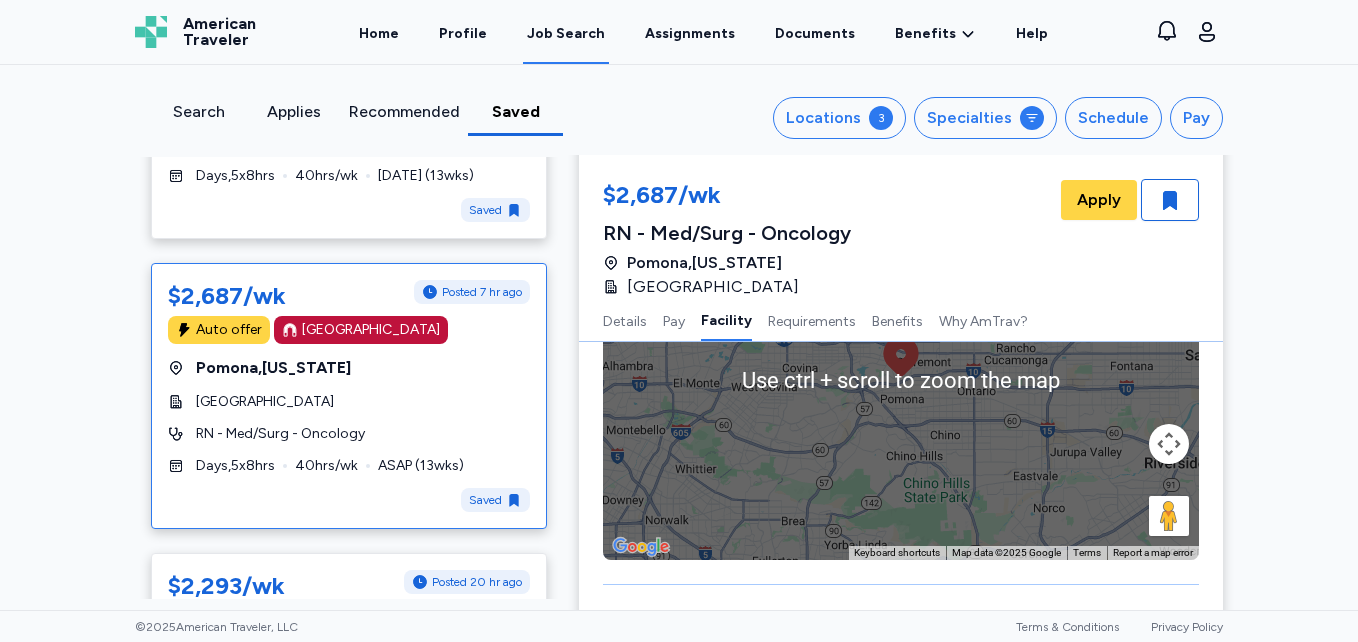 click on "To navigate, press the arrow keys. To activate drag with keyboard, press Alt + Enter. Once in keyboard drag state, use the arrow keys to move the marker. To complete the drag, press the Enter key. To cancel, press Escape." at bounding box center (901, 380) 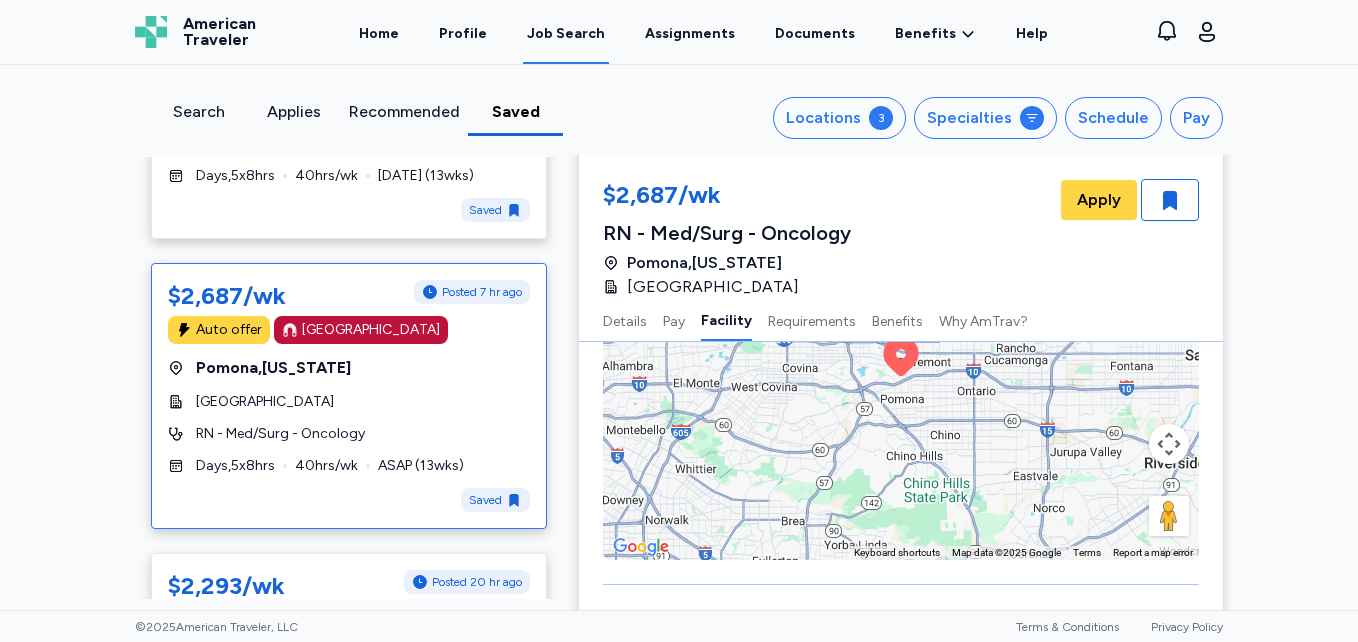 click at bounding box center [1169, 444] 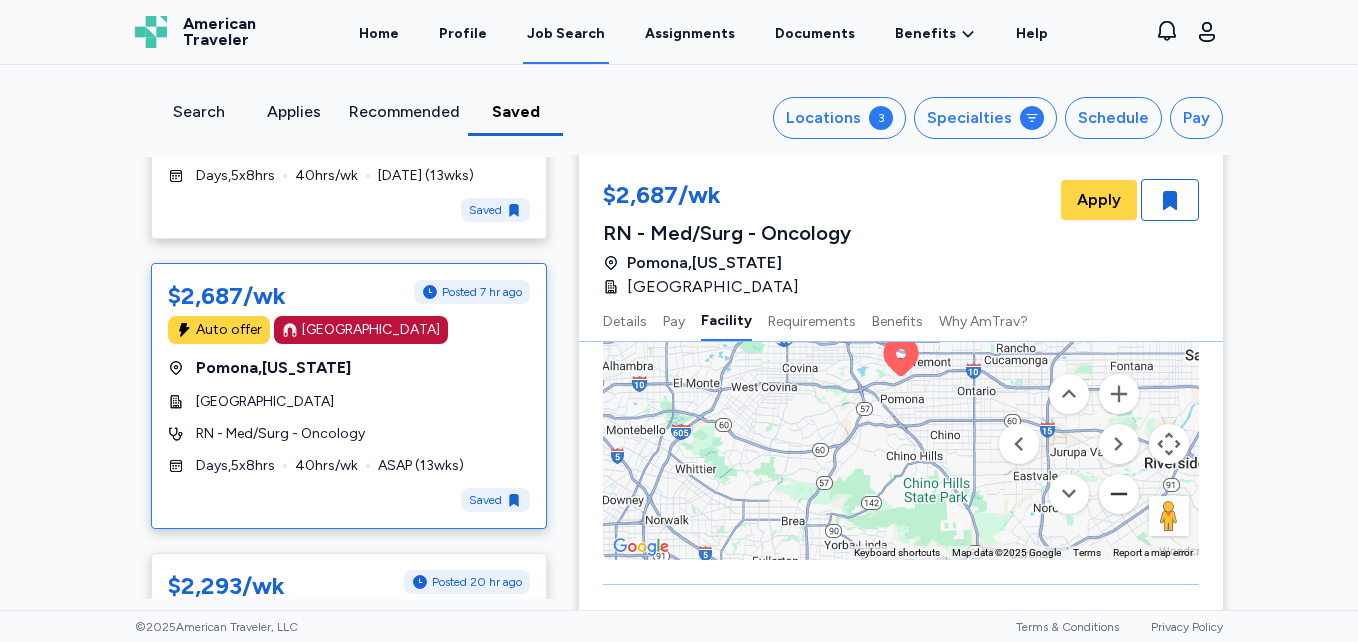 click at bounding box center (1119, 494) 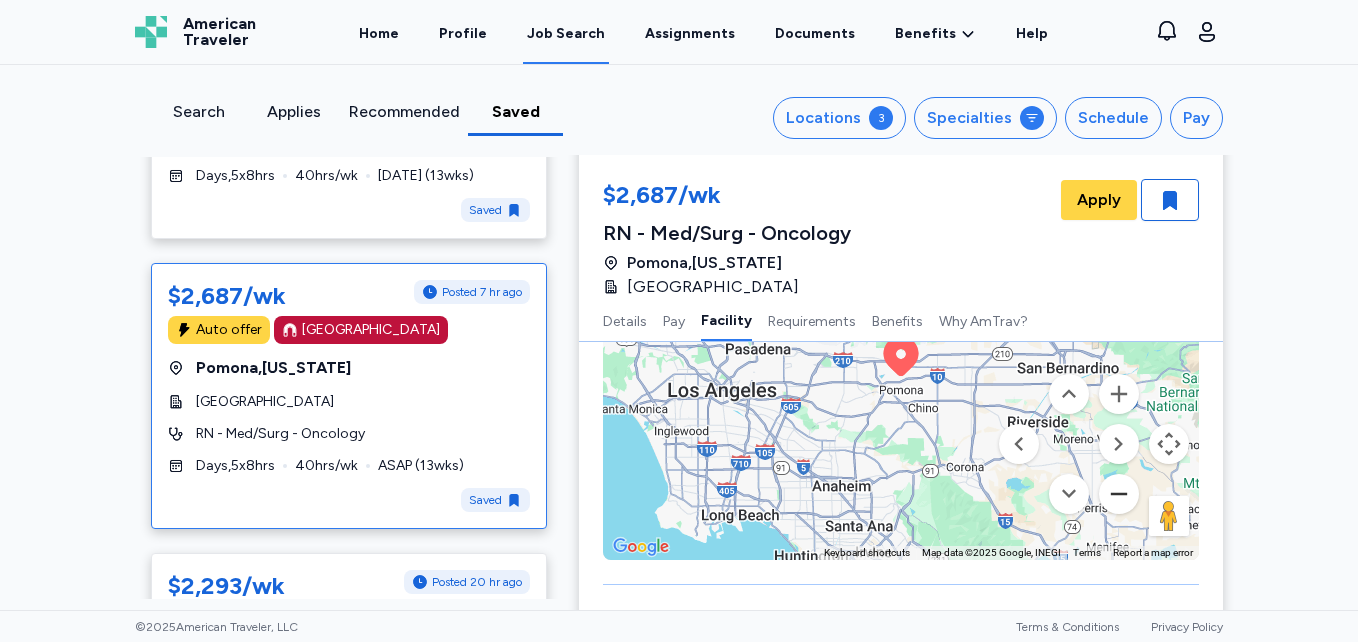 click at bounding box center (1119, 494) 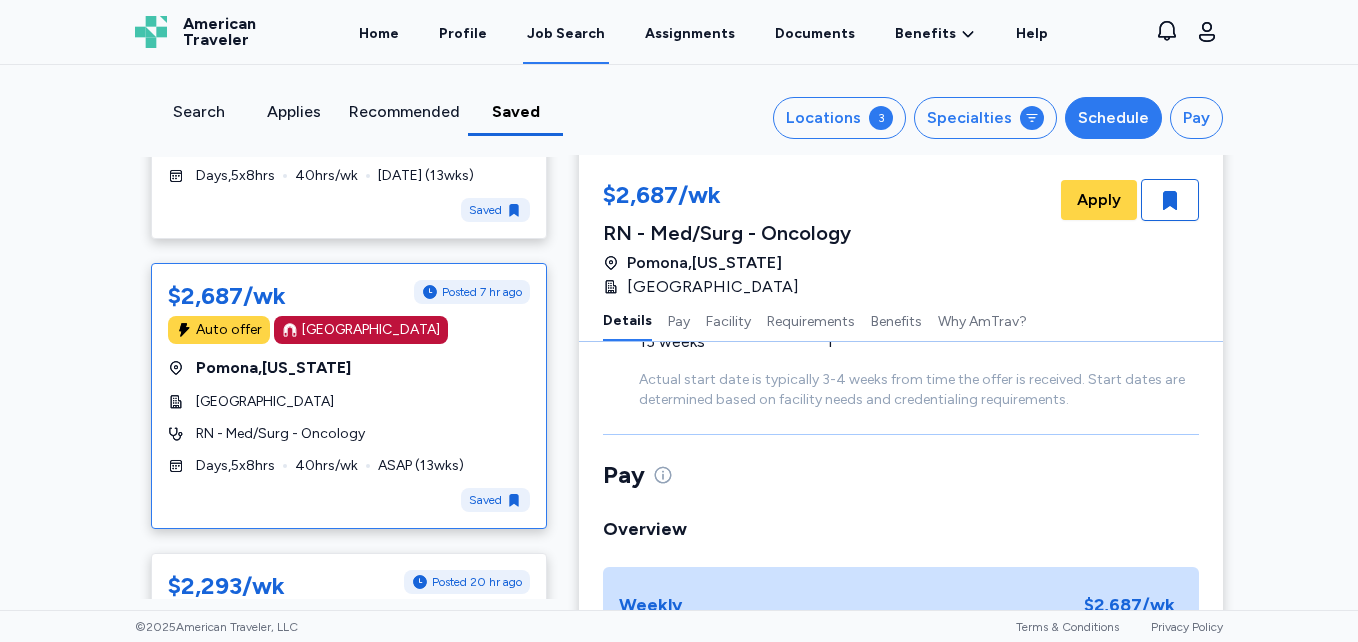scroll, scrollTop: 174, scrollLeft: 0, axis: vertical 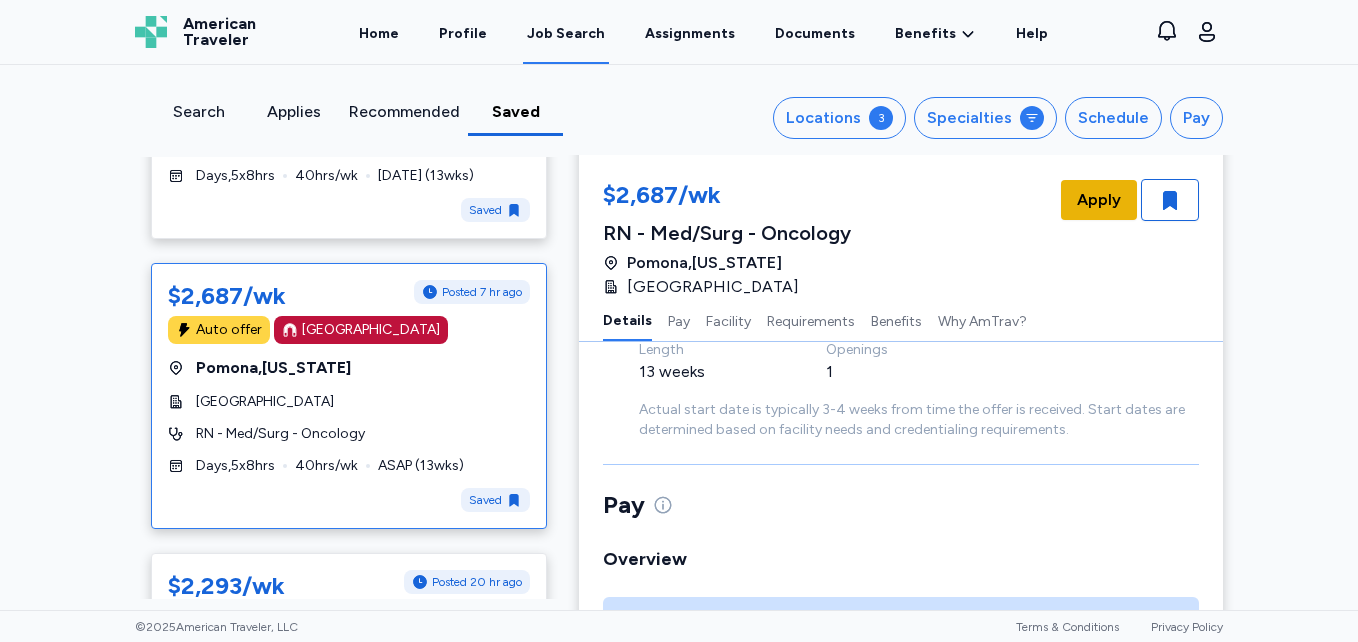click on "Apply" at bounding box center (1099, 200) 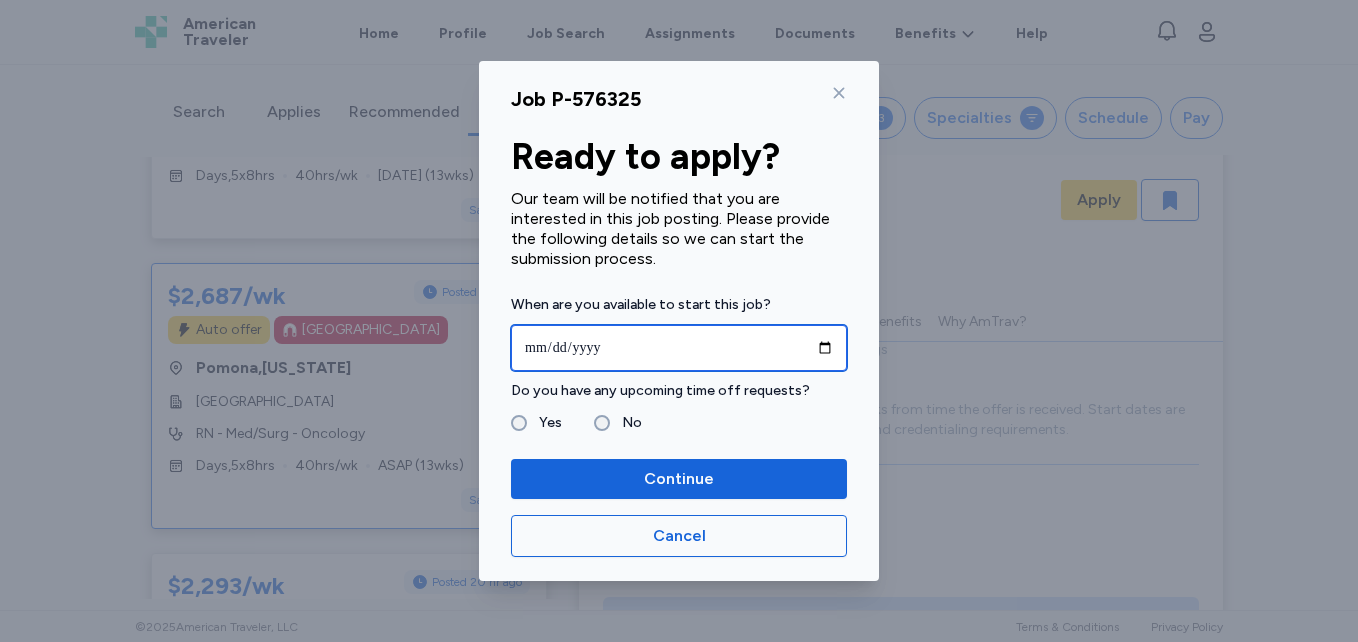 click at bounding box center (679, 348) 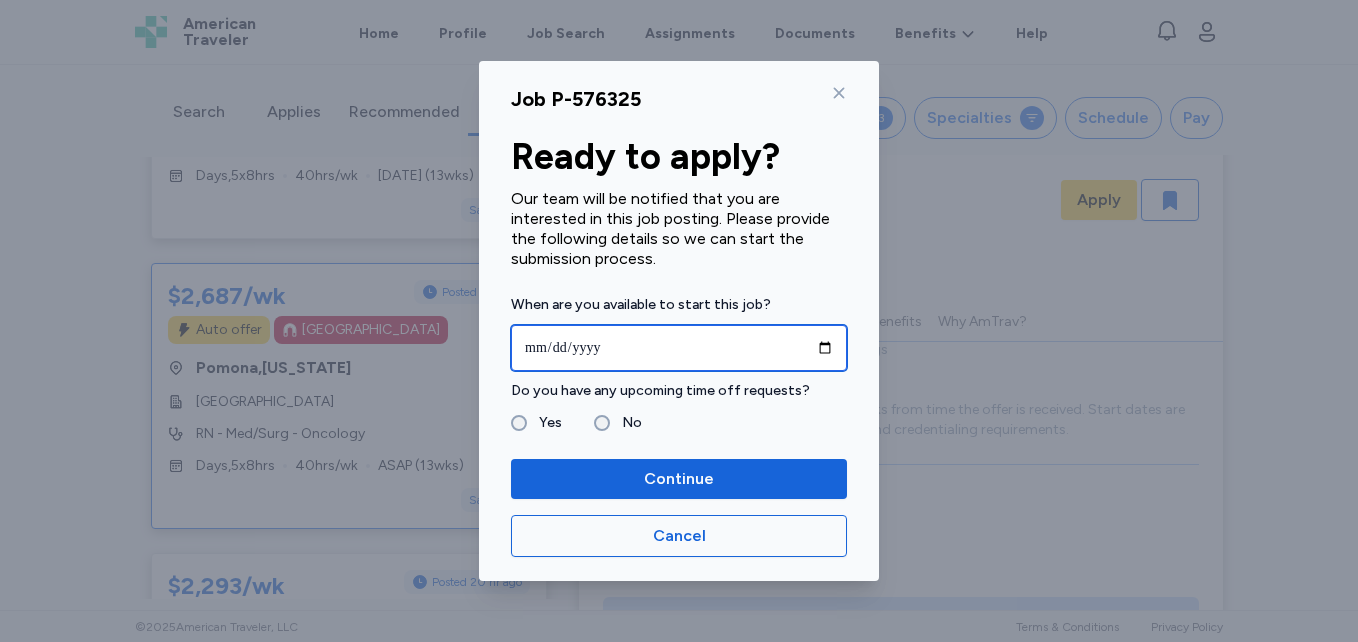 type on "**********" 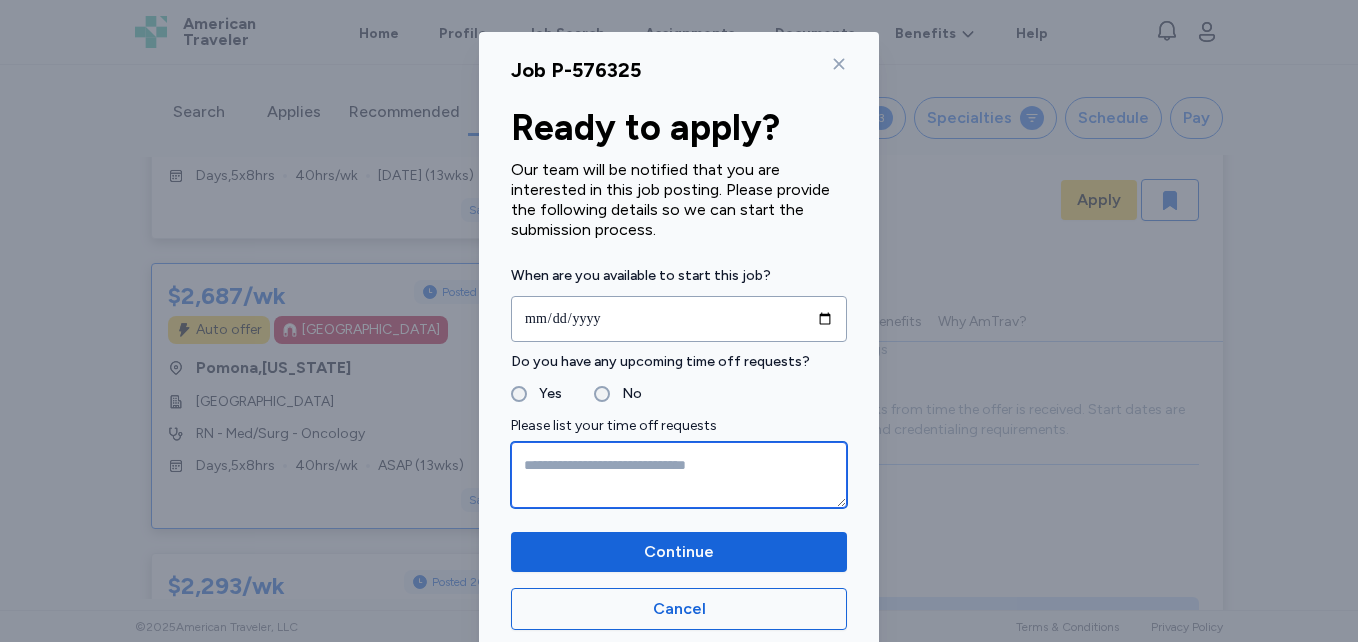 click at bounding box center [679, 475] 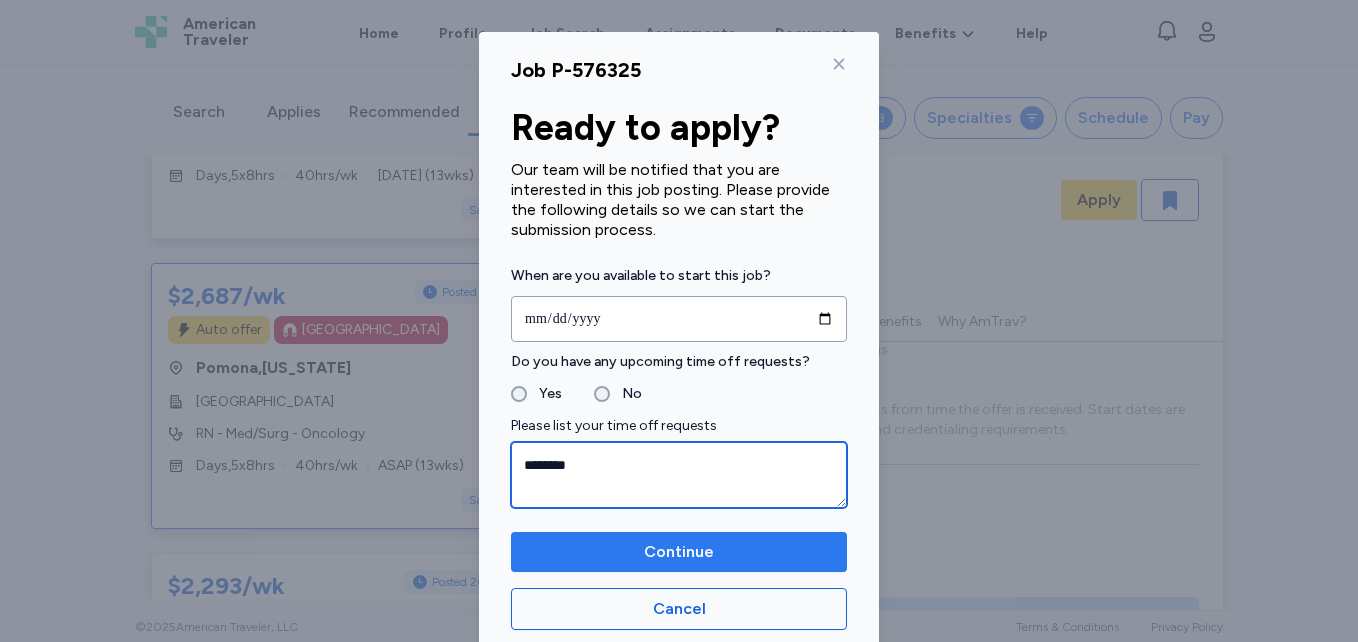 type on "********" 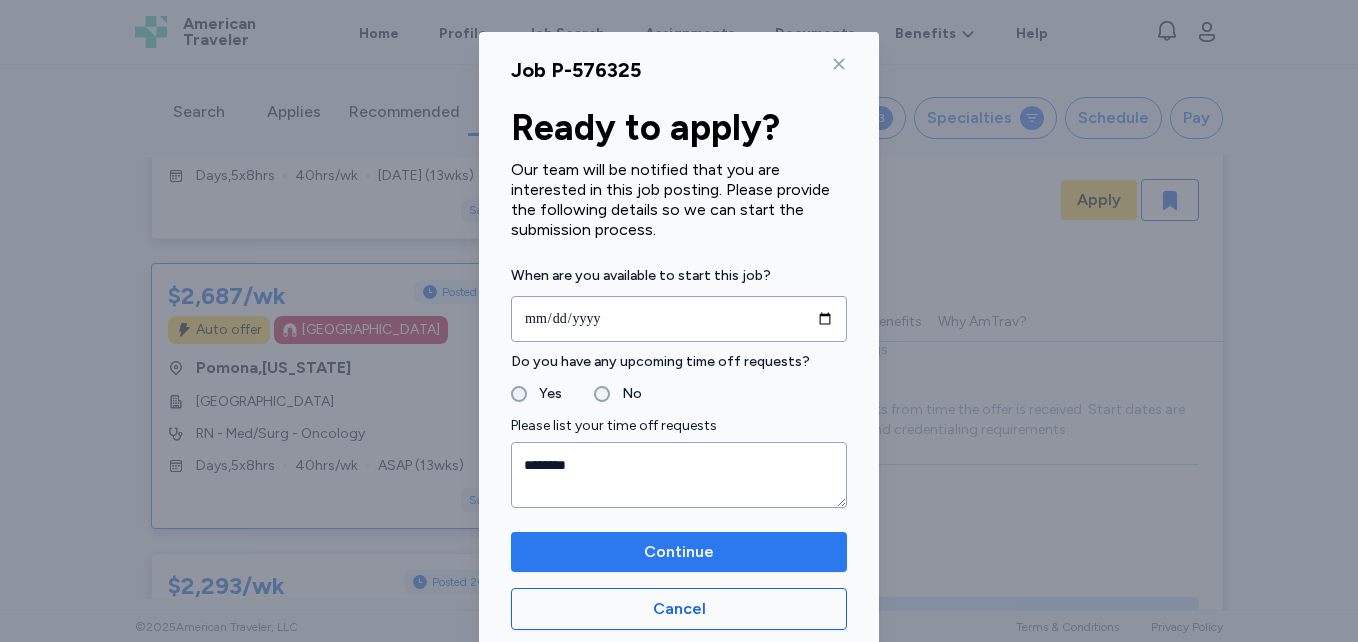 click on "Continue" at bounding box center (679, 552) 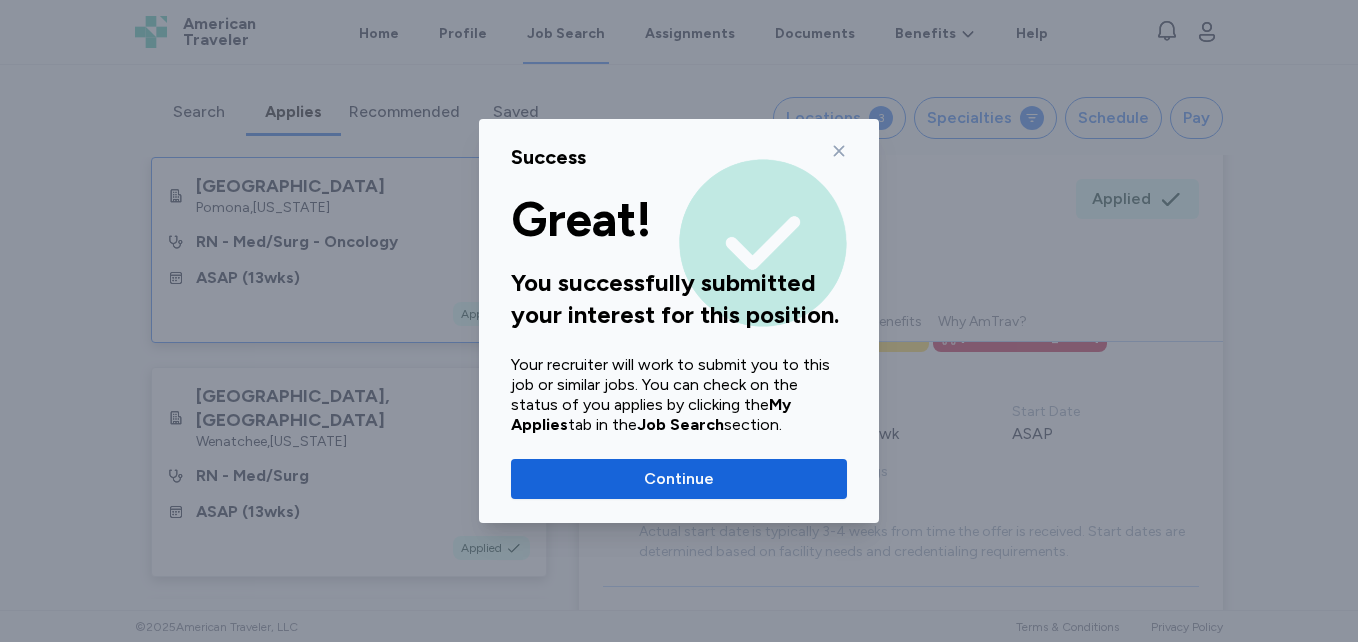 click on "Success" at bounding box center (679, 157) 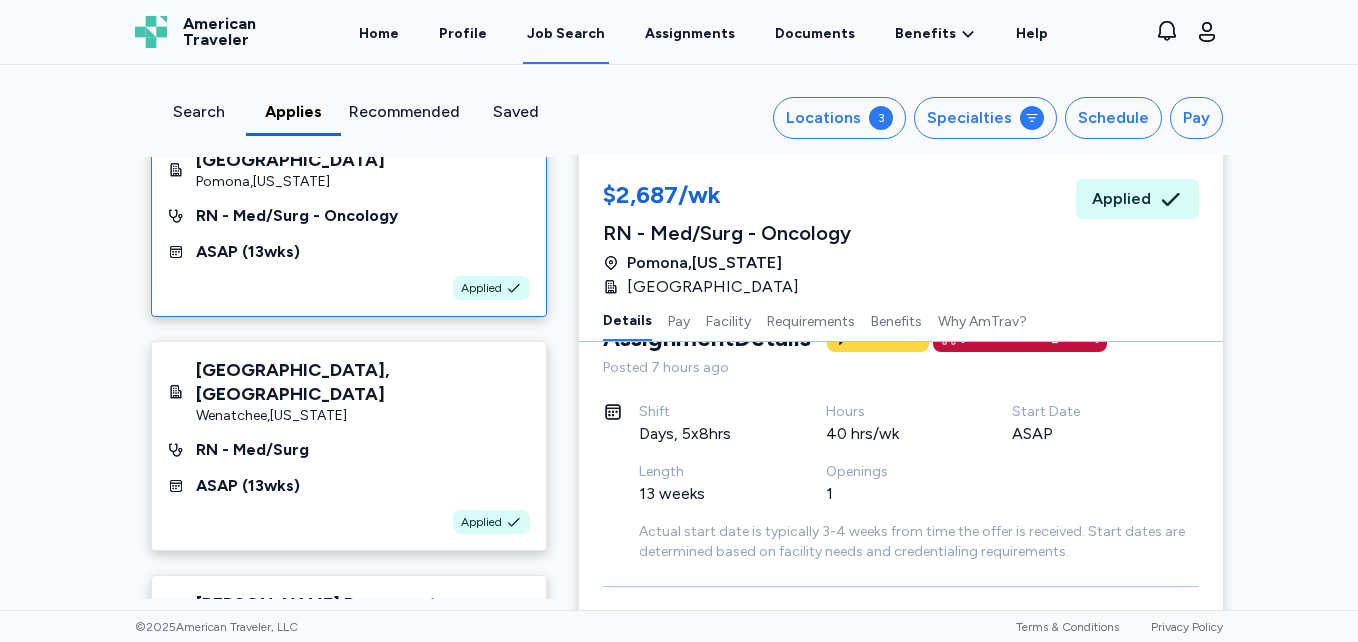 scroll, scrollTop: 27, scrollLeft: 0, axis: vertical 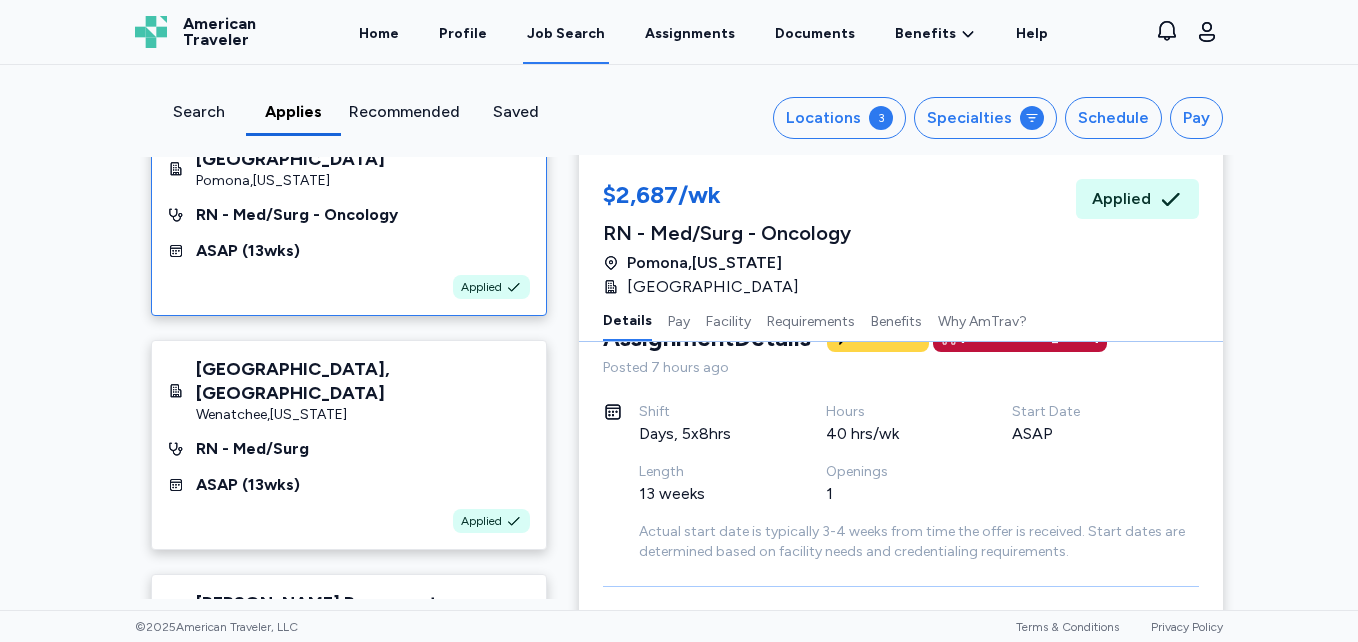 click on "Search Applies Recommended Saved Locations 3 Specialties Schedule Pay" at bounding box center (679, 110) 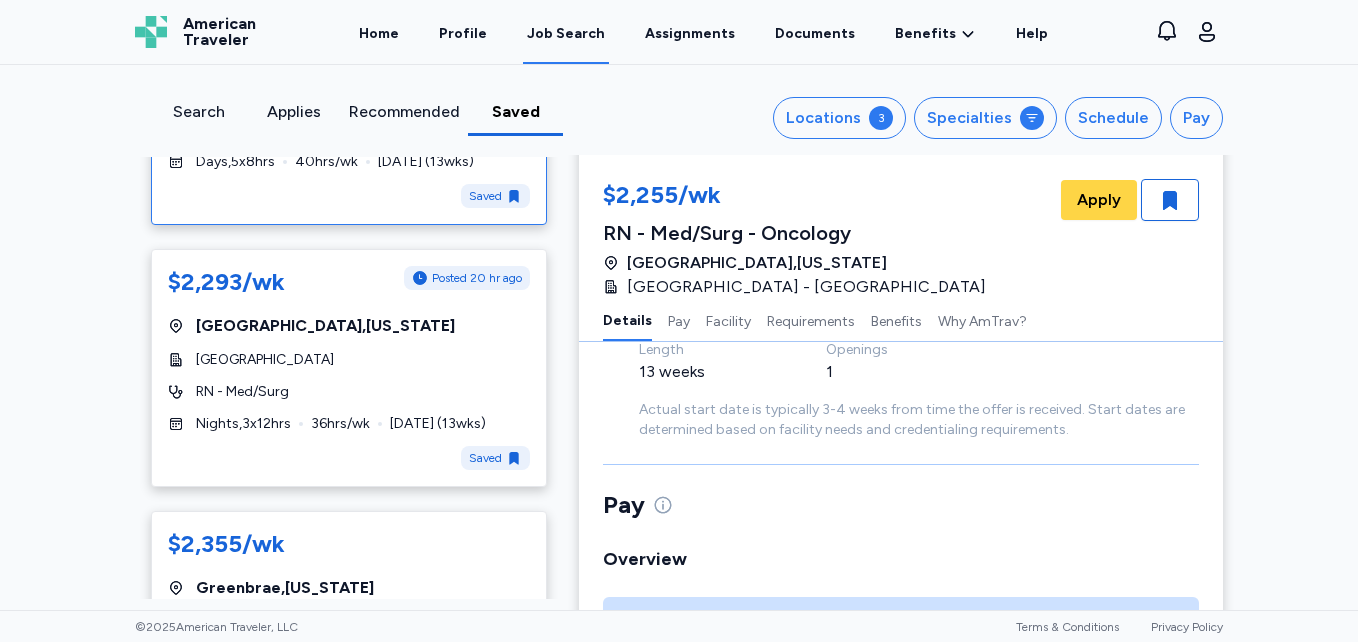 scroll, scrollTop: 836, scrollLeft: 0, axis: vertical 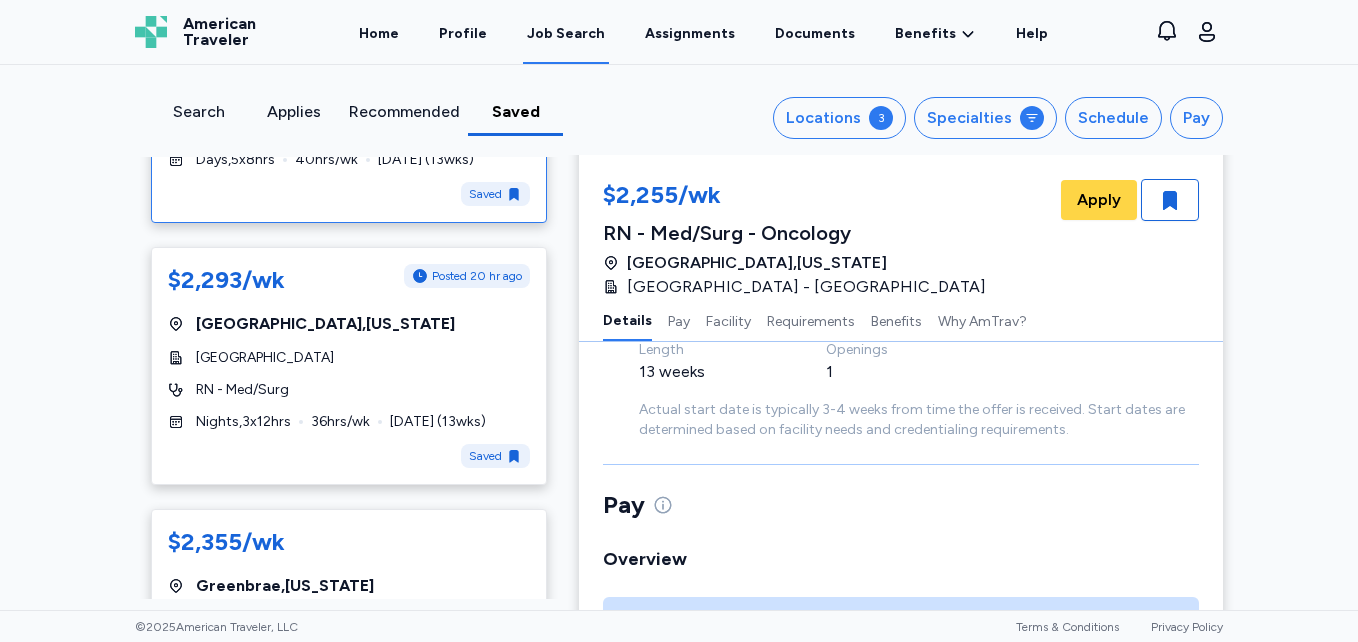 click on "$2,293/wk Posted   20 hr ago [GEOGRAPHIC_DATA] ,  [US_STATE][GEOGRAPHIC_DATA] RN - Med/Surg Nights ,  3 x 12 hrs 36  hrs/wk [DATE]   ( 13  wks) Saved" at bounding box center (349, 366) 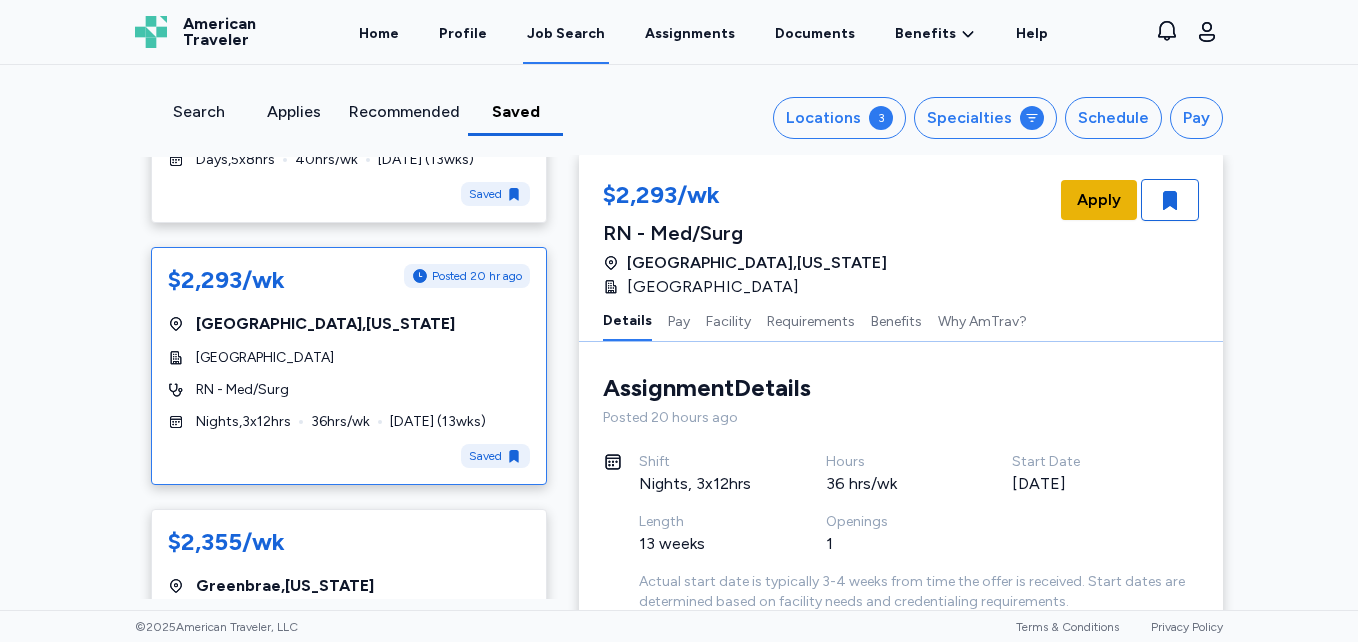 click on "Apply" at bounding box center [1099, 200] 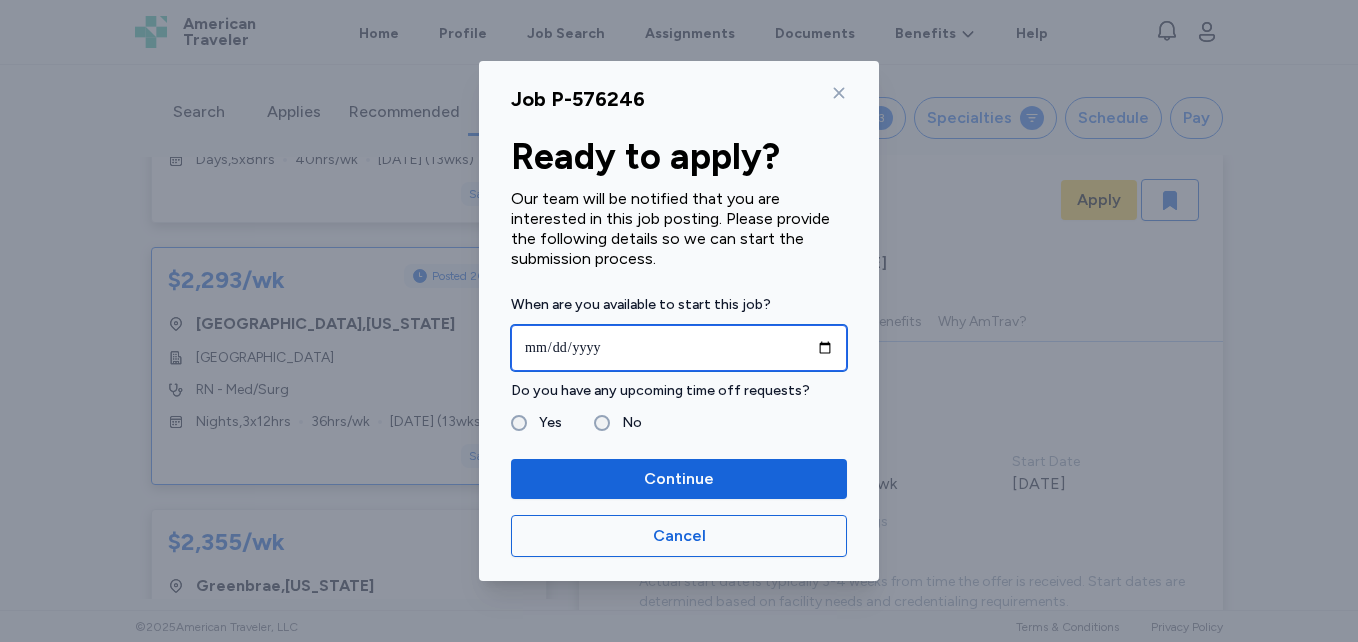 click at bounding box center (679, 348) 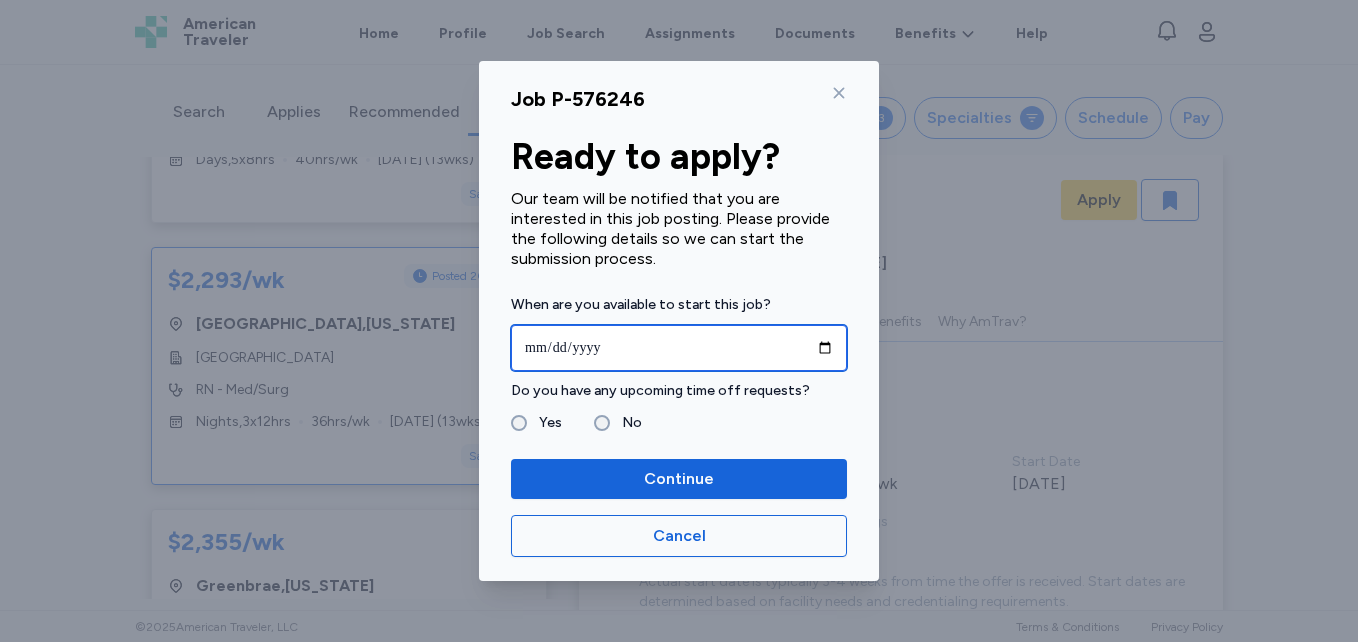 click on "**********" at bounding box center (679, 348) 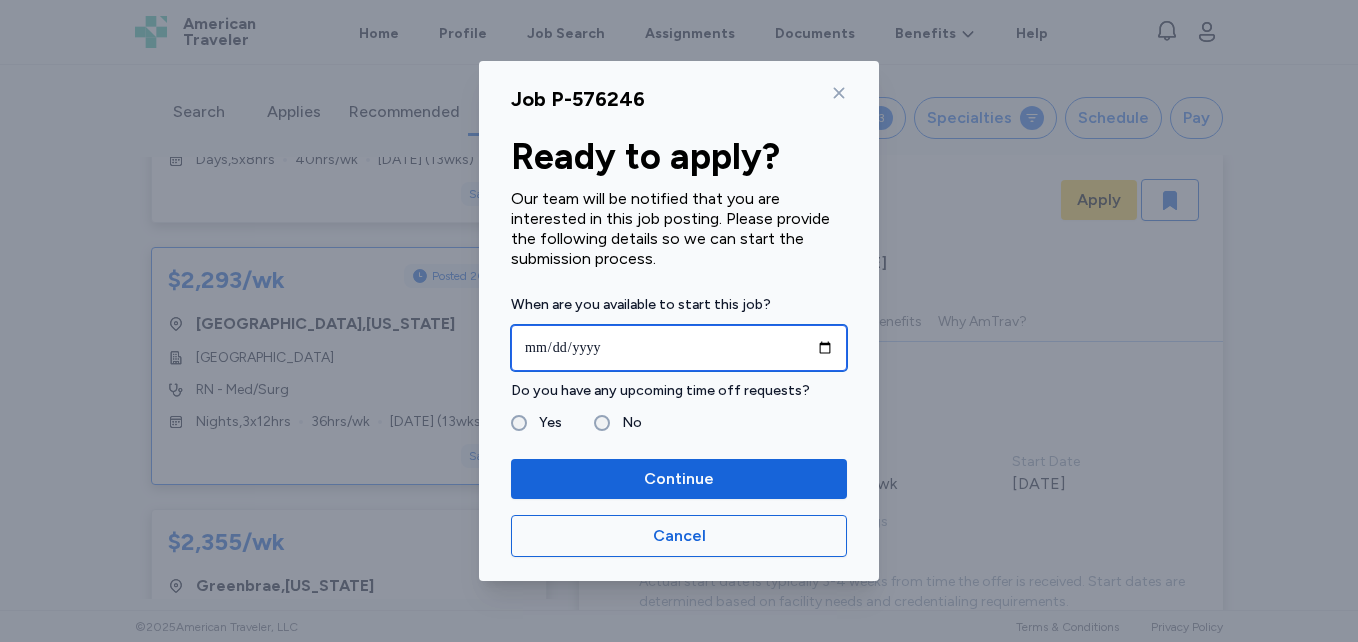 click on "**********" at bounding box center [679, 348] 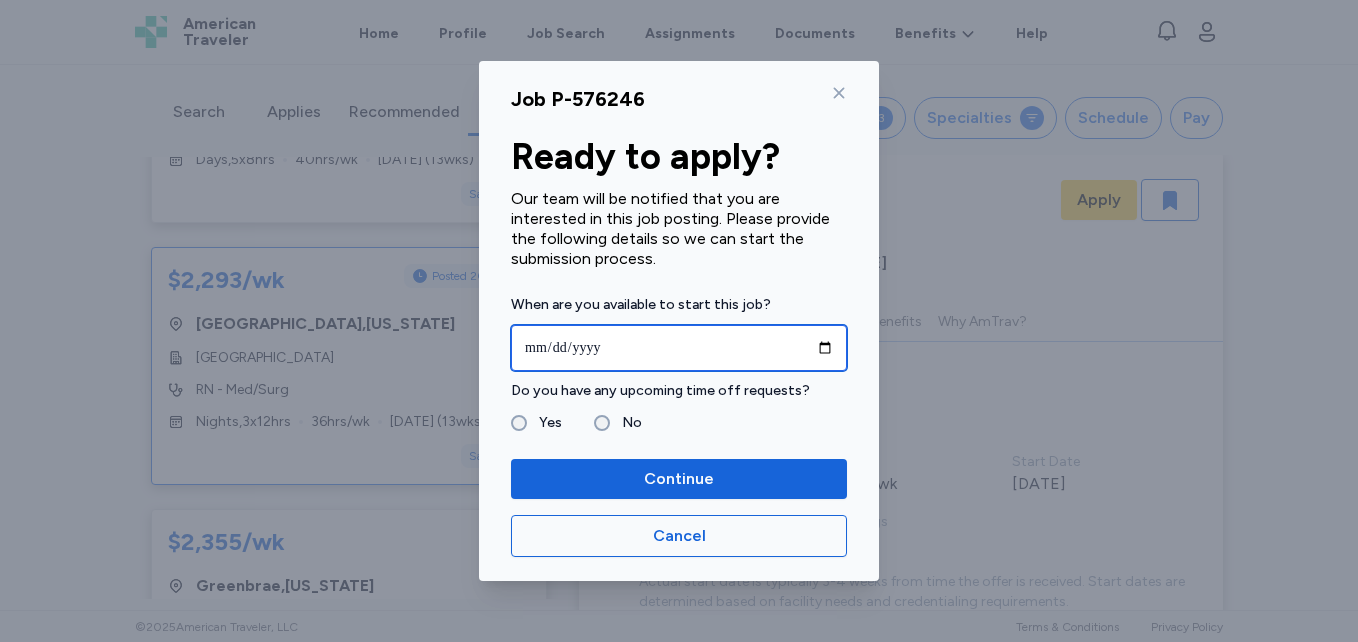 type on "**********" 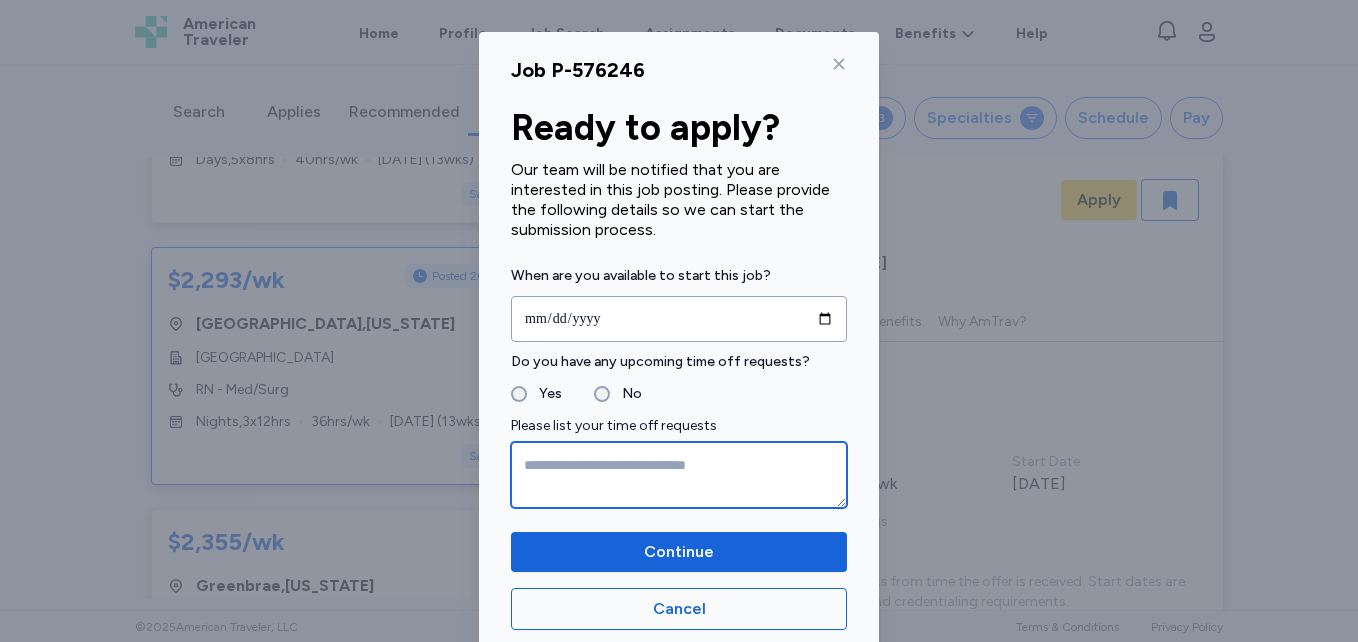 click at bounding box center [679, 475] 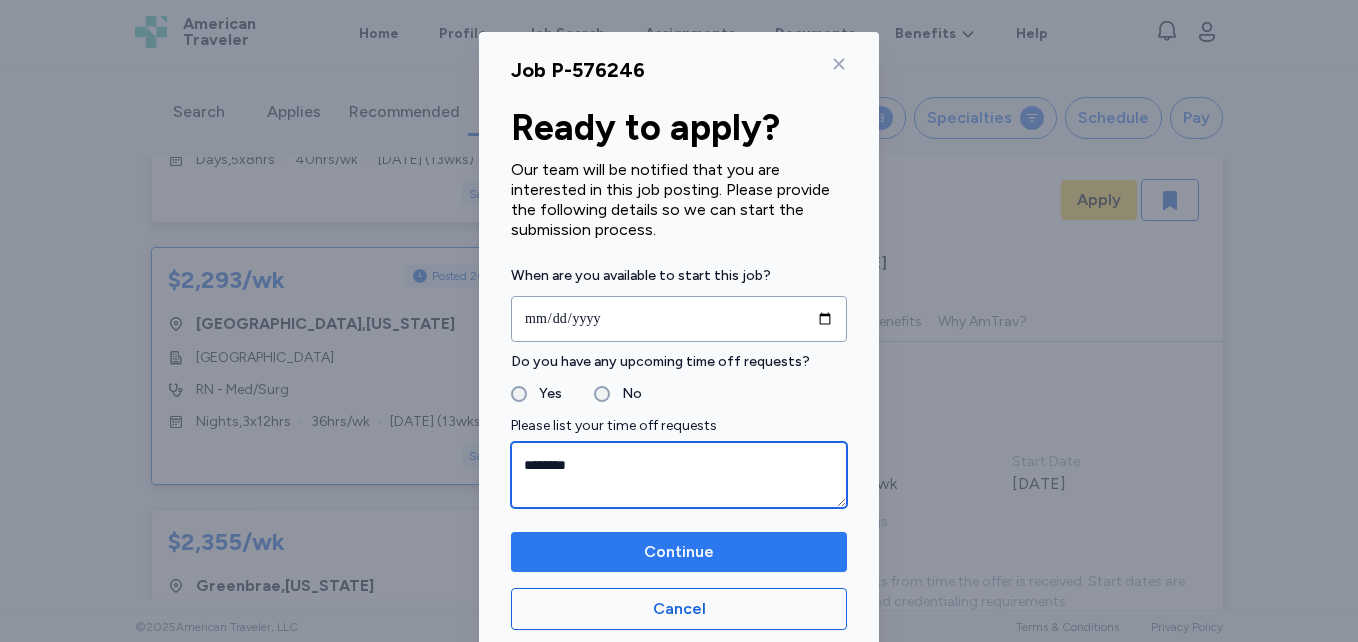 type on "********" 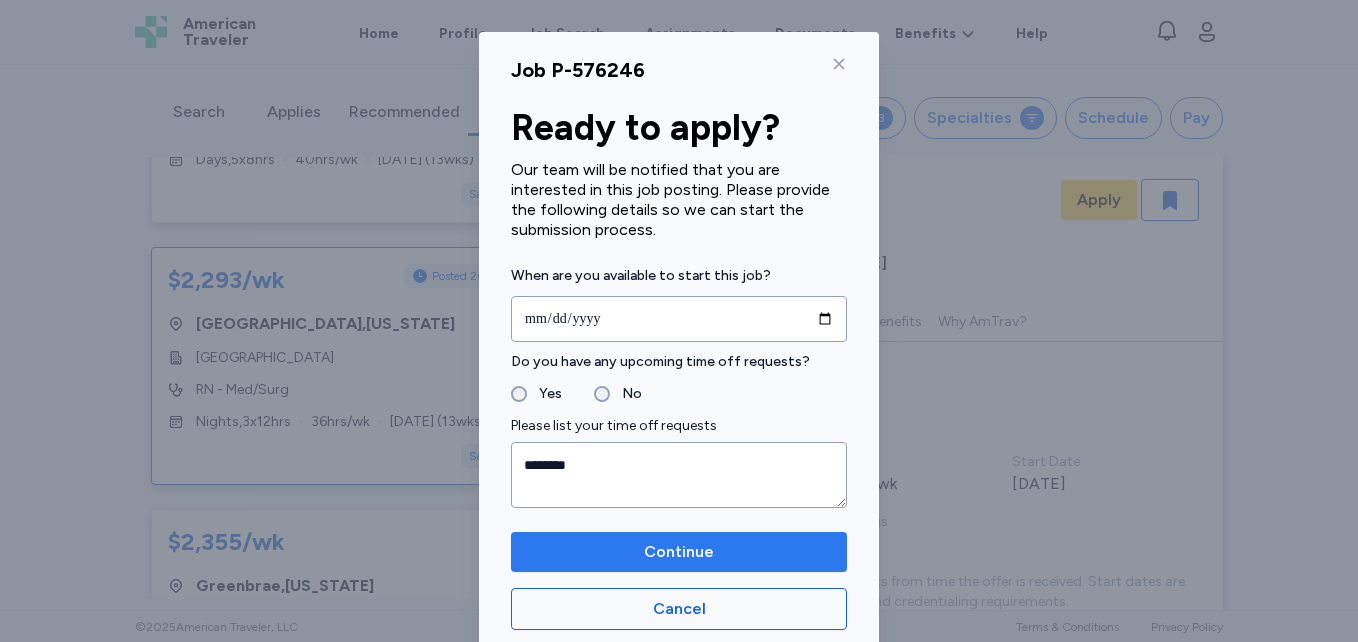 click on "Continue" at bounding box center [679, 552] 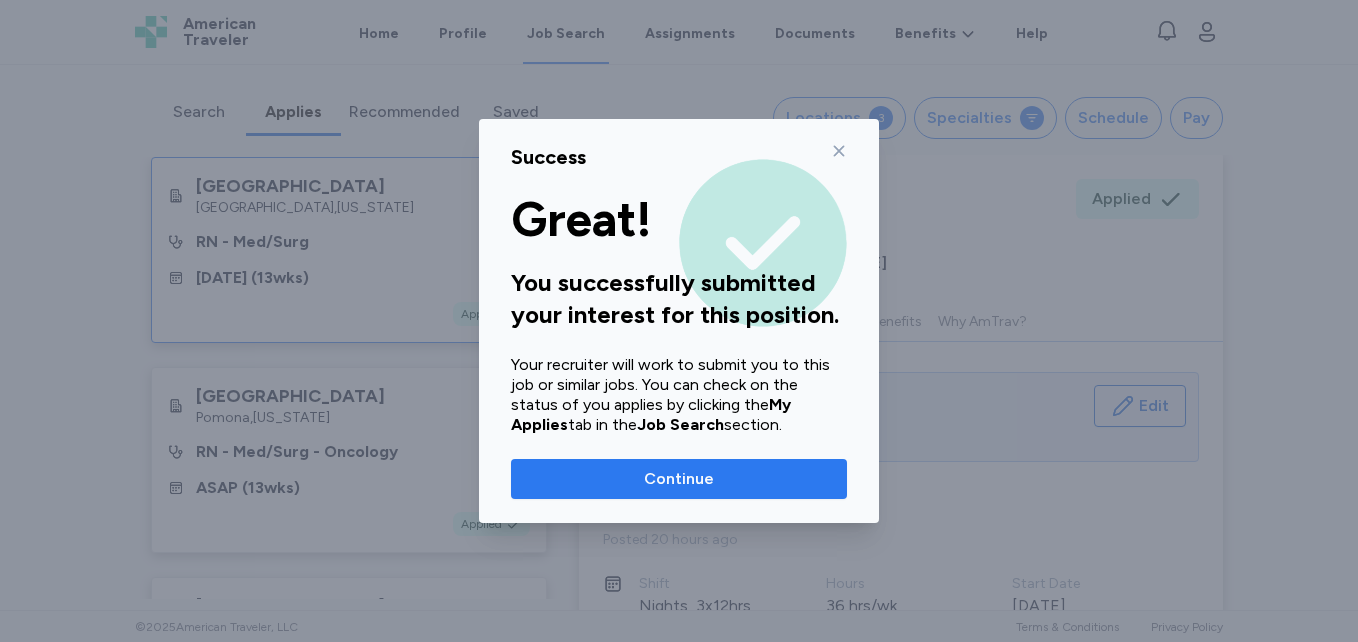 click on "Continue" at bounding box center (679, 479) 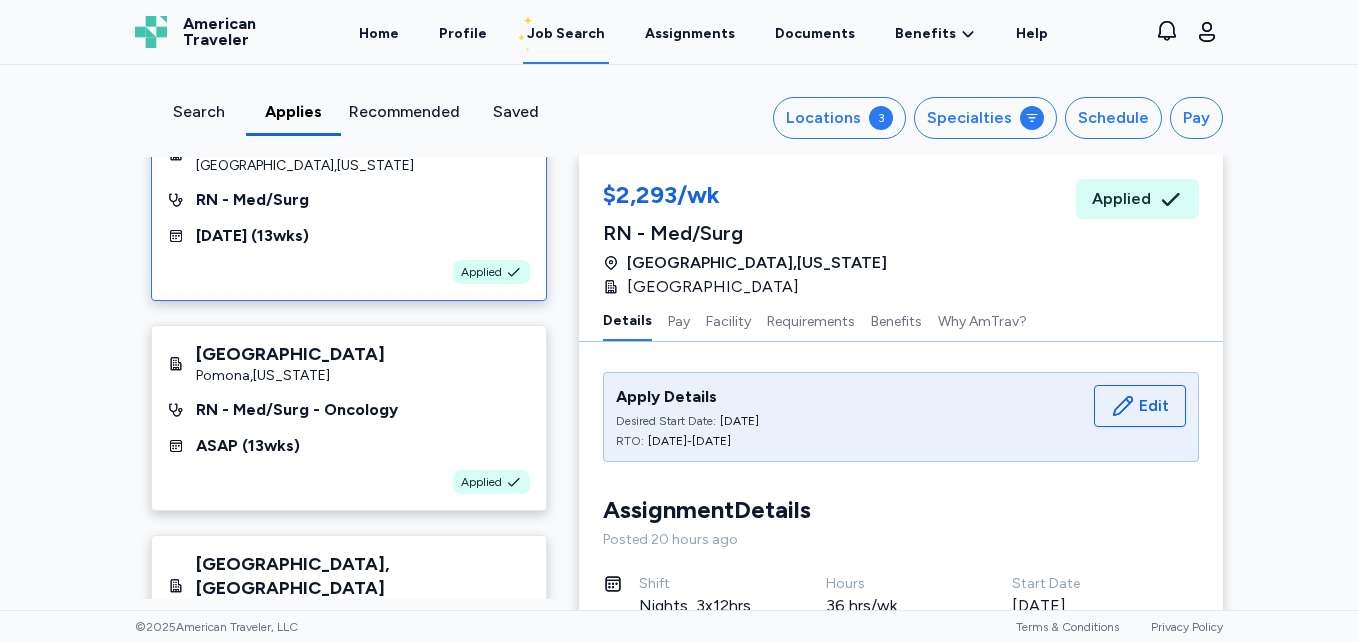 scroll, scrollTop: 53, scrollLeft: 0, axis: vertical 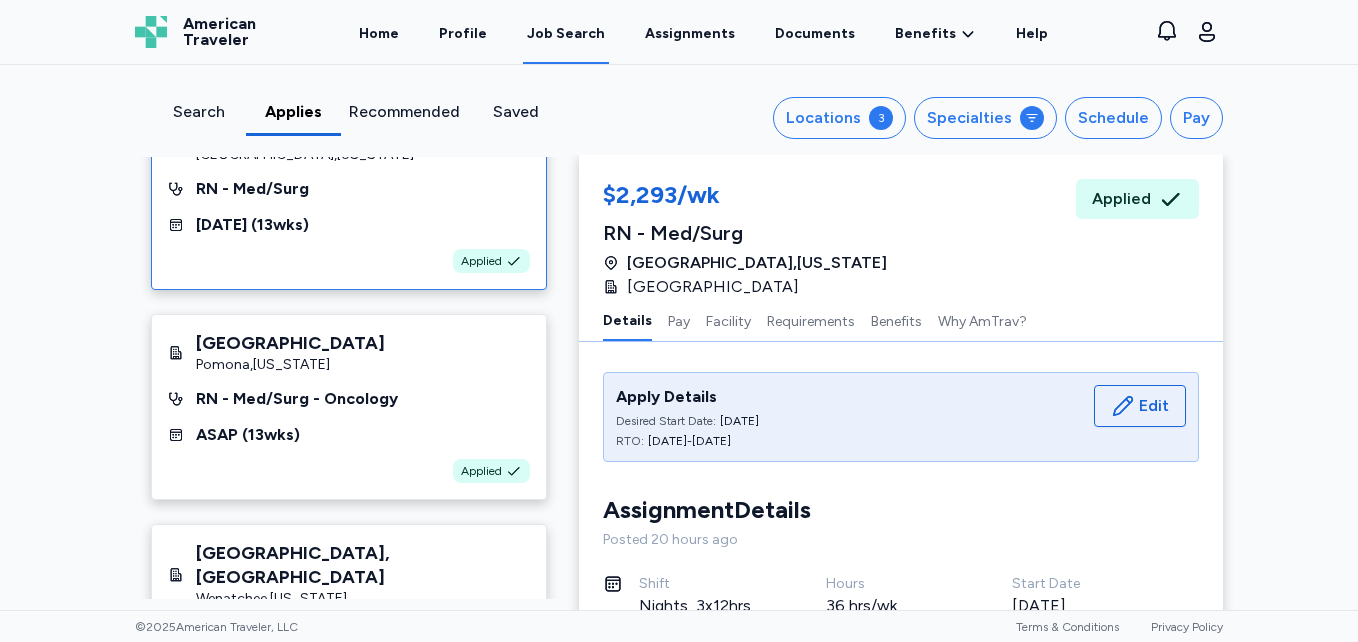 click on "Saved" at bounding box center (515, 112) 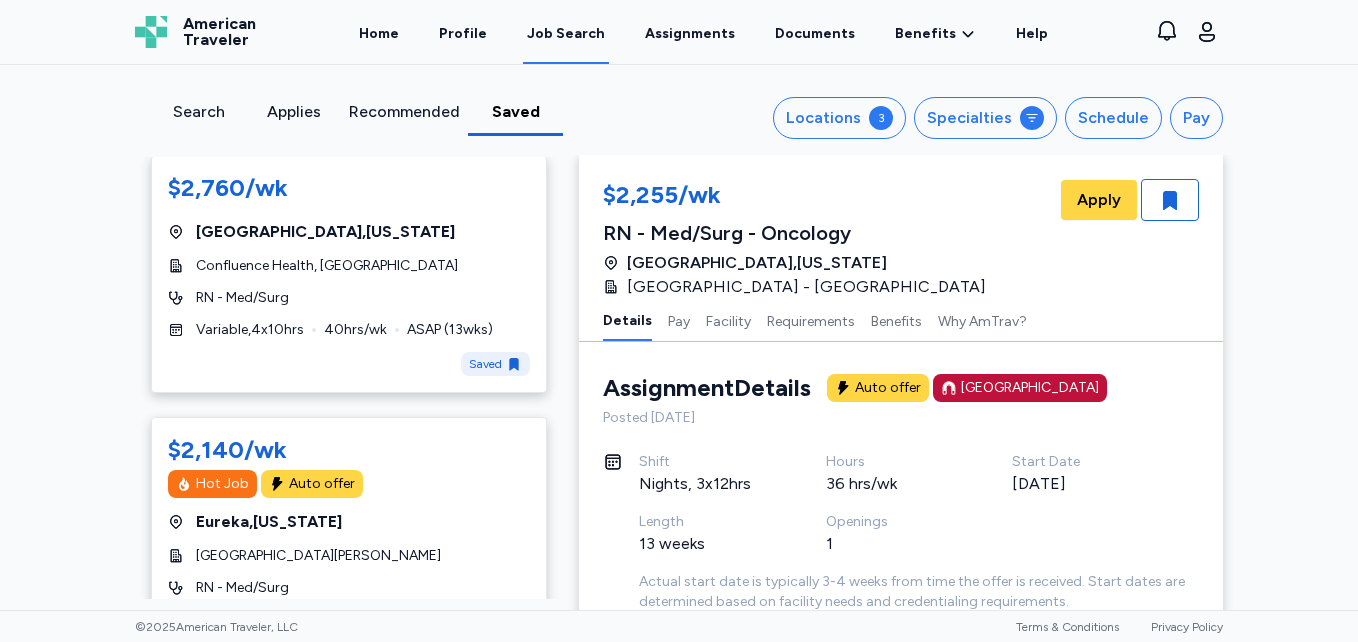 scroll, scrollTop: 1977, scrollLeft: 0, axis: vertical 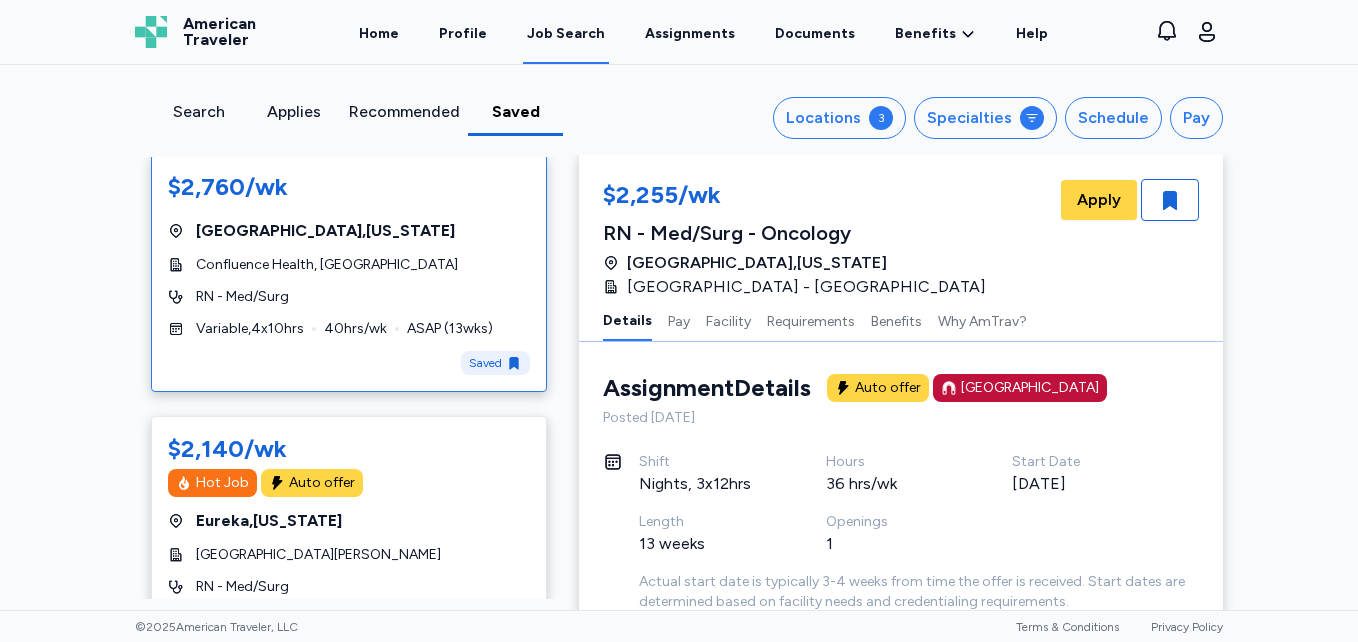 click 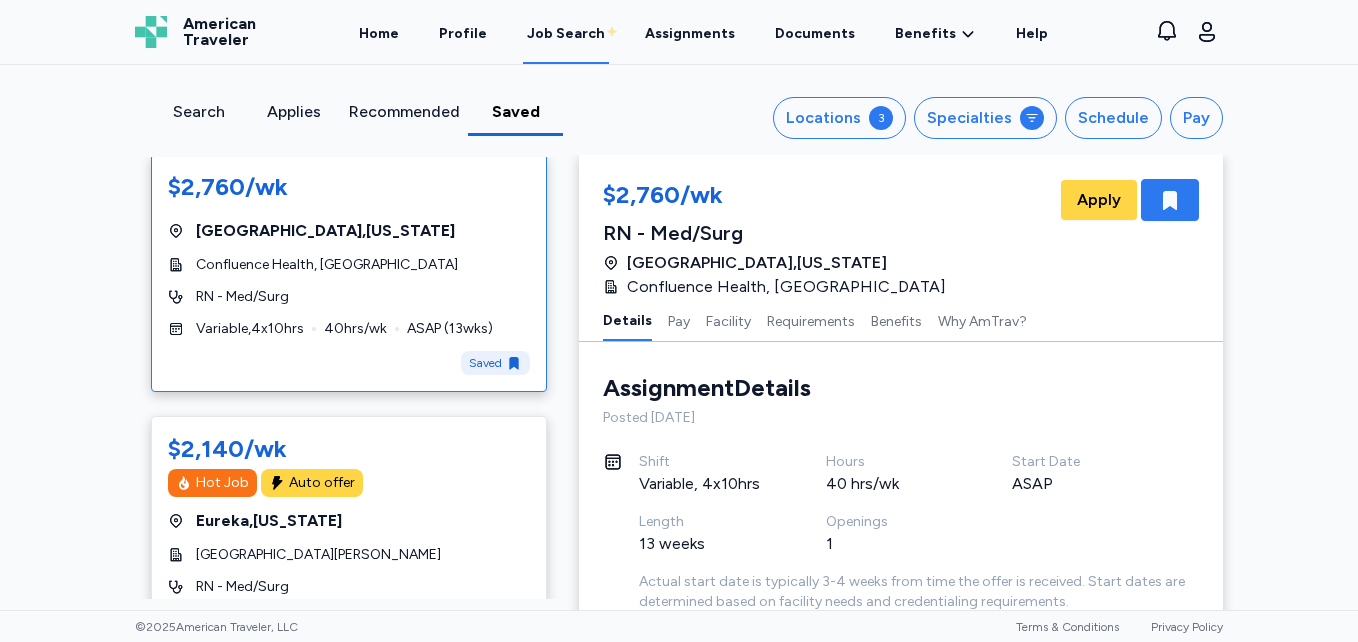 click 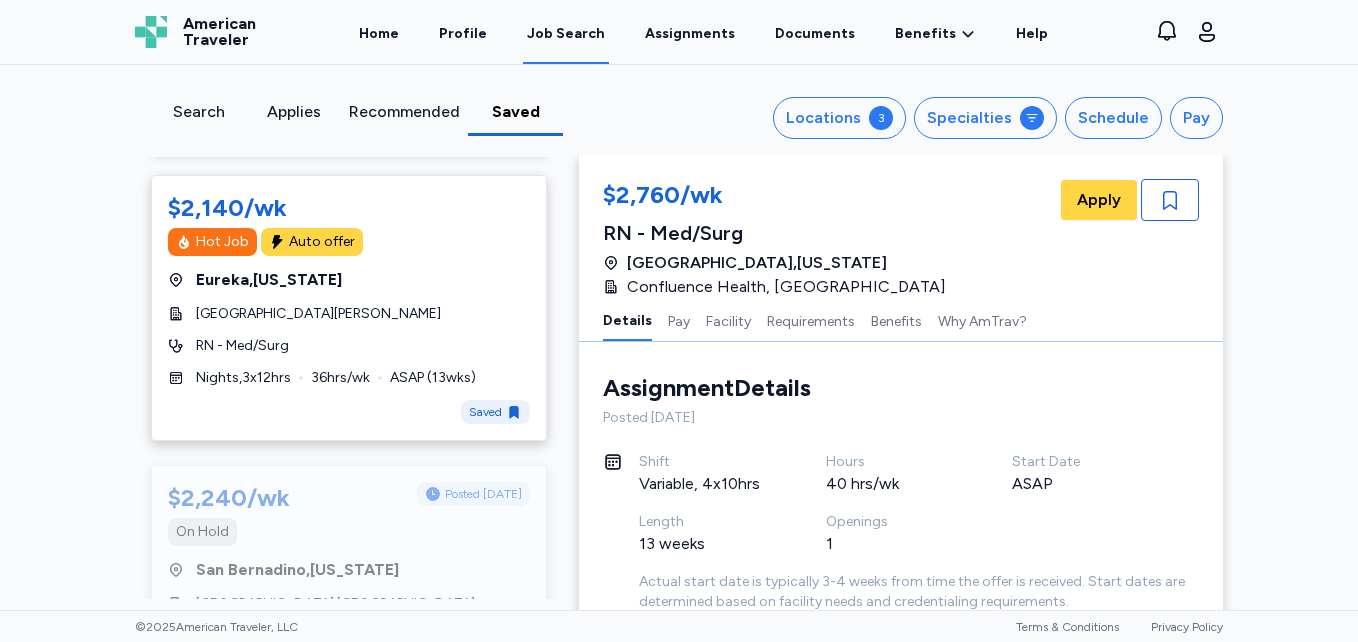 scroll, scrollTop: 1957, scrollLeft: 0, axis: vertical 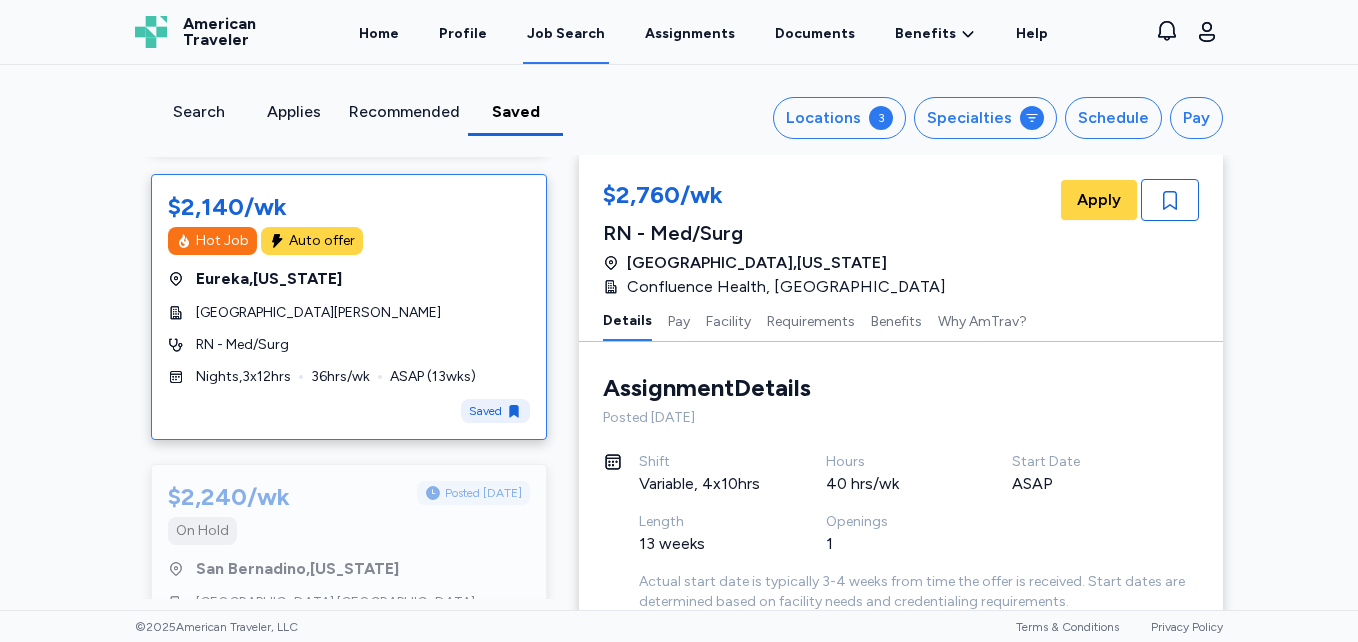 click on "$2,140/wk Hot Job Auto offer [GEOGRAPHIC_DATA] ,  [US_STATE][GEOGRAPHIC_DATA][PERSON_NAME] RN - Med/Surg Nights ,  3 x 12 hrs 36  hrs/wk ASAP   ( 13  wks) Saved" at bounding box center (349, 307) 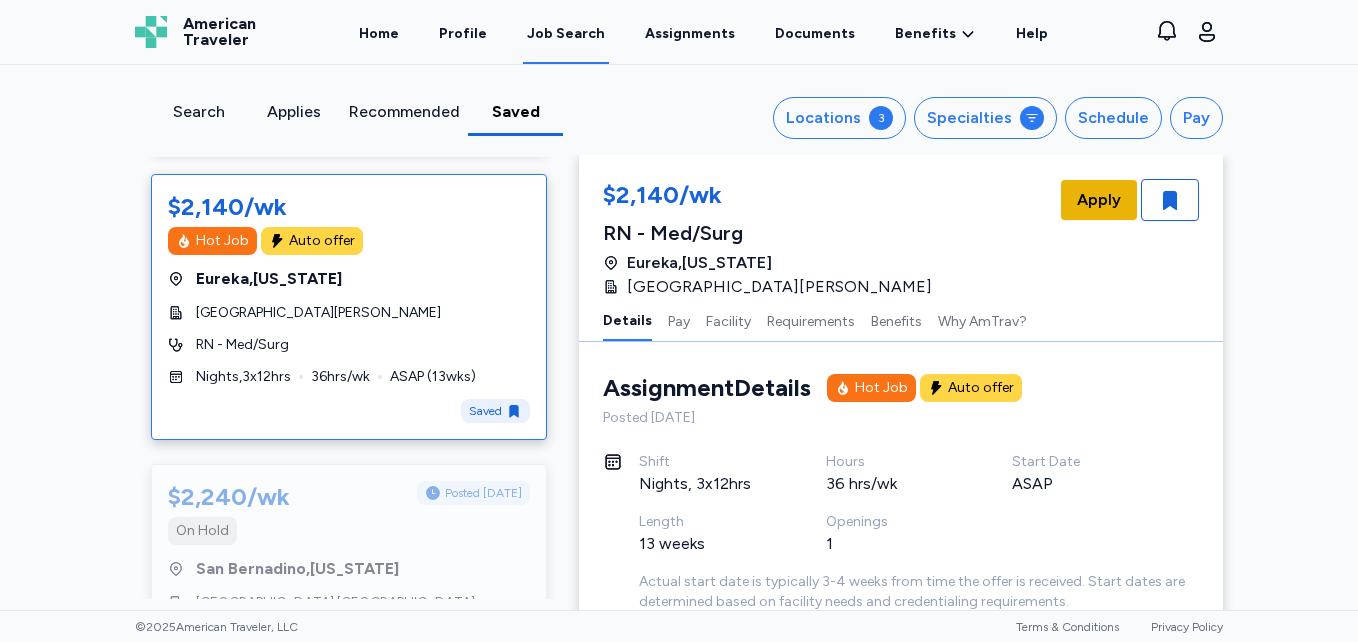 click on "Apply" at bounding box center (1099, 200) 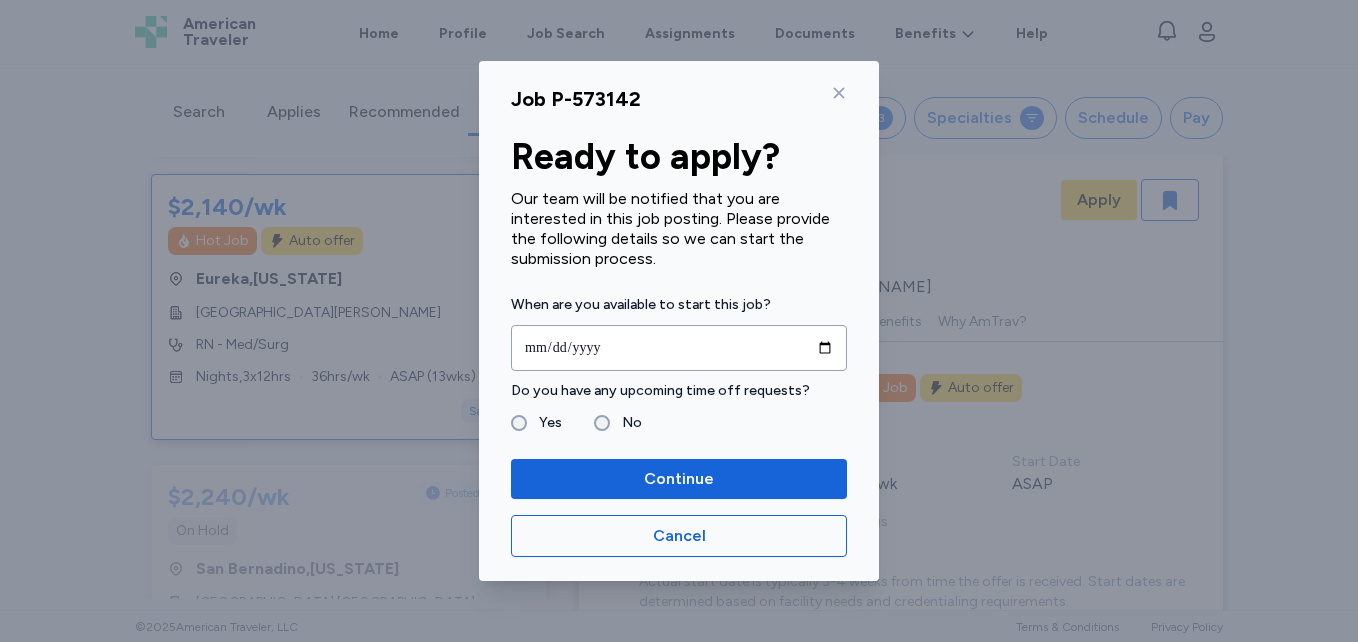 click 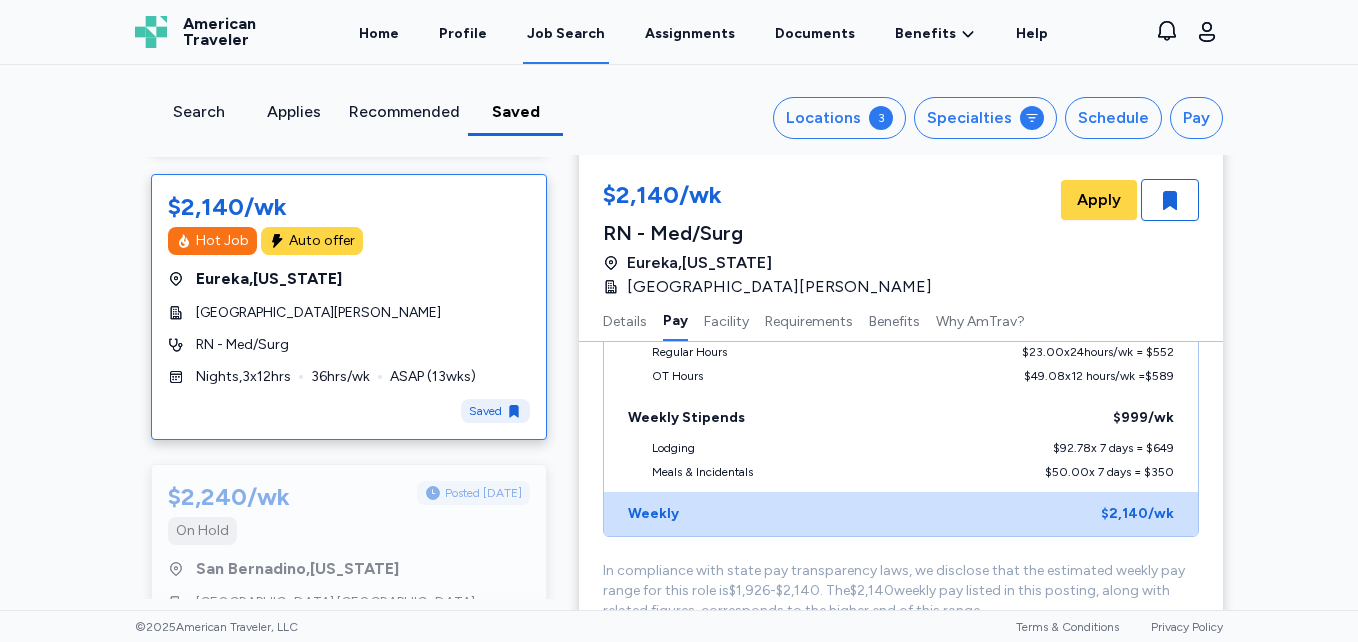 scroll, scrollTop: 0, scrollLeft: 0, axis: both 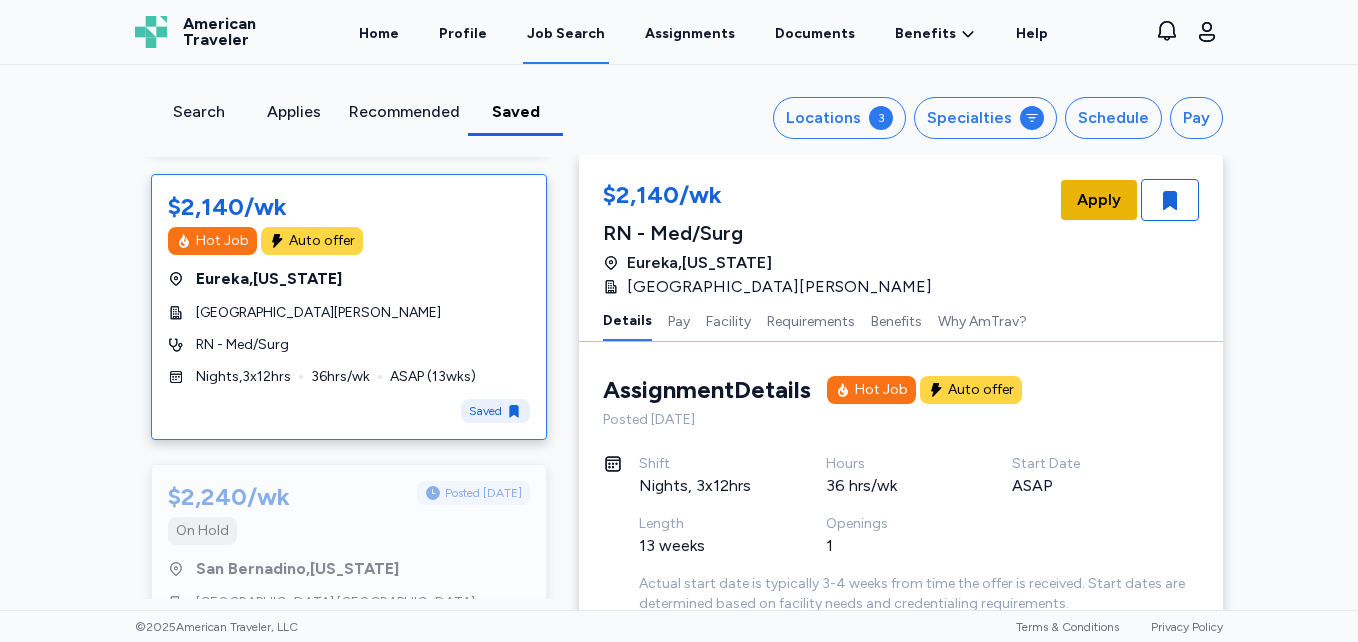 click on "Apply" at bounding box center (1099, 200) 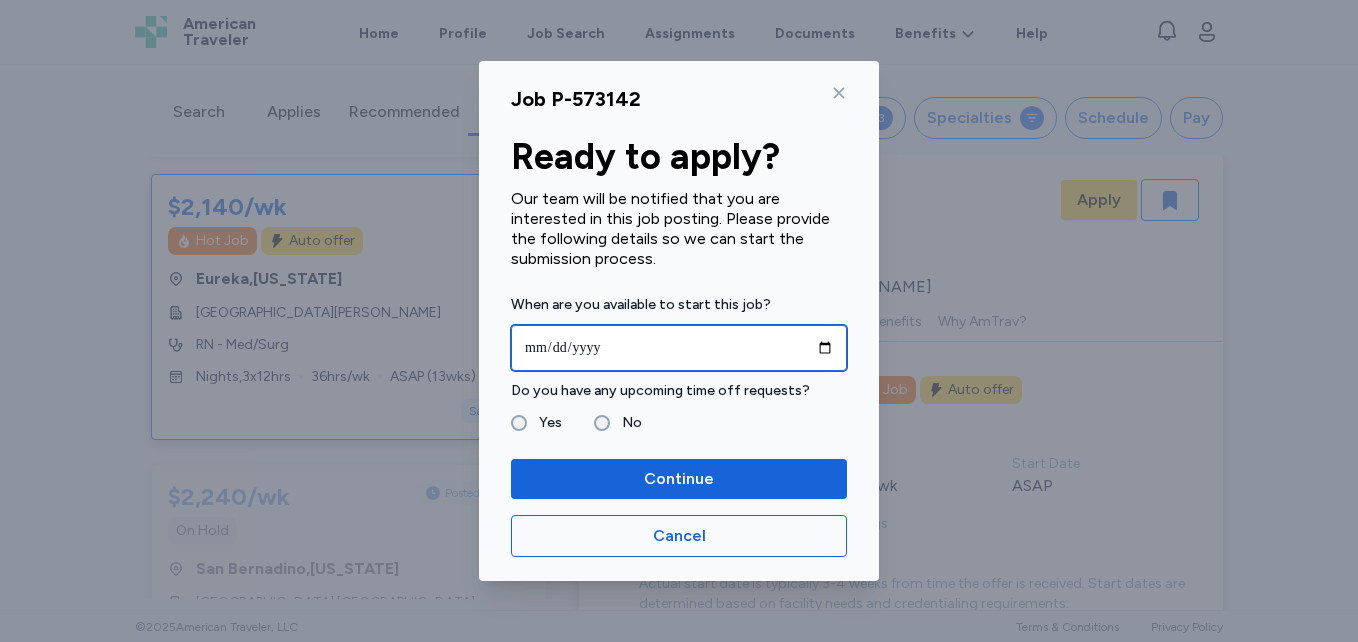 click at bounding box center [679, 348] 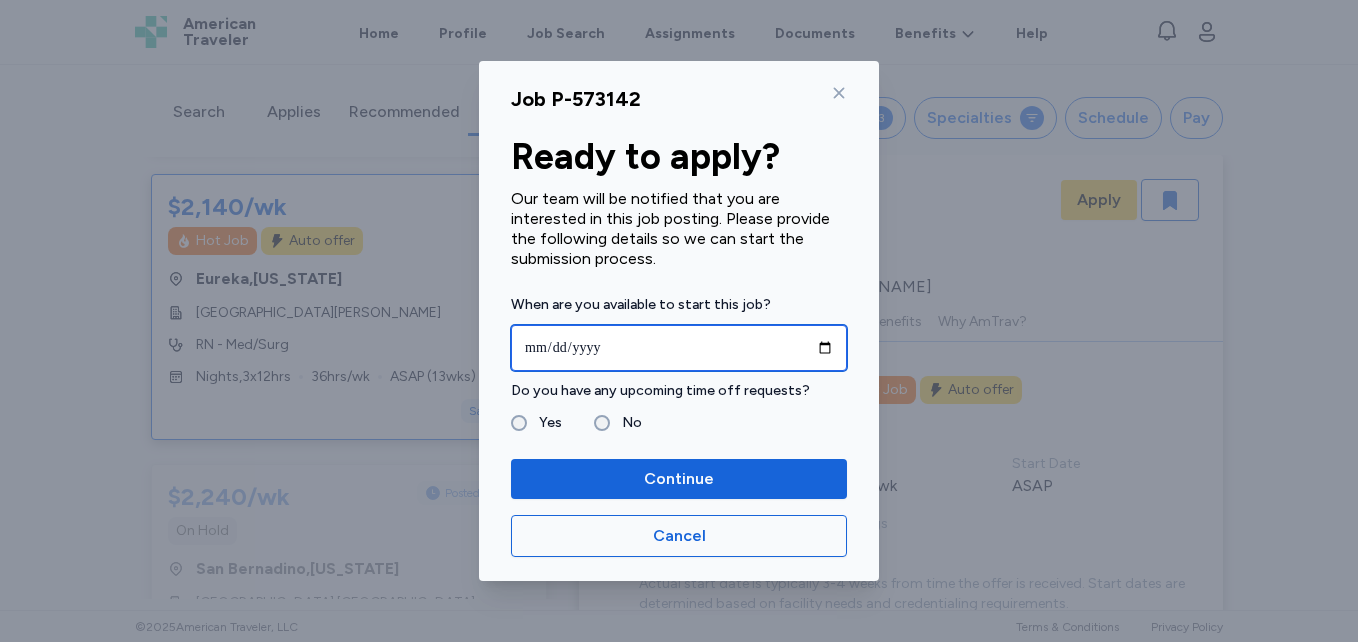 type on "**********" 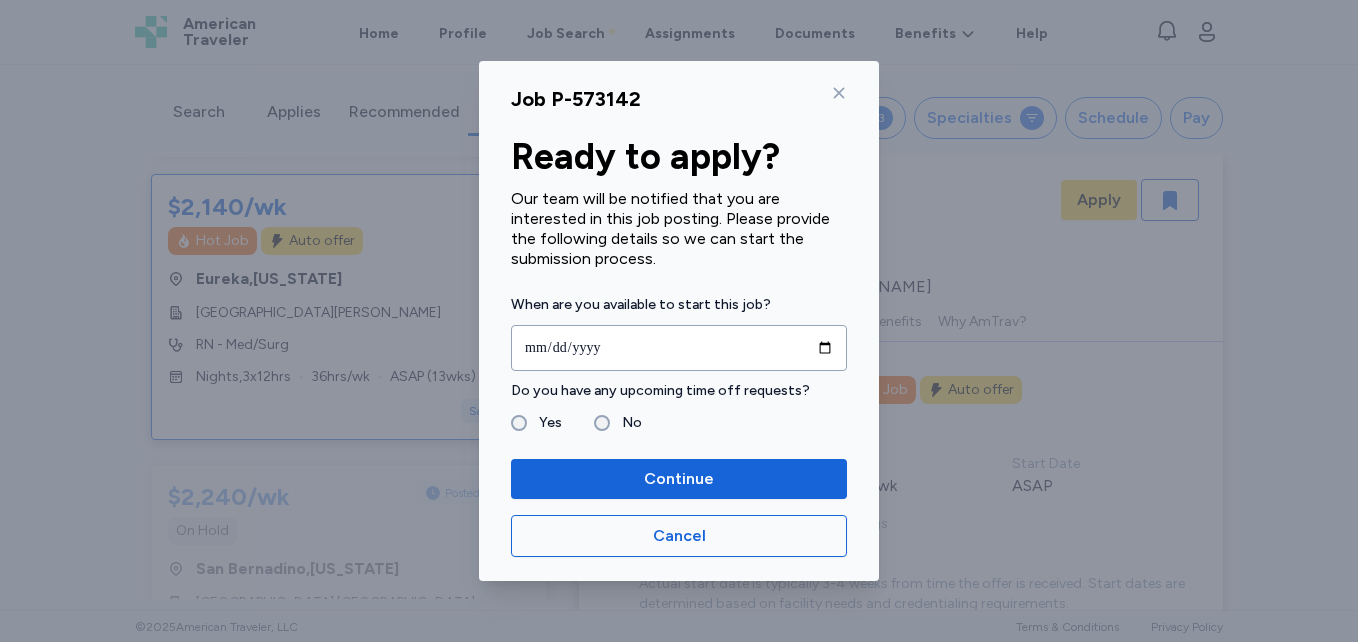 click on "Yes" at bounding box center [536, 423] 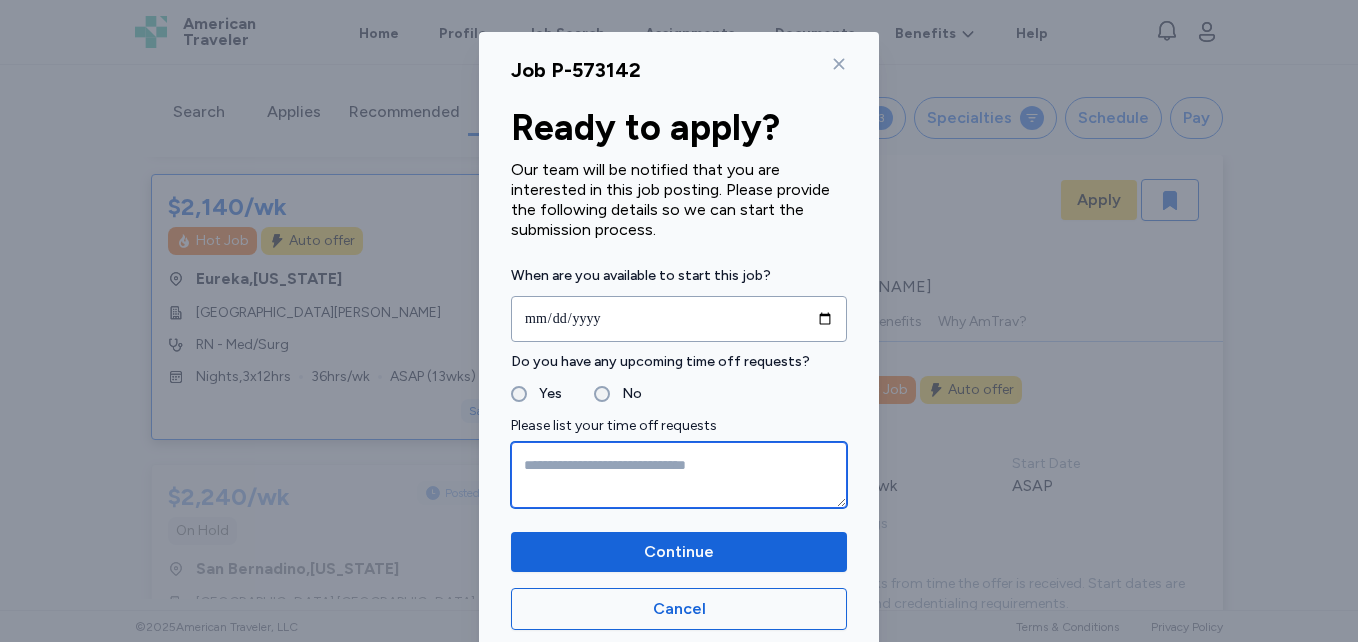 click at bounding box center [679, 475] 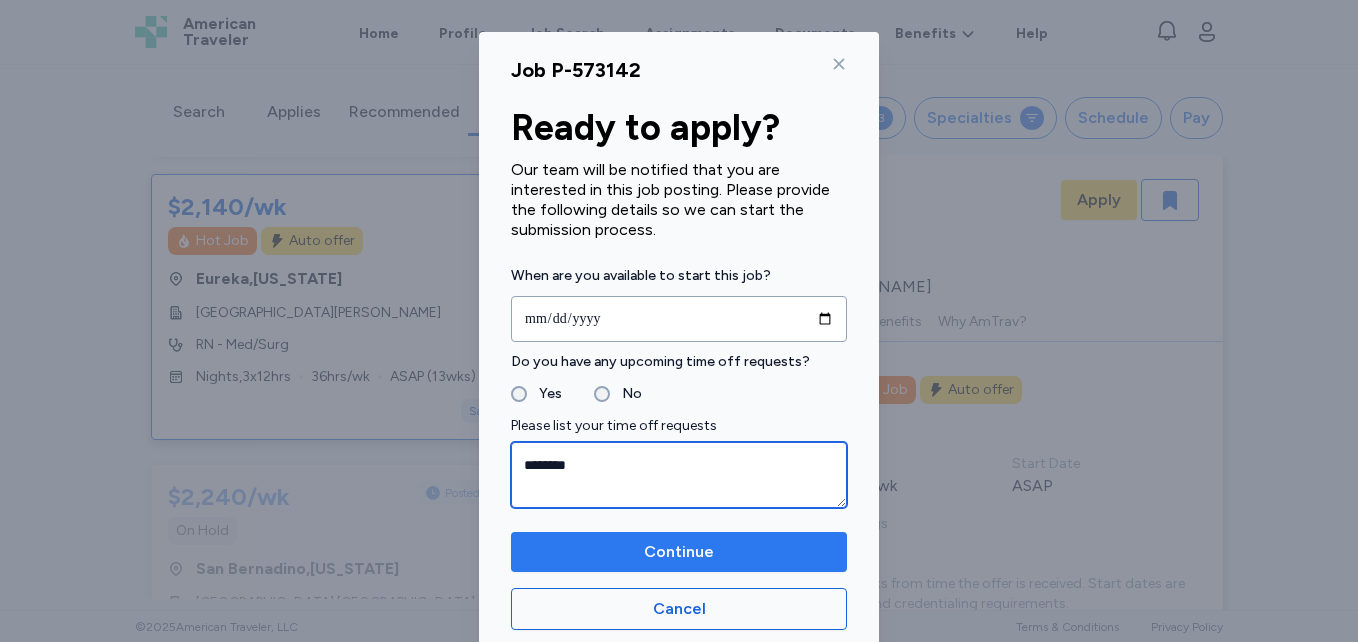 type on "********" 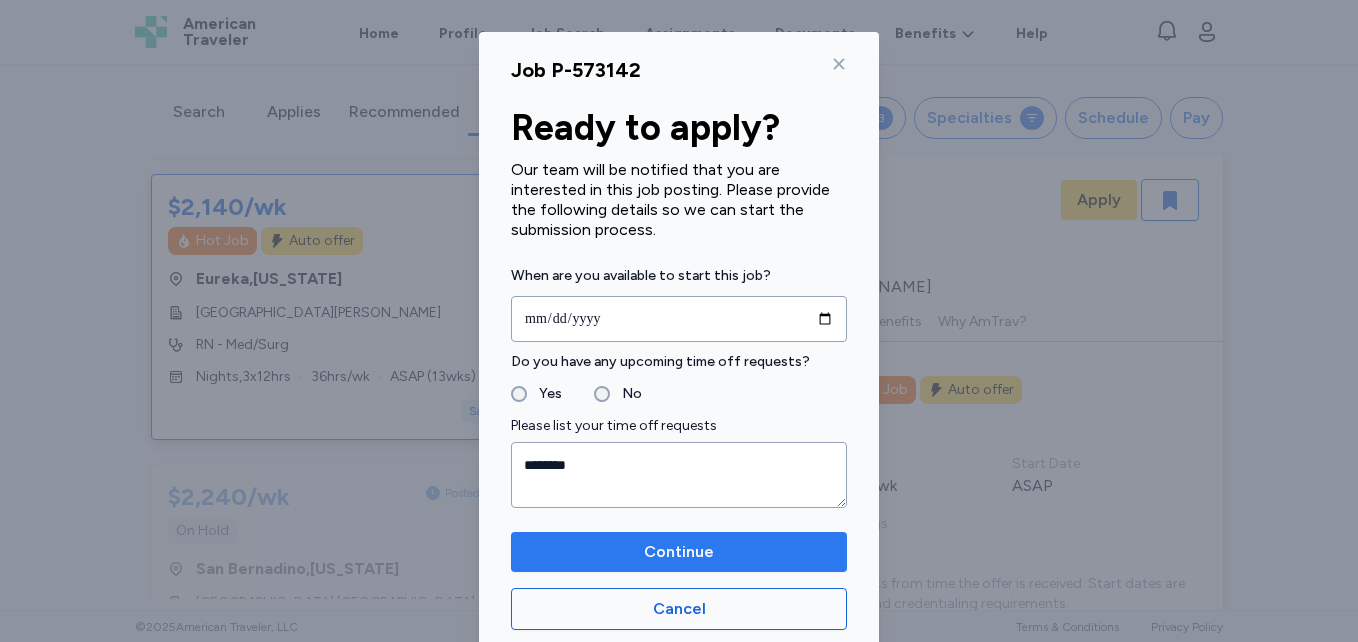 click on "Continue" at bounding box center (679, 552) 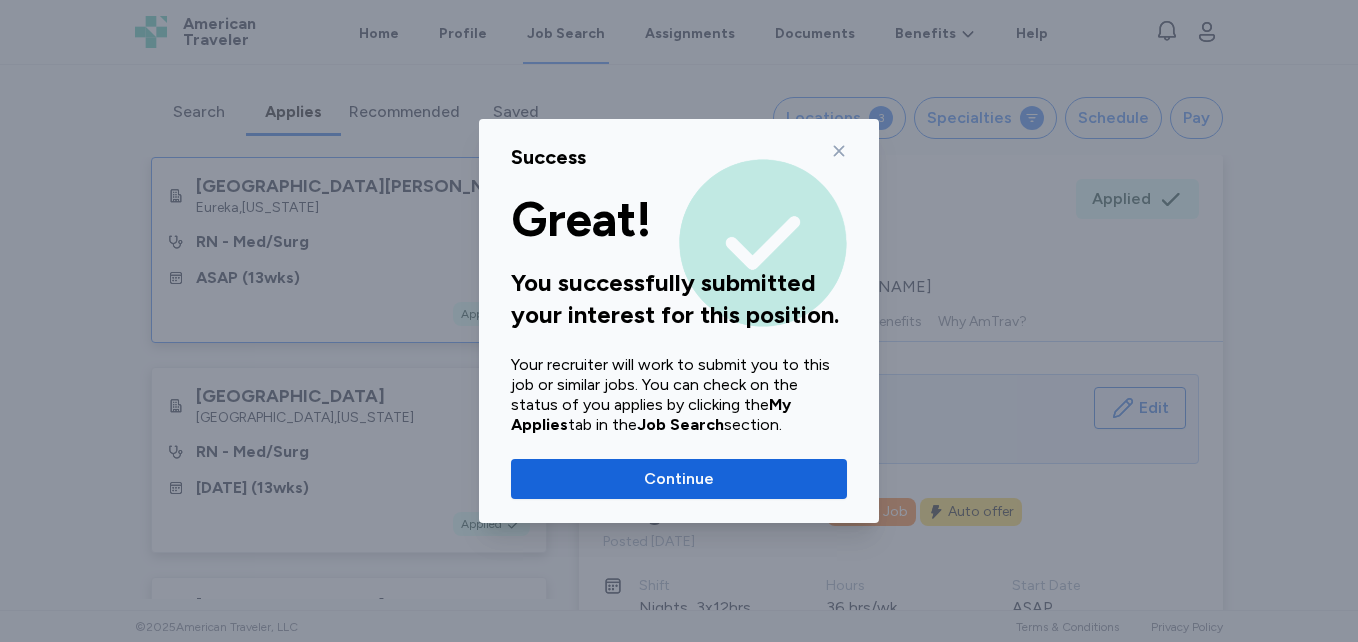 click 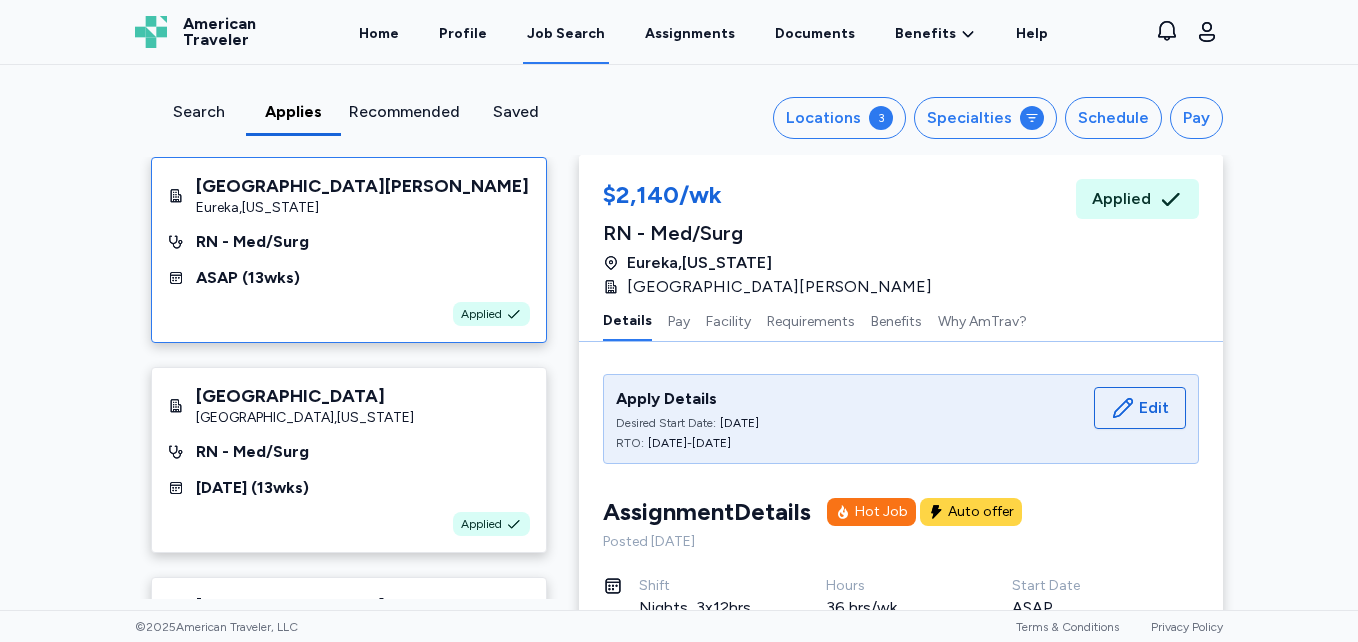 click on "$2,140/wk RN - Med/Surg [GEOGRAPHIC_DATA] ,  [US_STATE][GEOGRAPHIC_DATA][PERSON_NAME] Applied" at bounding box center [901, 227] 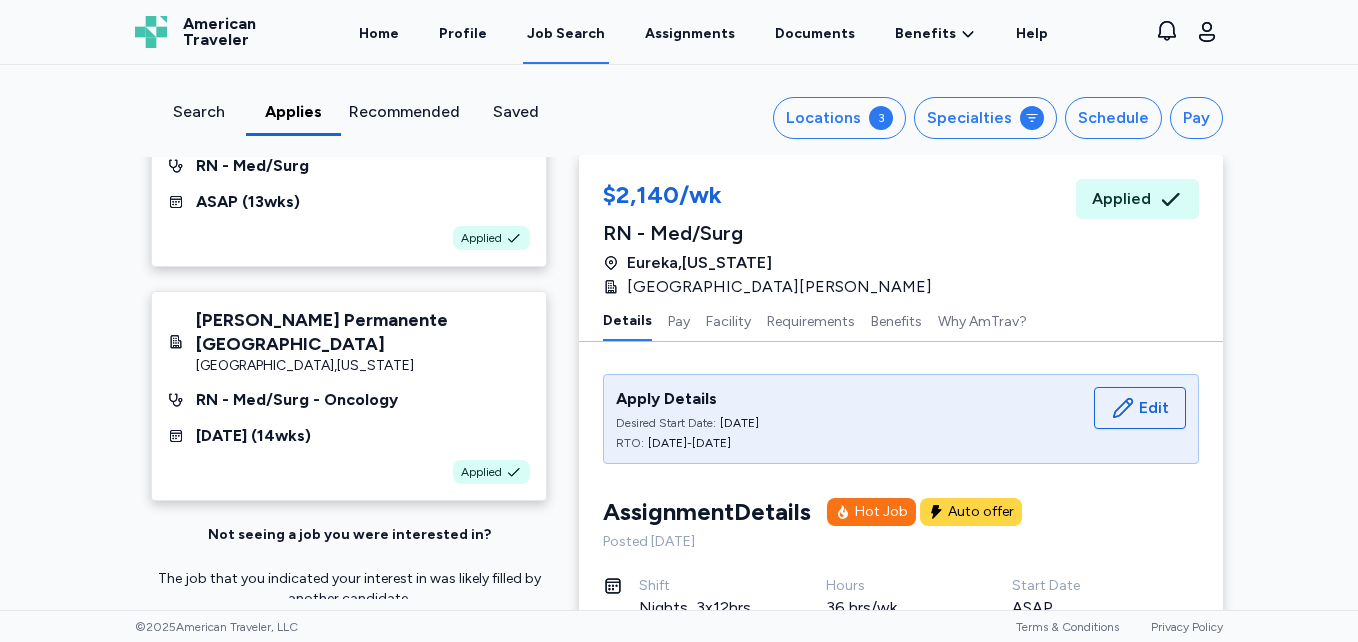 scroll, scrollTop: 840, scrollLeft: 0, axis: vertical 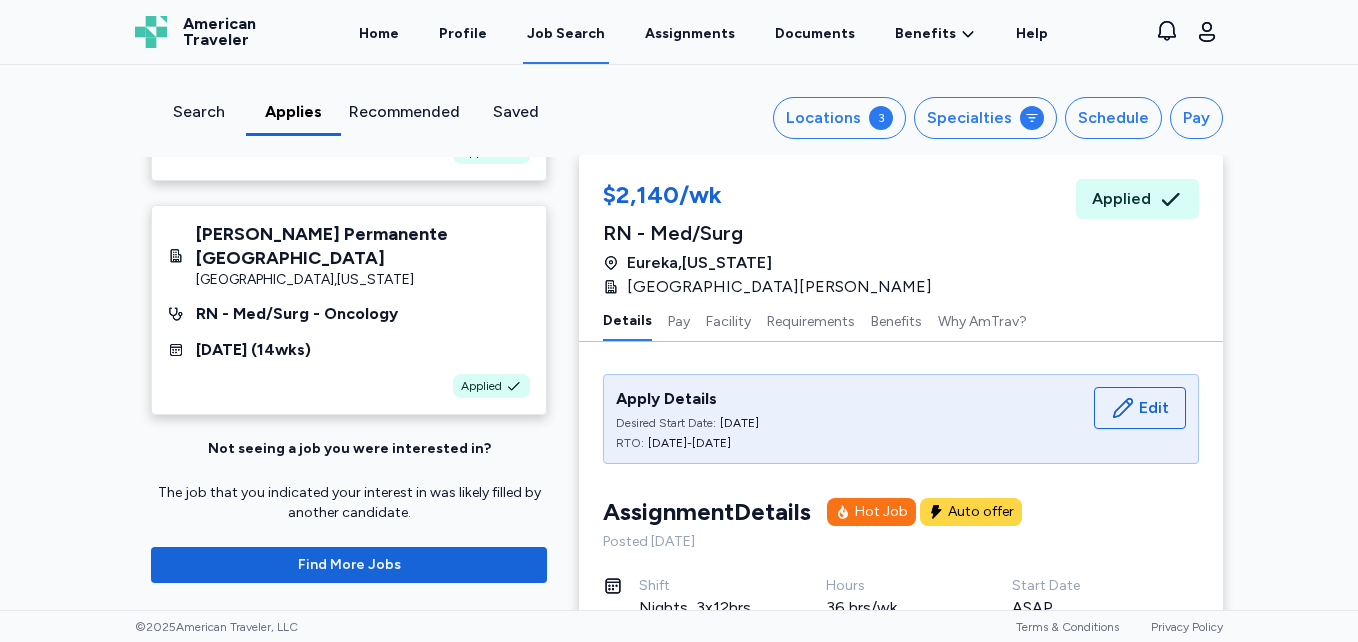 click on "Saved" at bounding box center [515, 118] 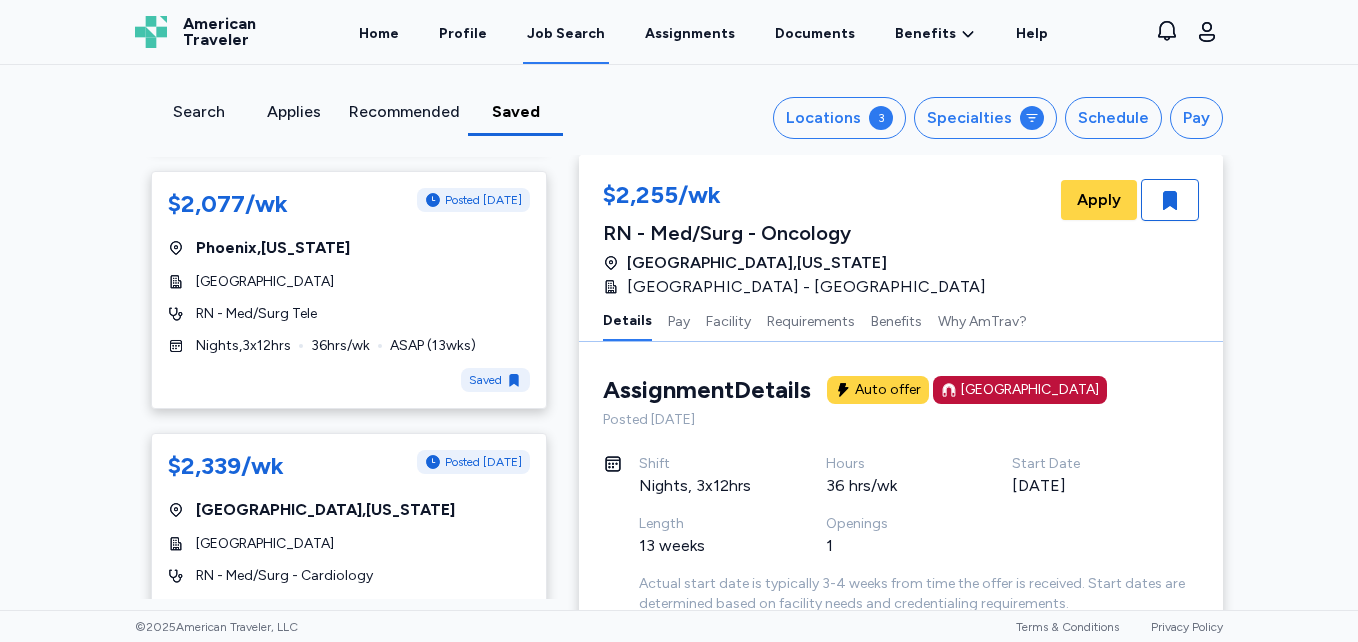 scroll, scrollTop: 1171, scrollLeft: 0, axis: vertical 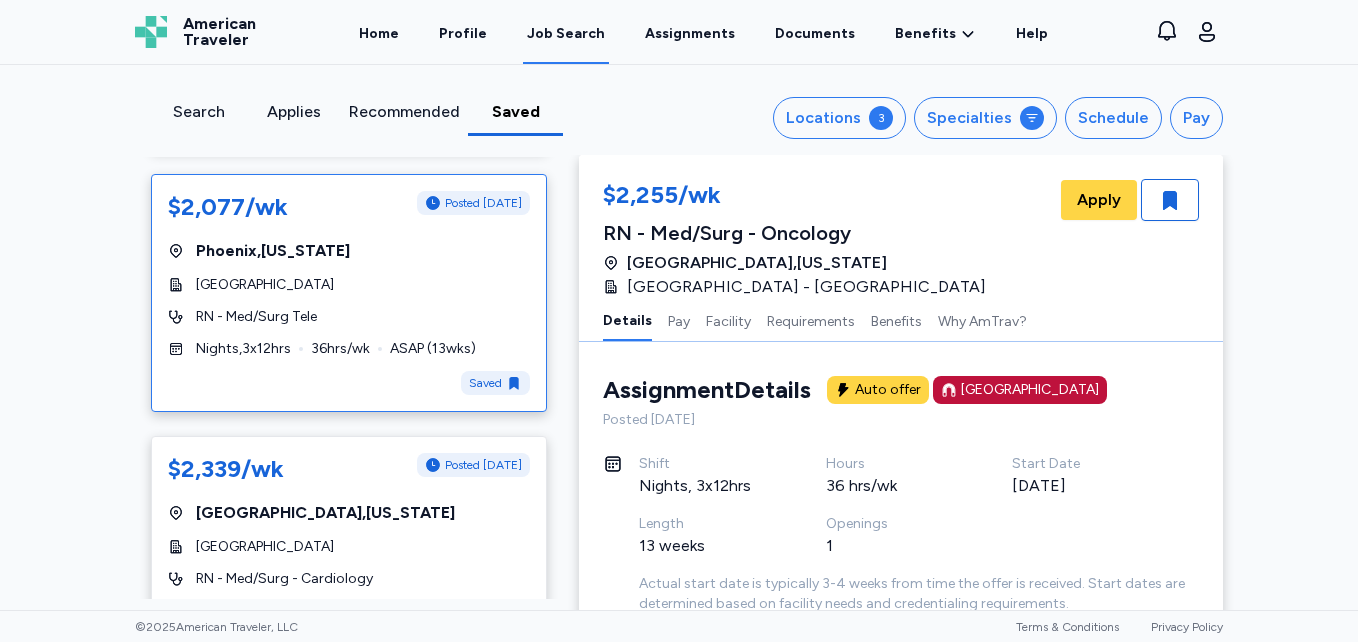 click 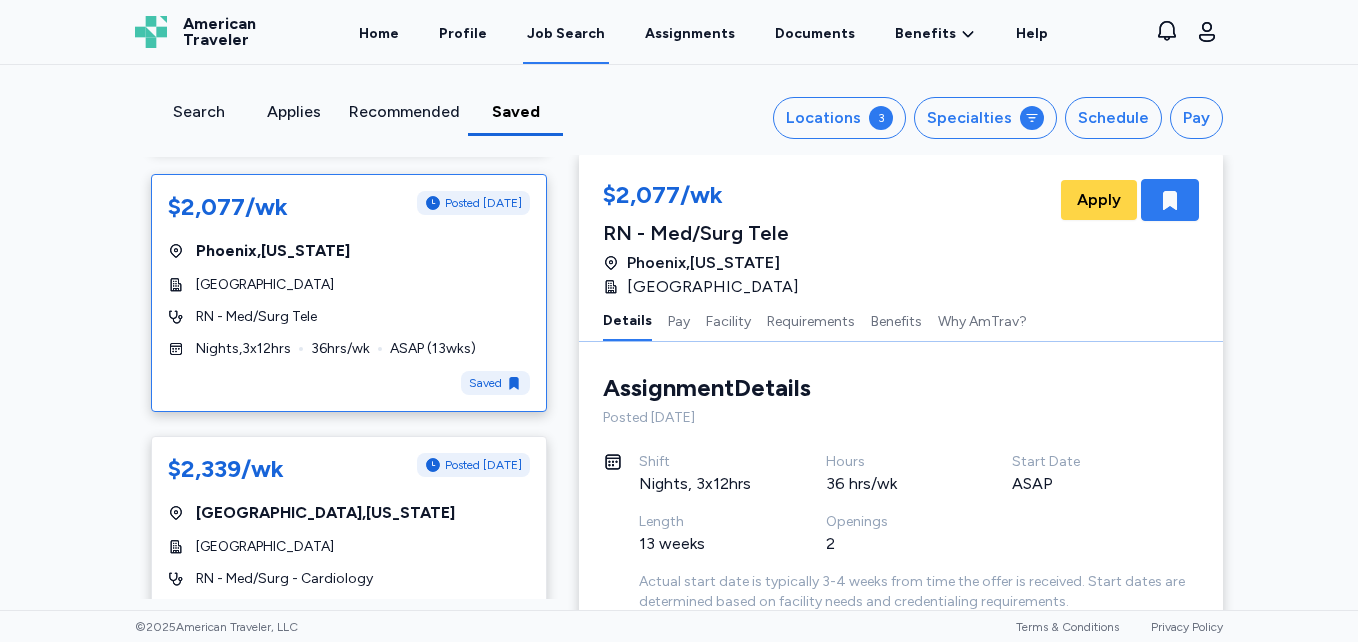 click 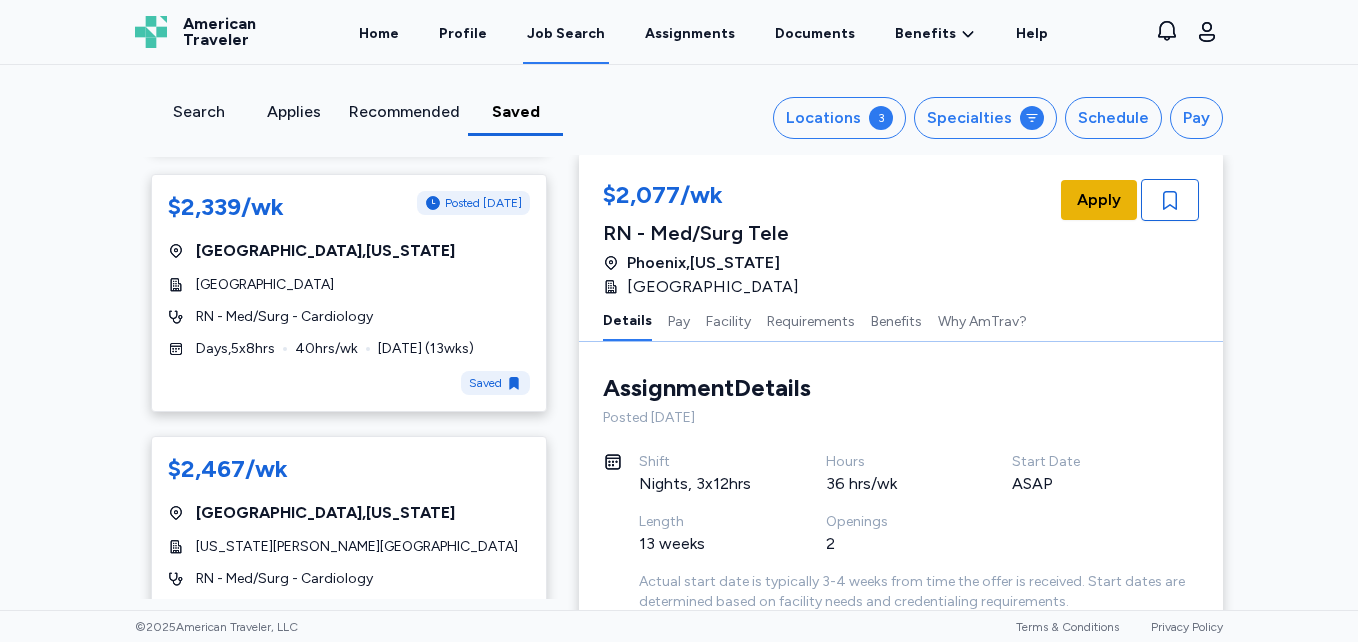 scroll, scrollTop: 909, scrollLeft: 0, axis: vertical 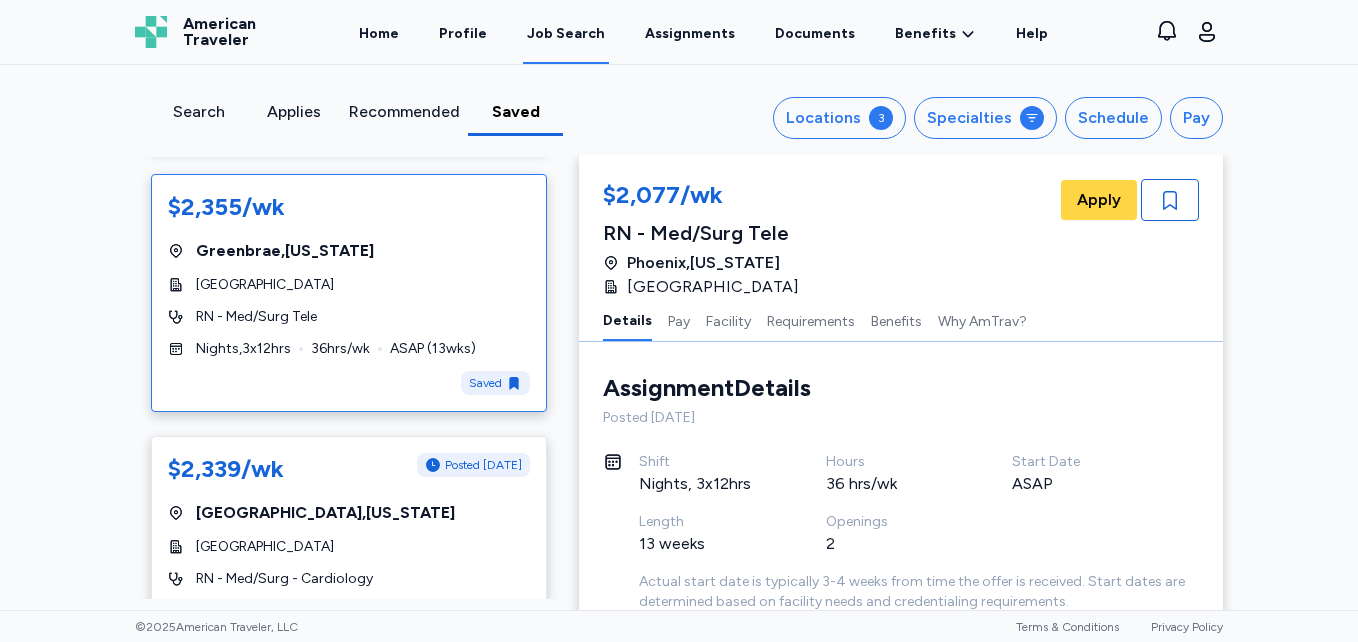 click on "[GEOGRAPHIC_DATA]" at bounding box center [349, 285] 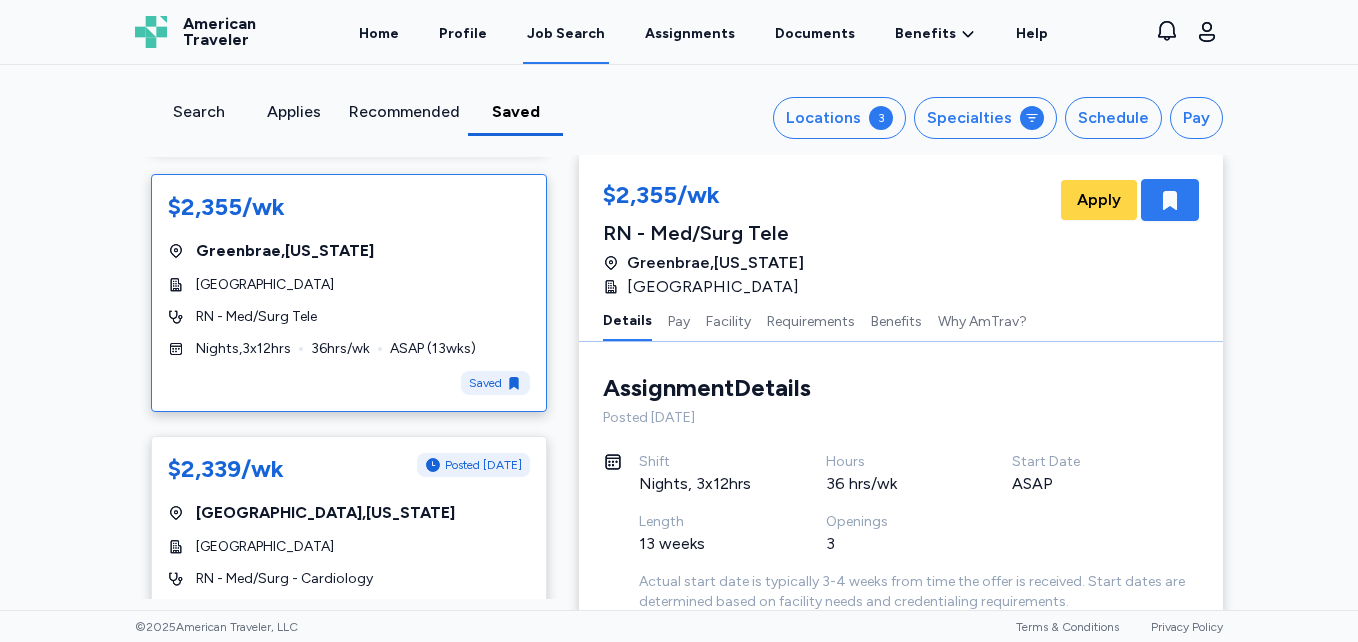 click at bounding box center (1170, 200) 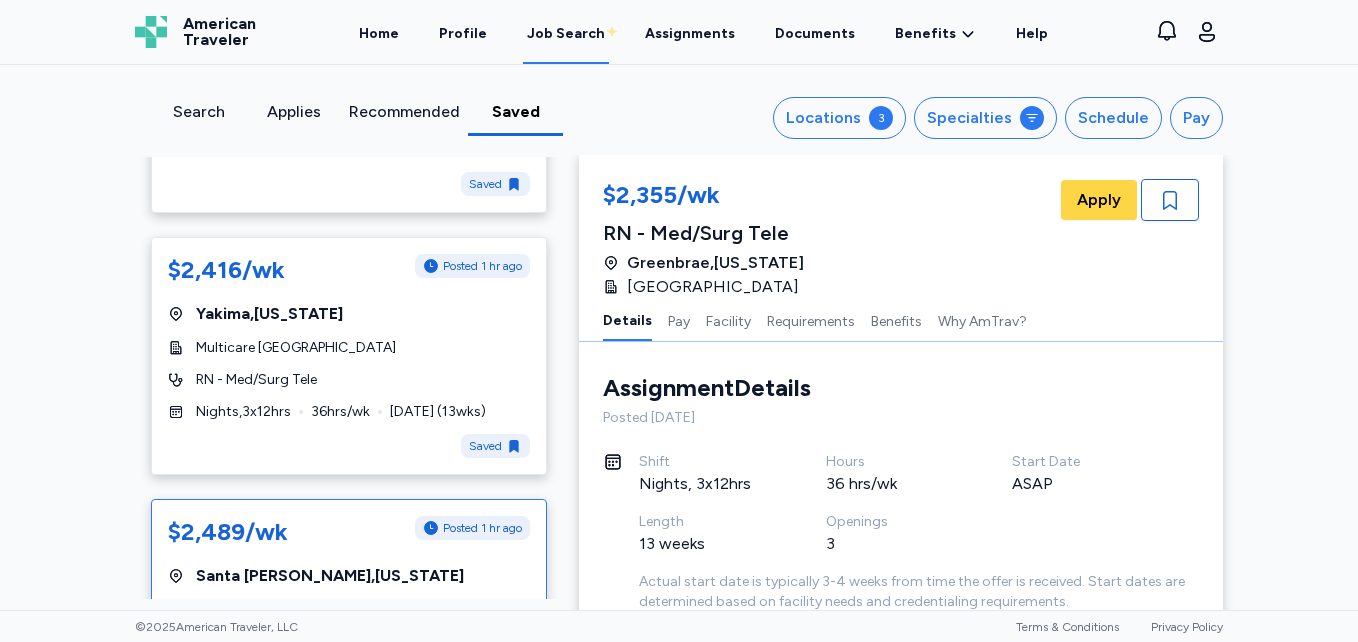 scroll, scrollTop: 300, scrollLeft: 0, axis: vertical 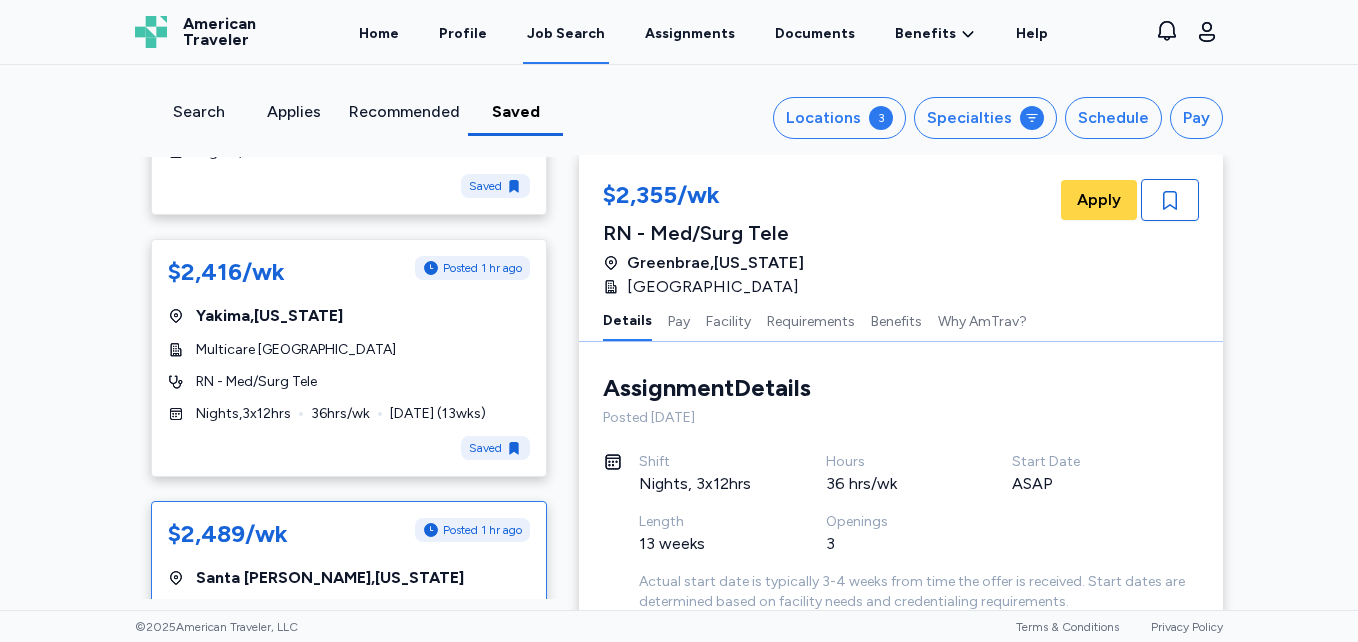 click on "Multicare [GEOGRAPHIC_DATA]" at bounding box center (296, 350) 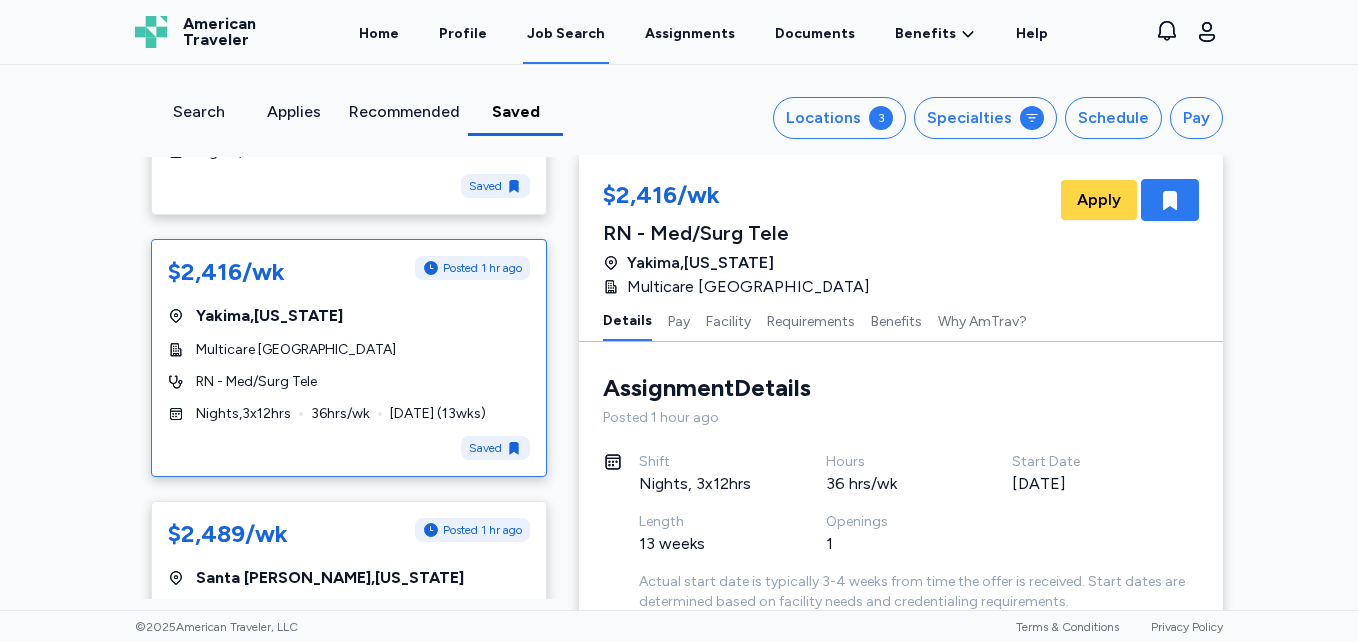 click 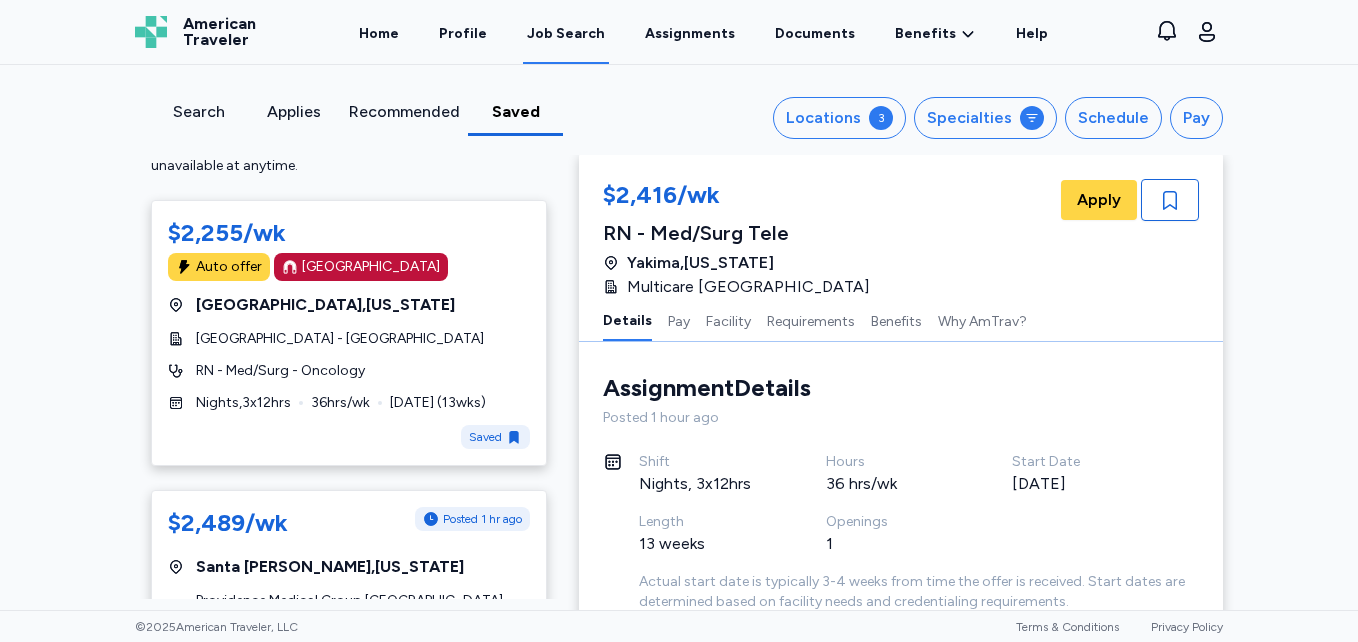 scroll, scrollTop: 0, scrollLeft: 0, axis: both 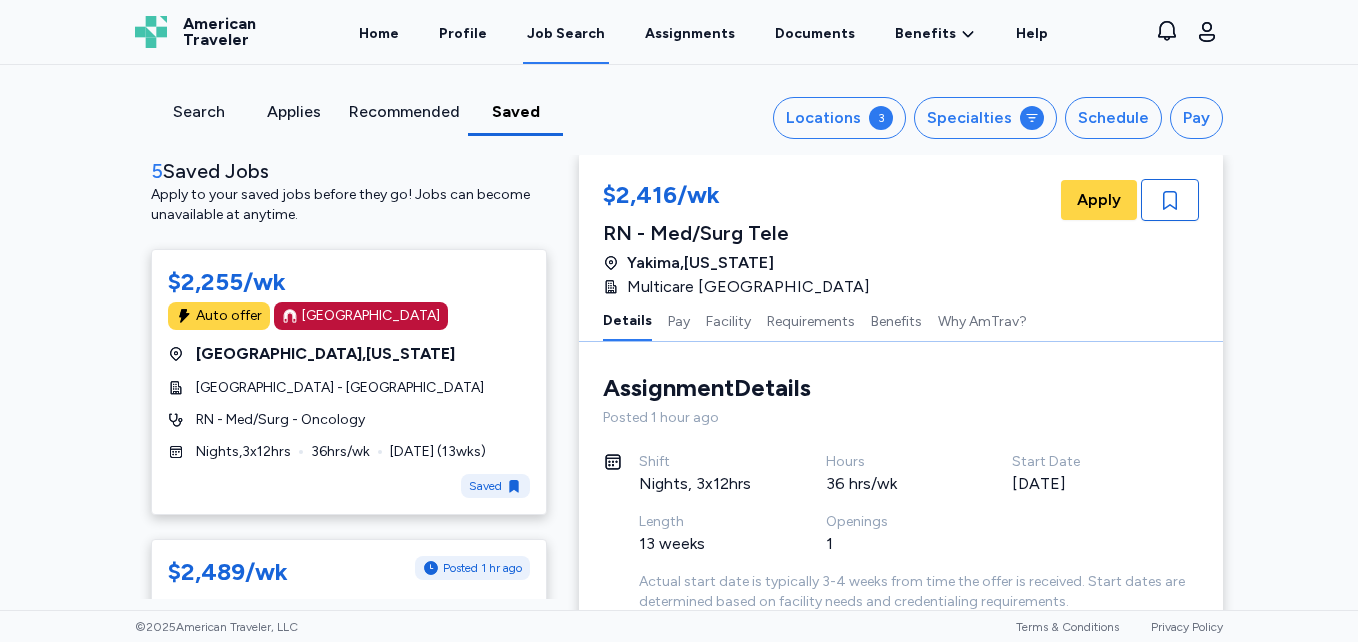 click on "[GEOGRAPHIC_DATA] - [GEOGRAPHIC_DATA]" at bounding box center (349, 388) 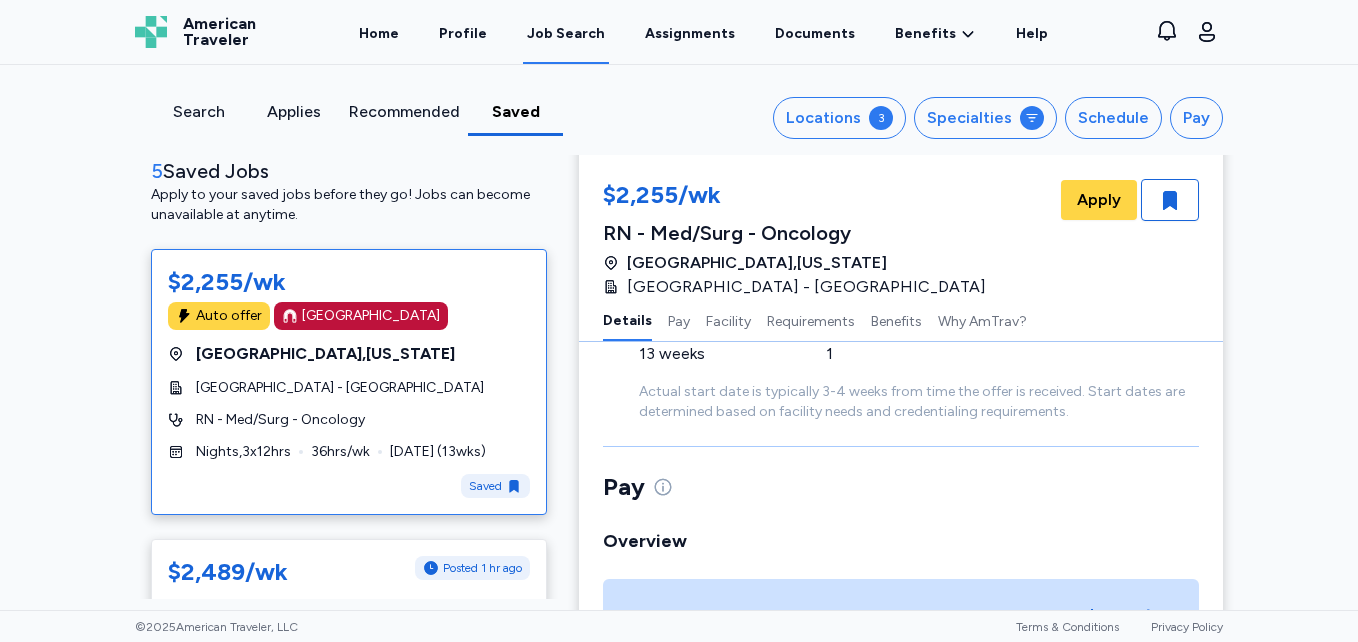 scroll, scrollTop: 0, scrollLeft: 0, axis: both 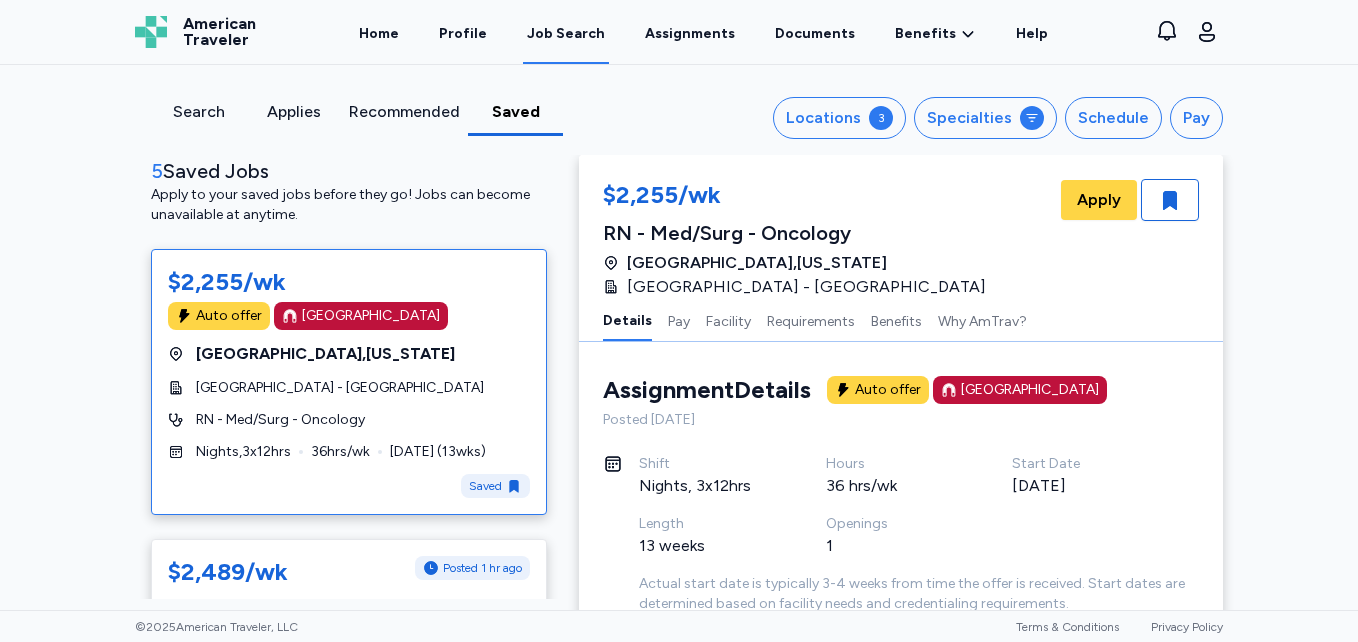 click on "Applies" at bounding box center [293, 112] 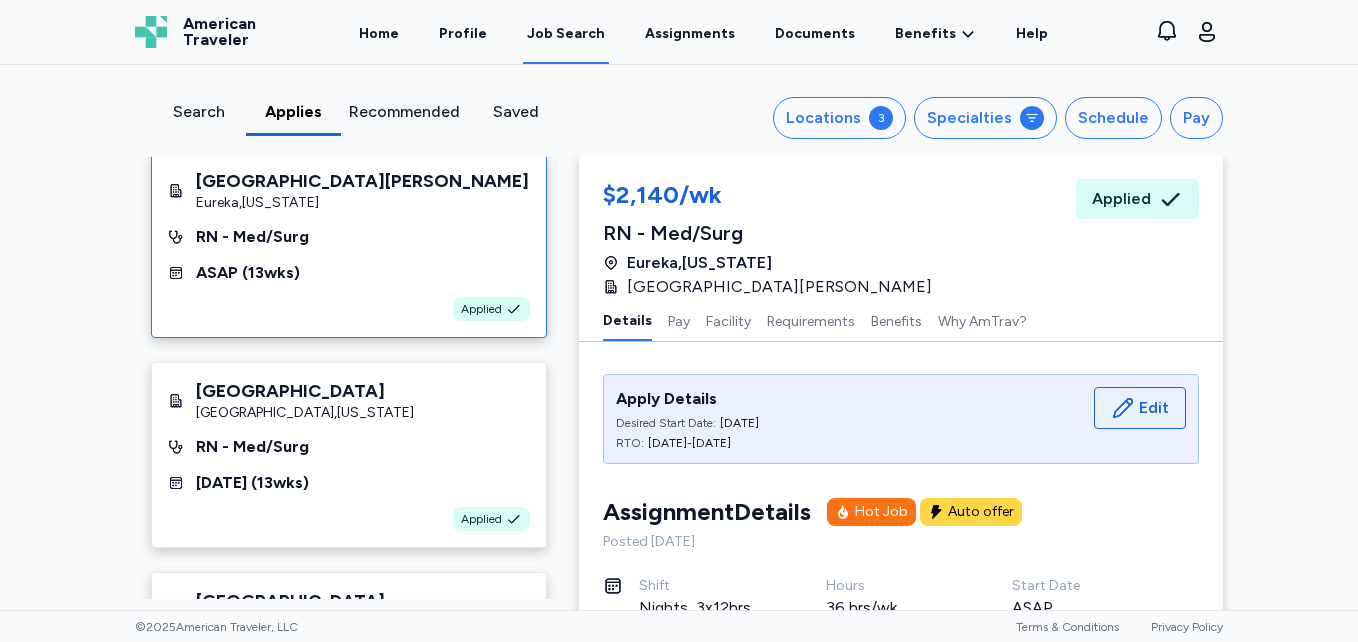scroll, scrollTop: 0, scrollLeft: 0, axis: both 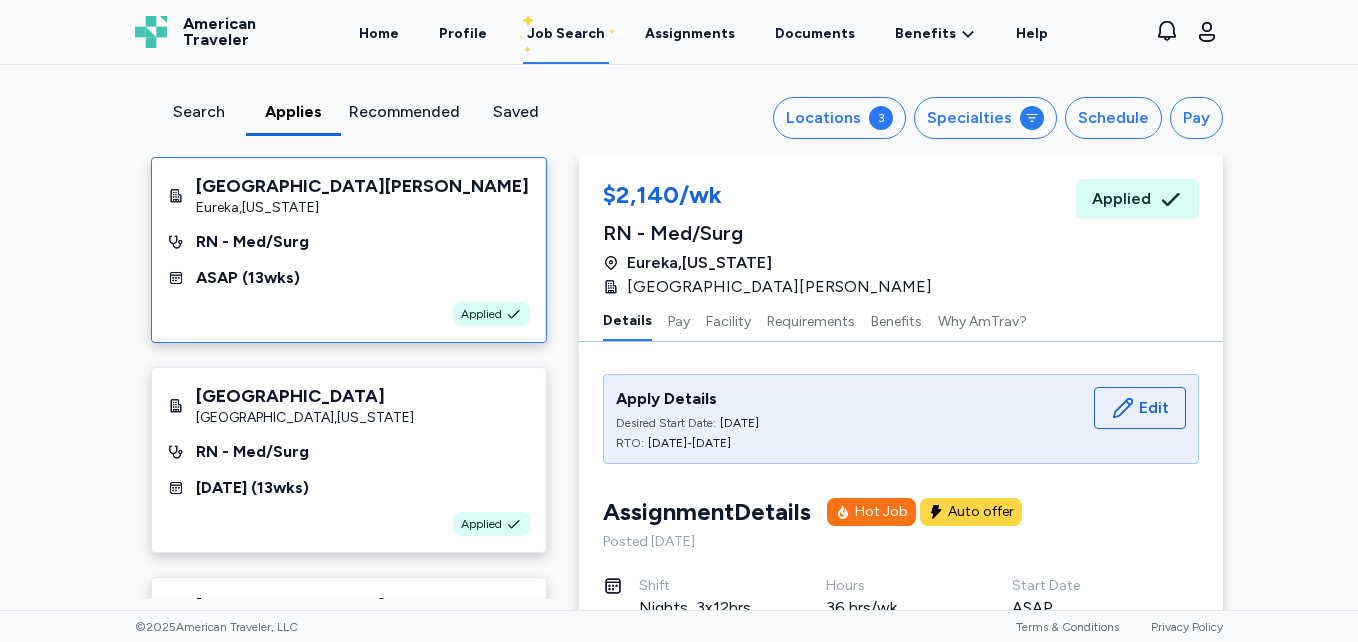 click on "Saved" at bounding box center [515, 112] 